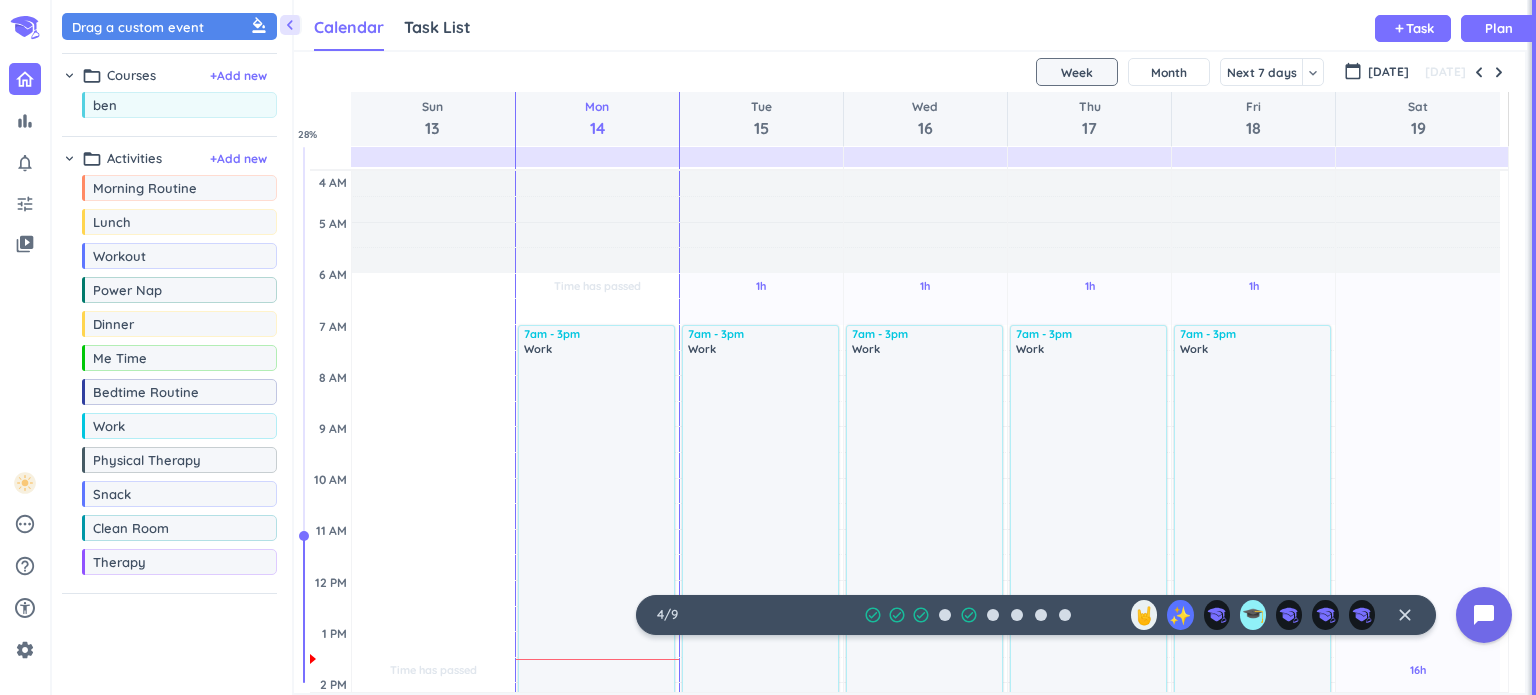 scroll, scrollTop: 0, scrollLeft: 0, axis: both 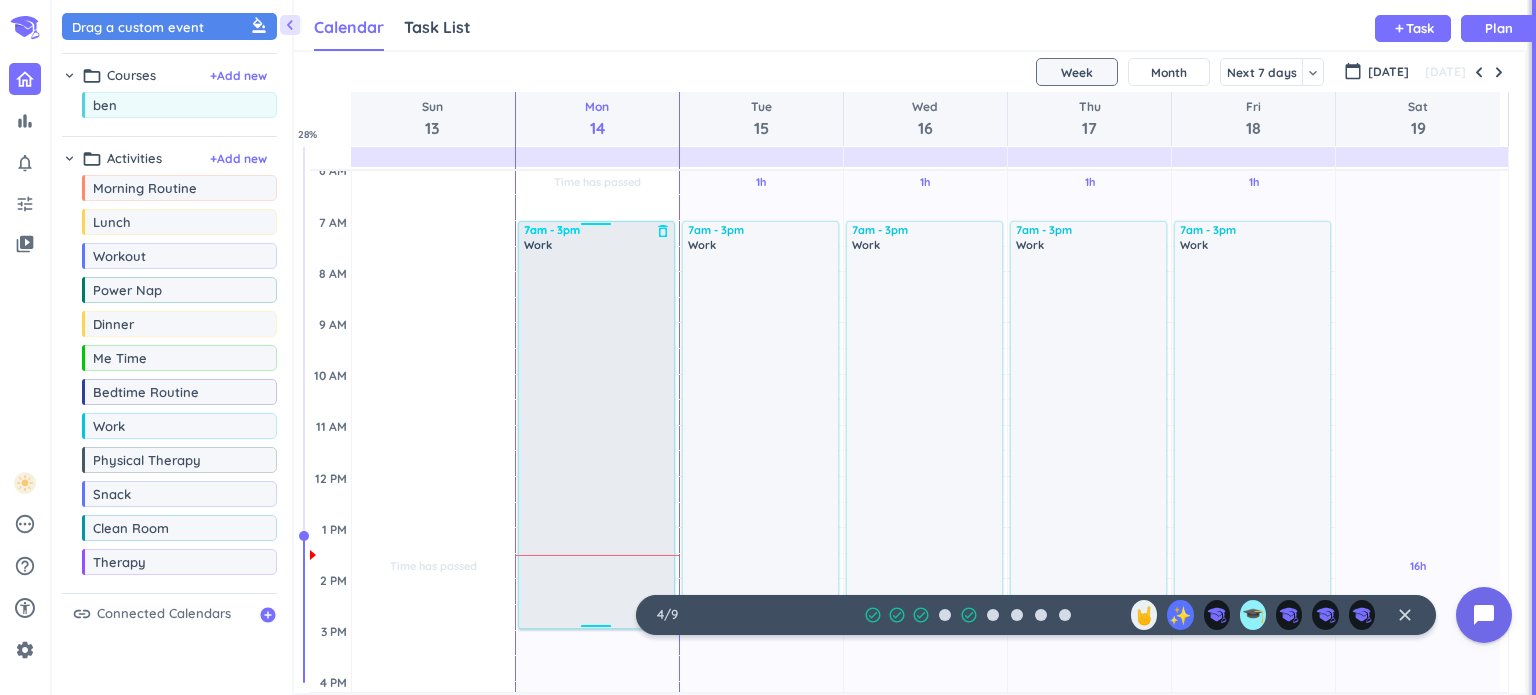 click at bounding box center (597, 439) 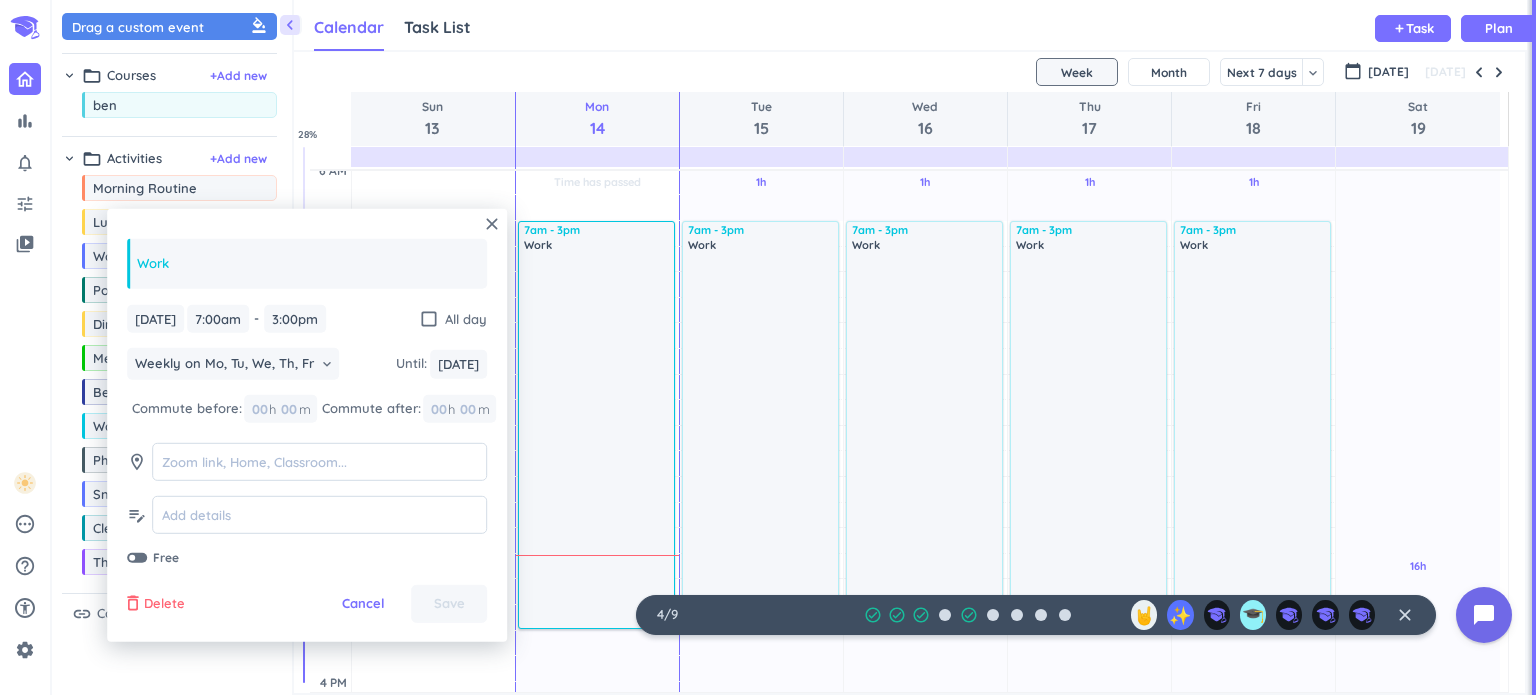 click on "delete_outline" at bounding box center (133, 604) 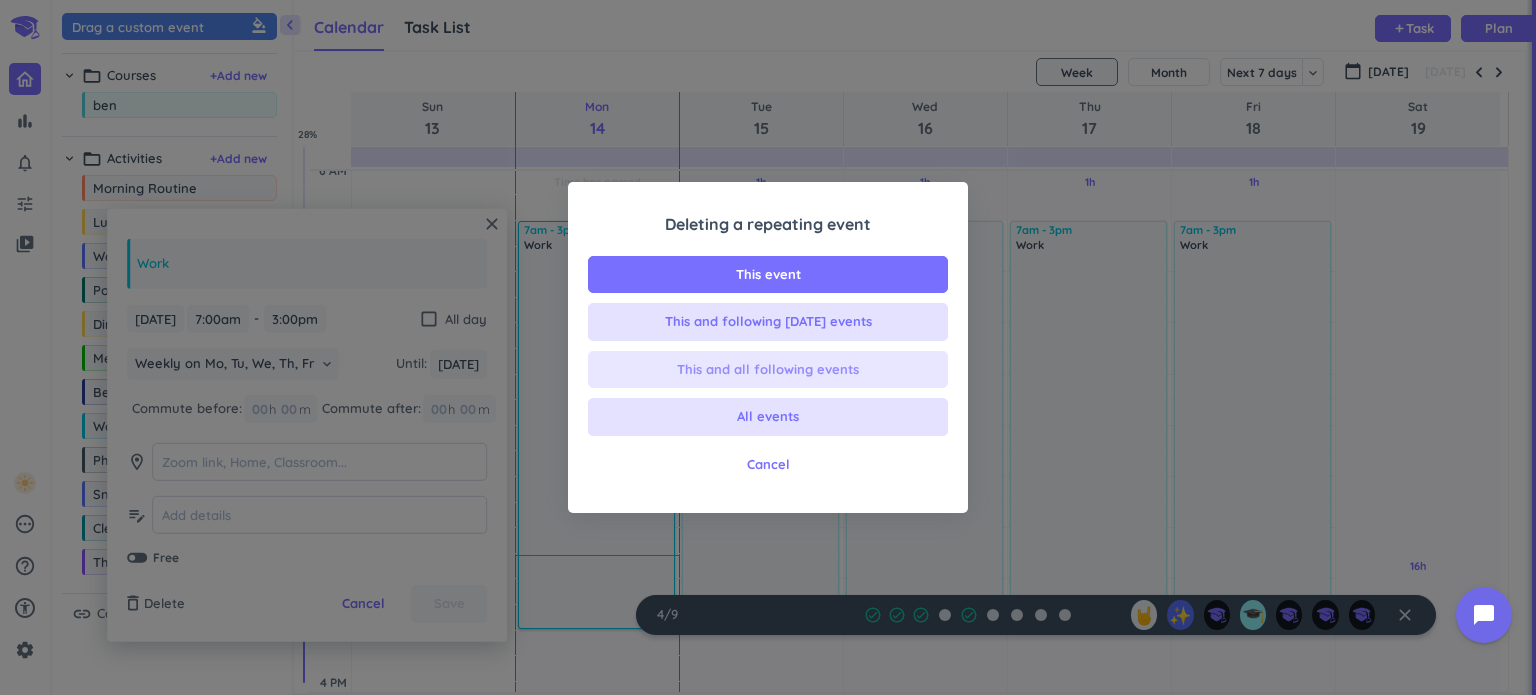 click on "This and all following events" at bounding box center (768, 370) 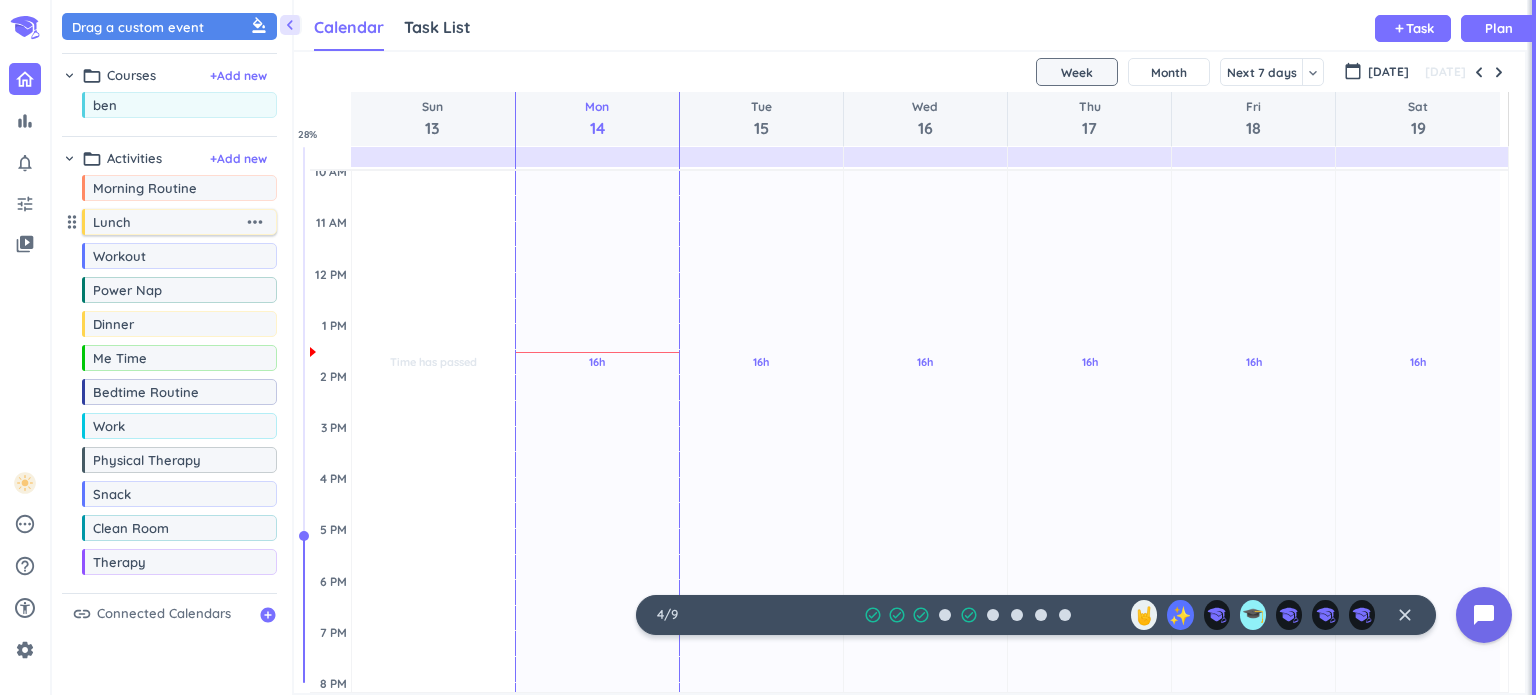scroll, scrollTop: 307, scrollLeft: 0, axis: vertical 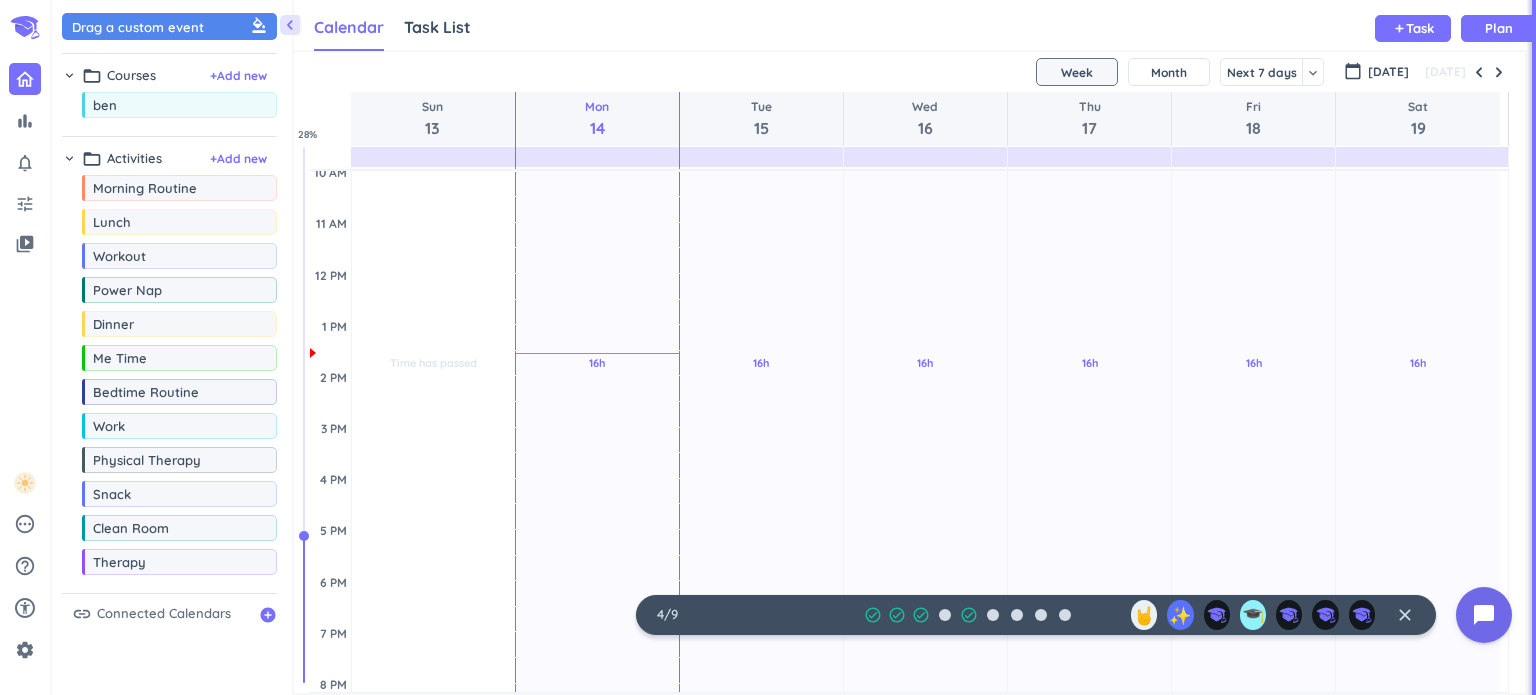 click on "Connected Calendars" at bounding box center [164, 614] 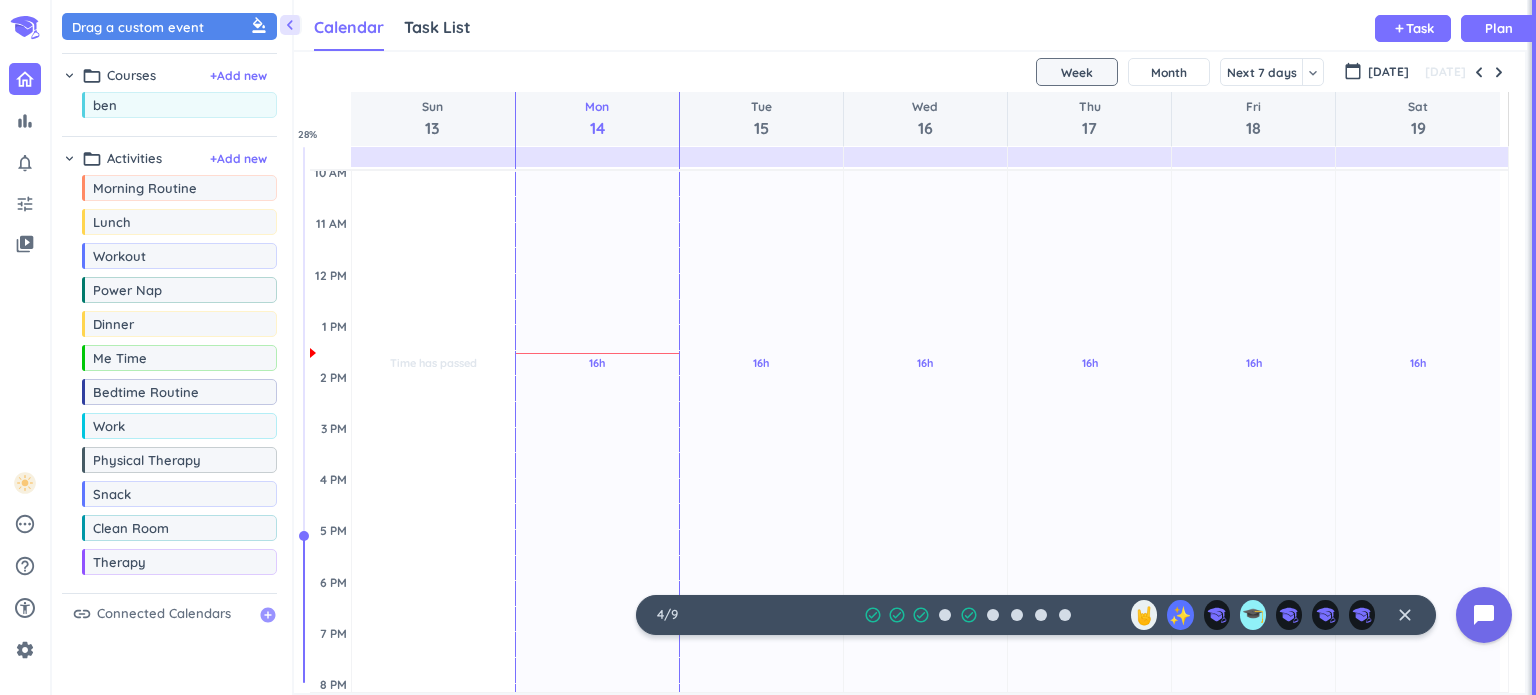 click on "add_circle" at bounding box center [268, 615] 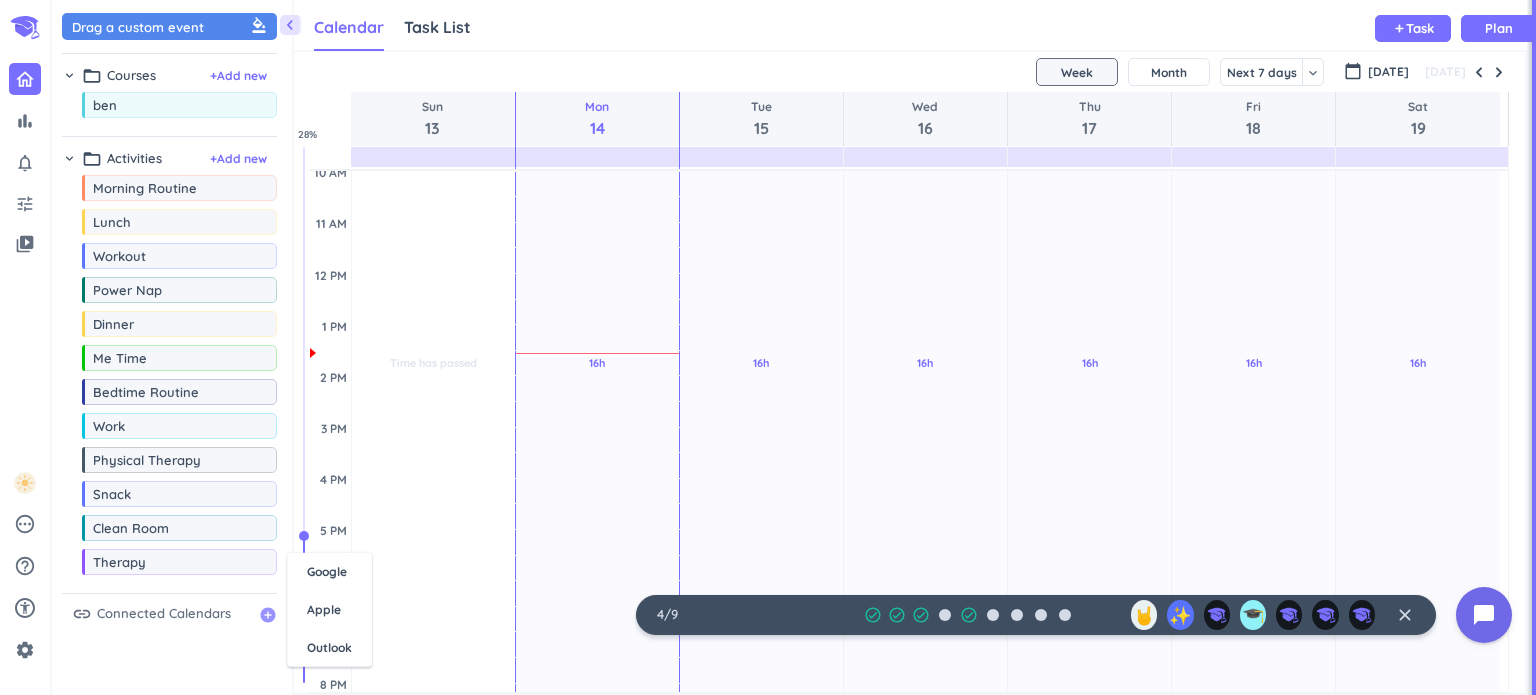 click on "add_circle" at bounding box center (268, 615) 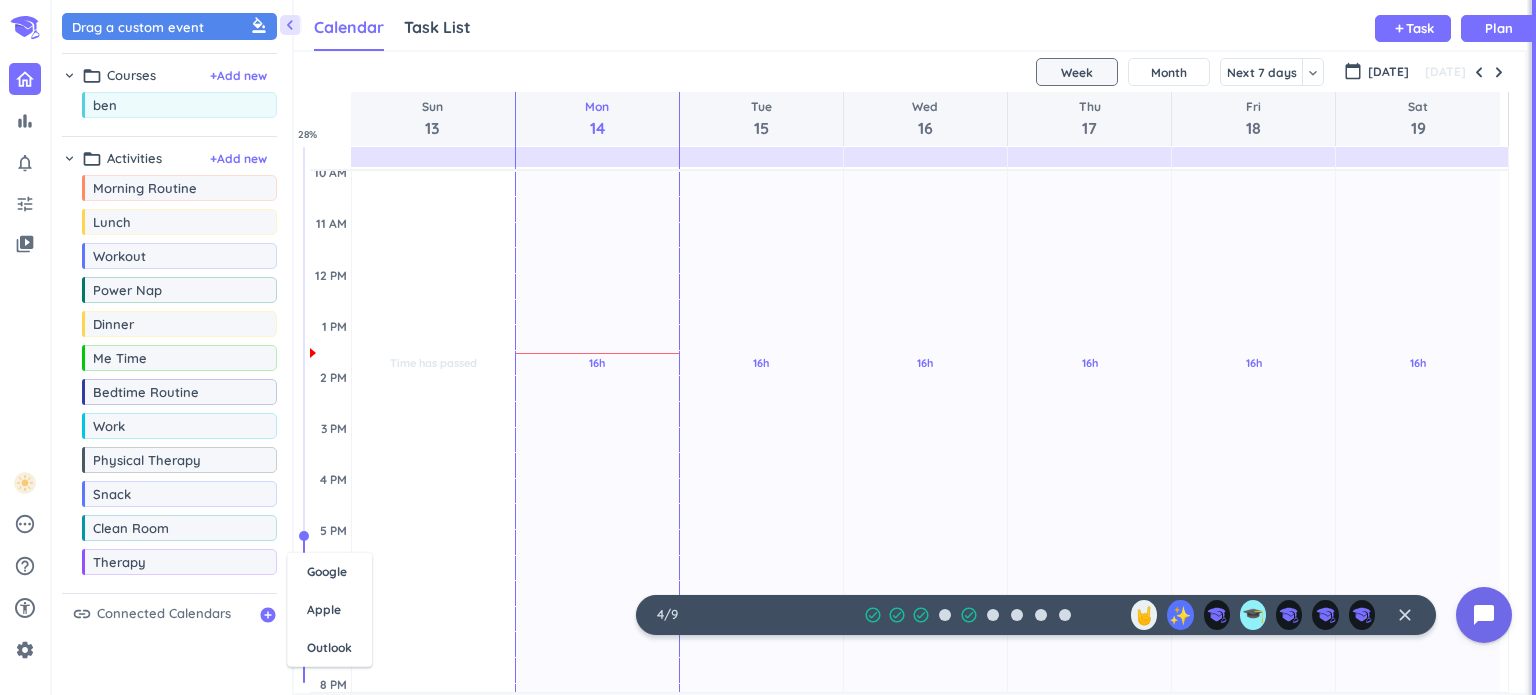 drag, startPoint x: 220, startPoint y: 607, endPoint x: 191, endPoint y: 606, distance: 29.017237 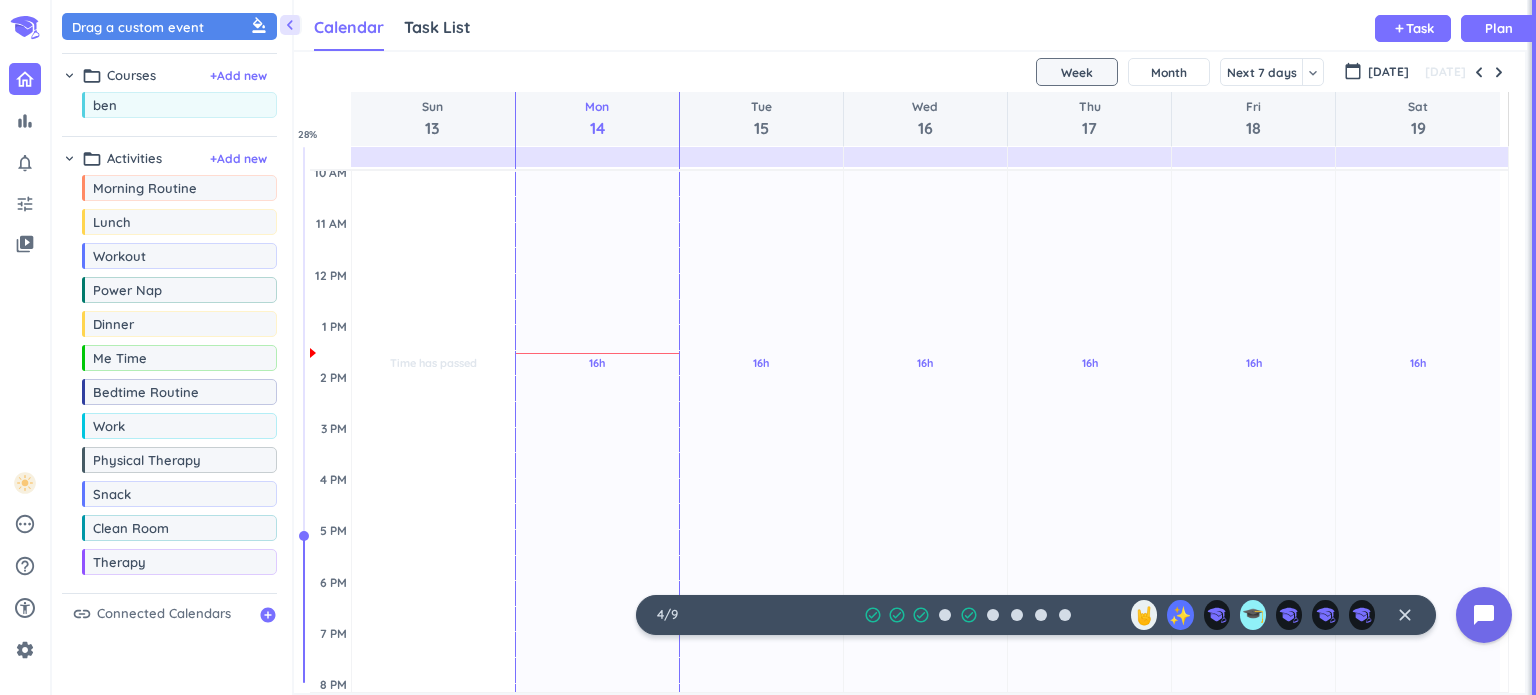 click on "Connected Calendars" at bounding box center [164, 614] 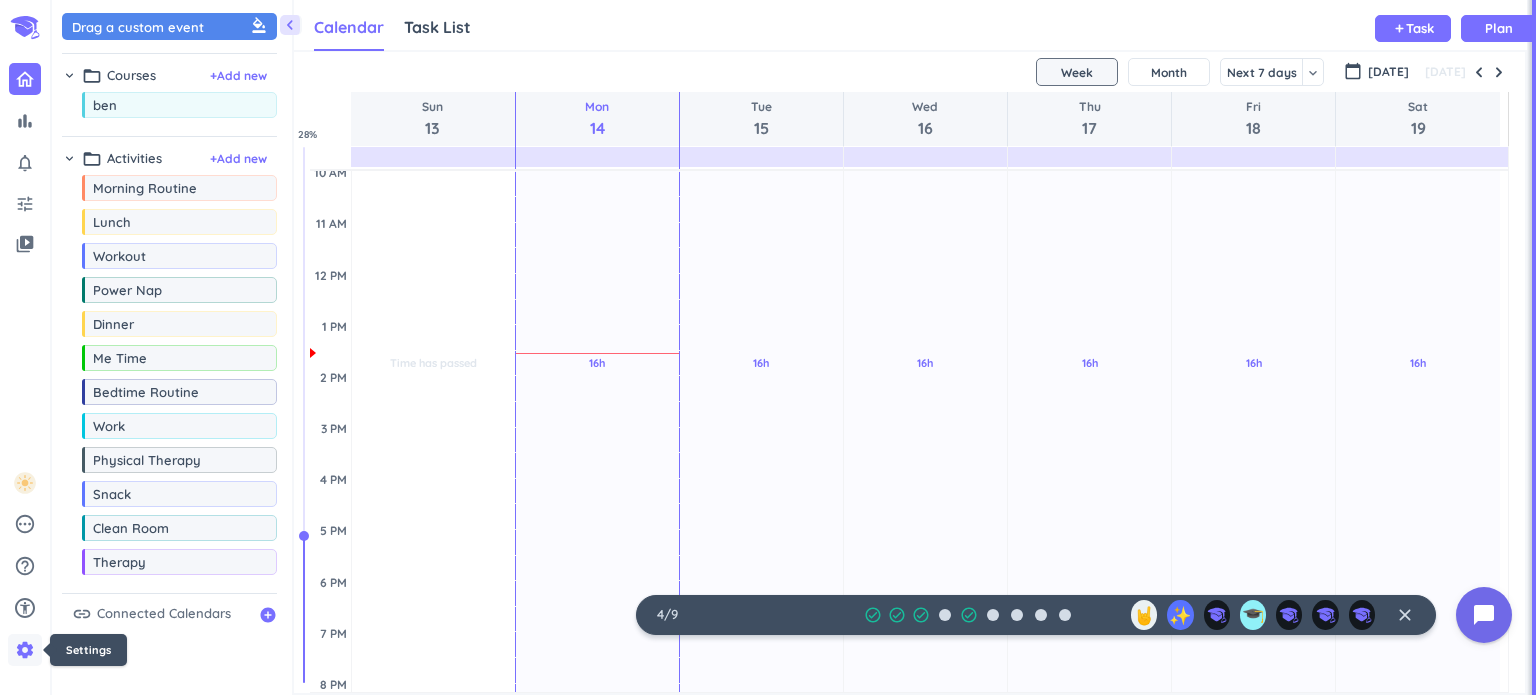 click on "settings" at bounding box center (25, 650) 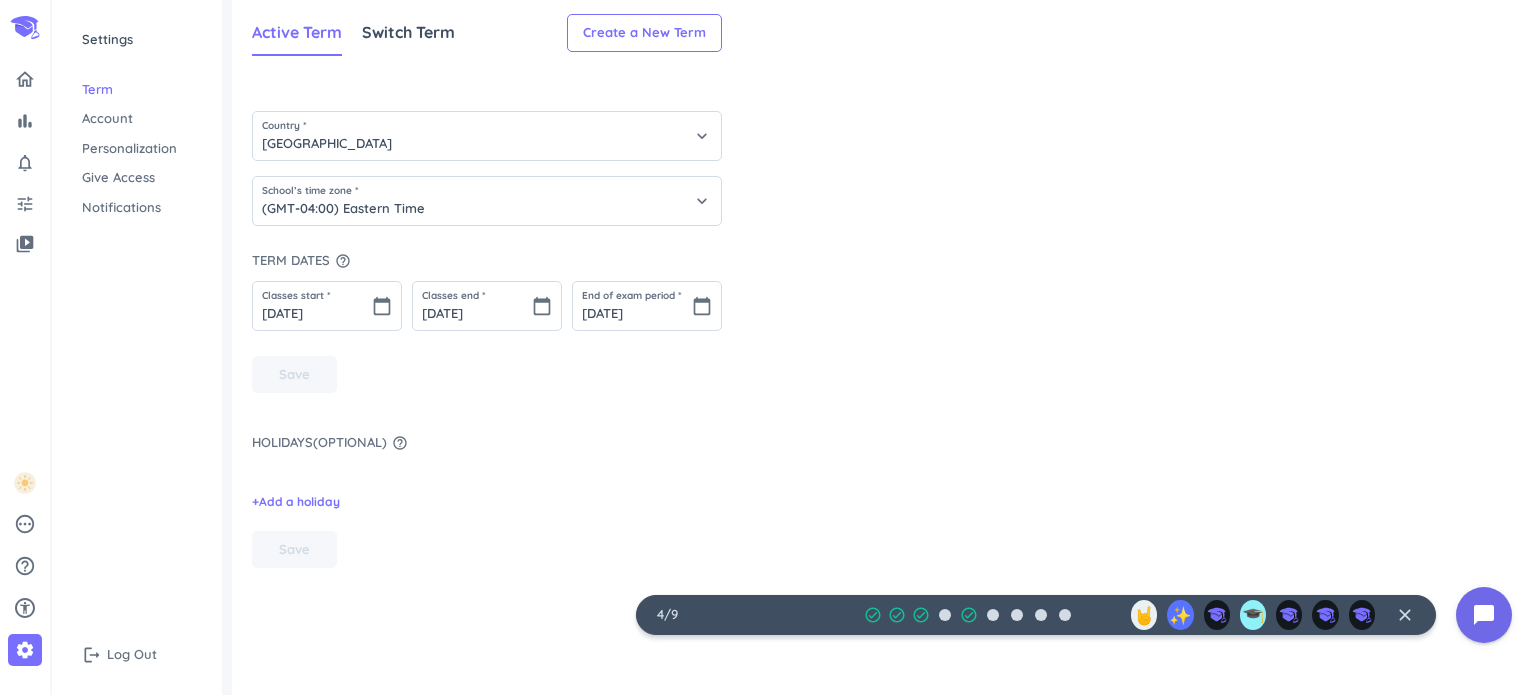 click on "Account" at bounding box center [137, 119] 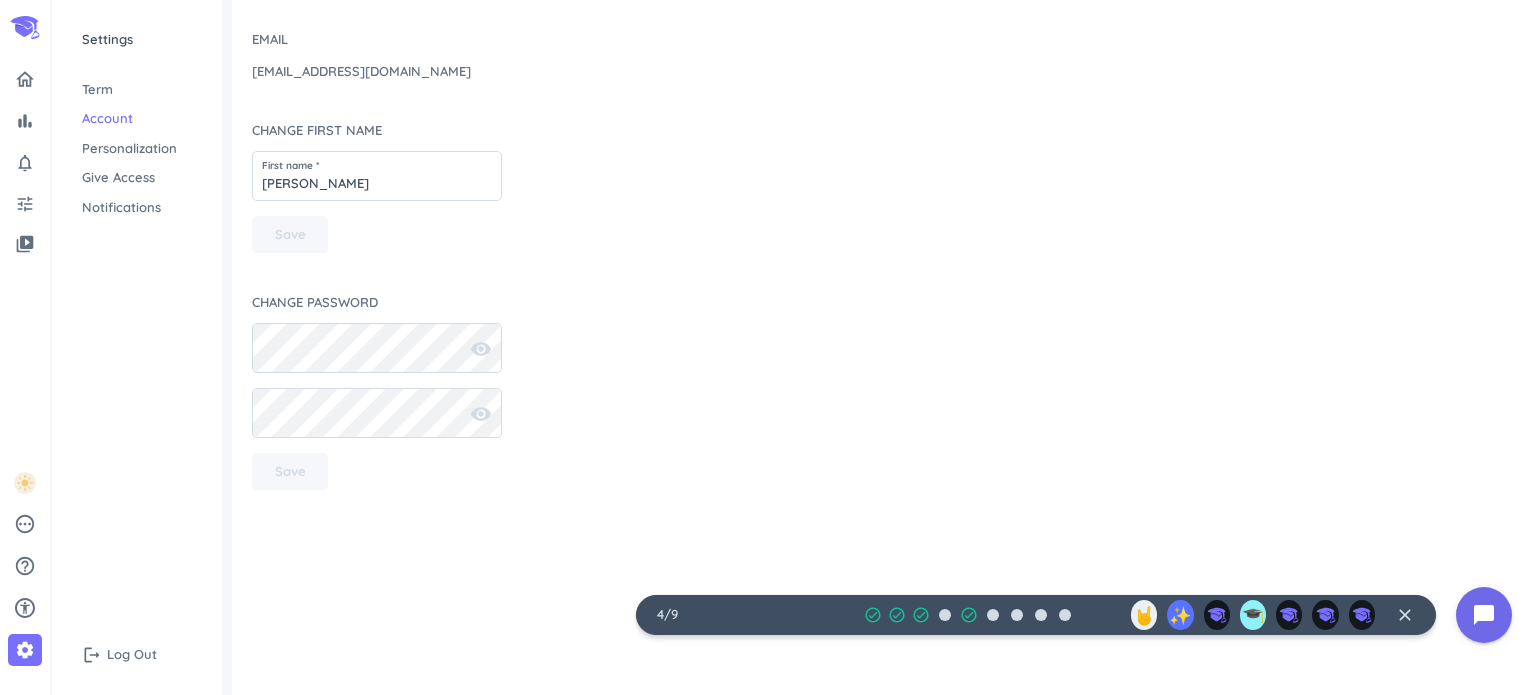 click on "Settings Term Account Personalization Give Access Notifications" at bounding box center [137, 123] 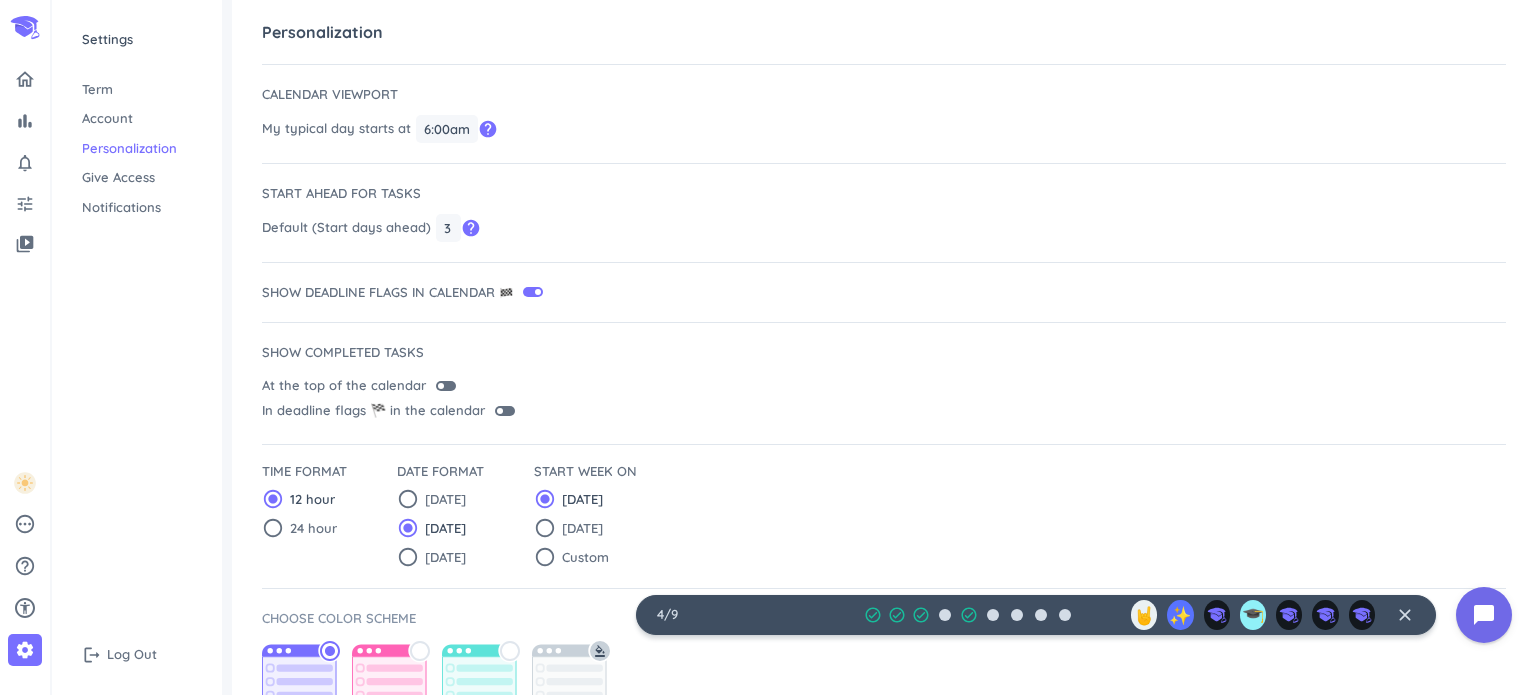 click on "Give Access" at bounding box center (137, 178) 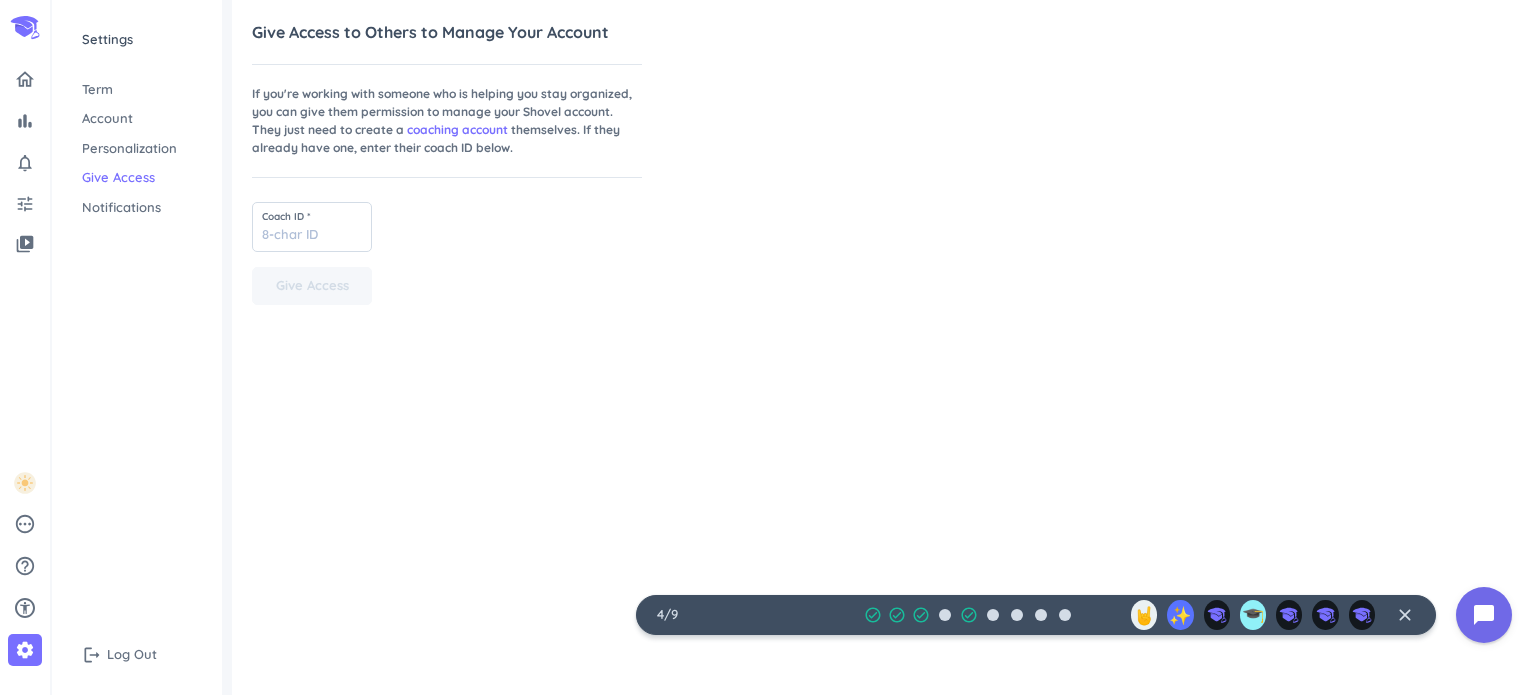 click on "Personalization" at bounding box center (137, 149) 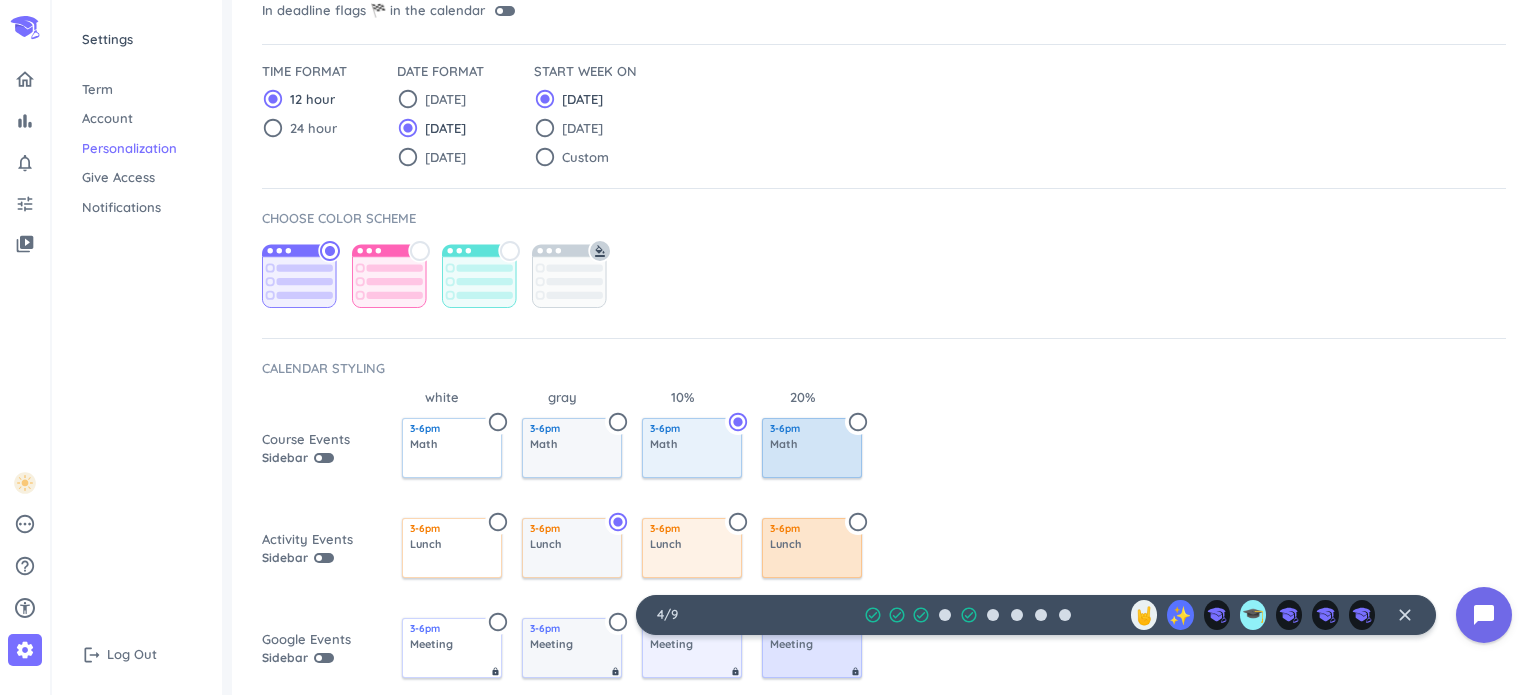 scroll, scrollTop: 541, scrollLeft: 0, axis: vertical 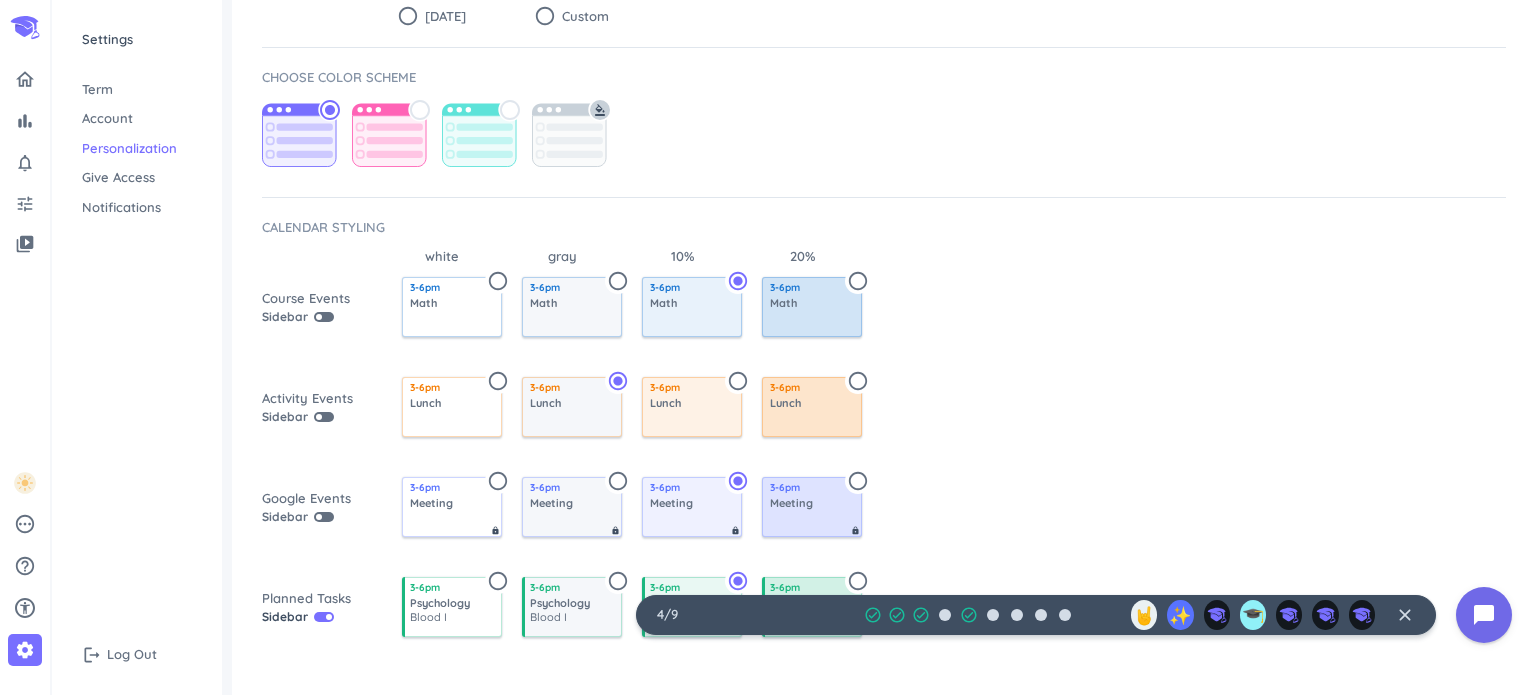 click on "Term" at bounding box center [137, 90] 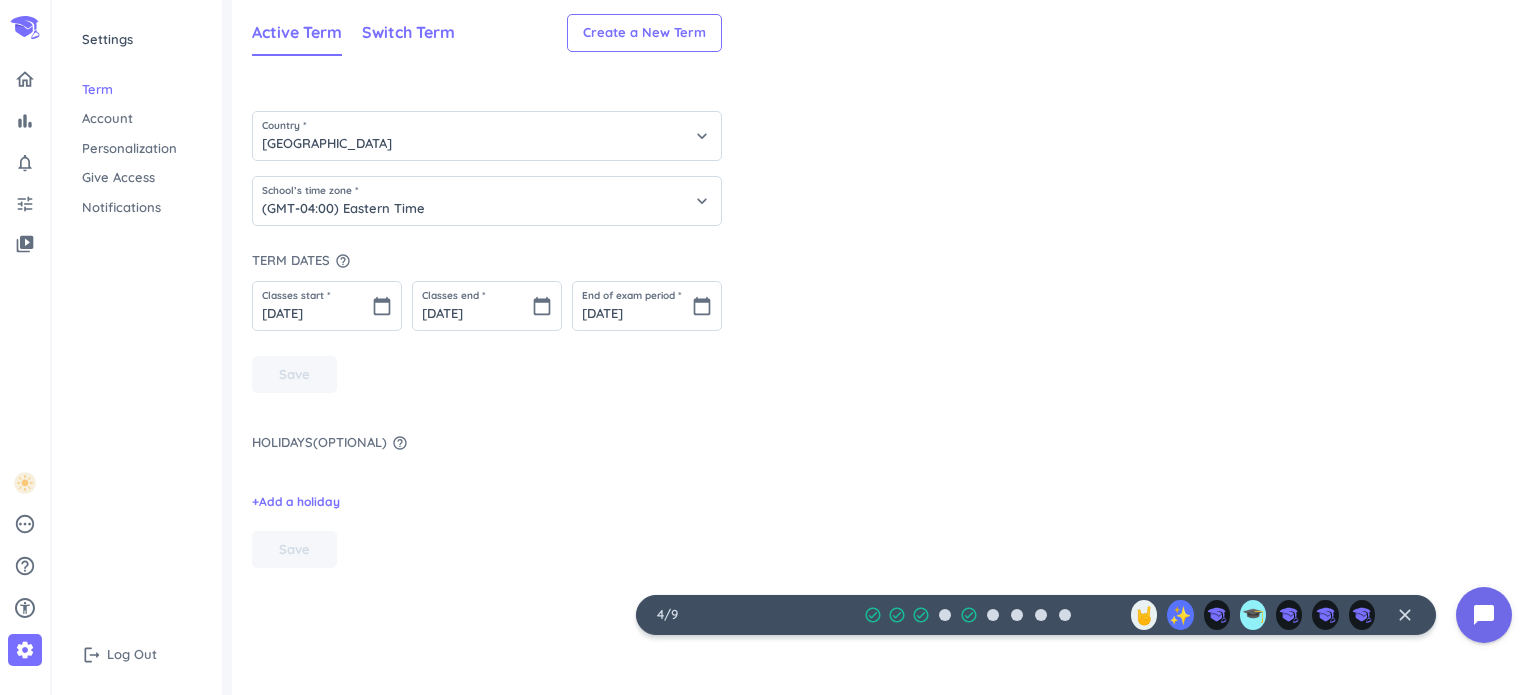 click on "Switch Term" at bounding box center (408, 33) 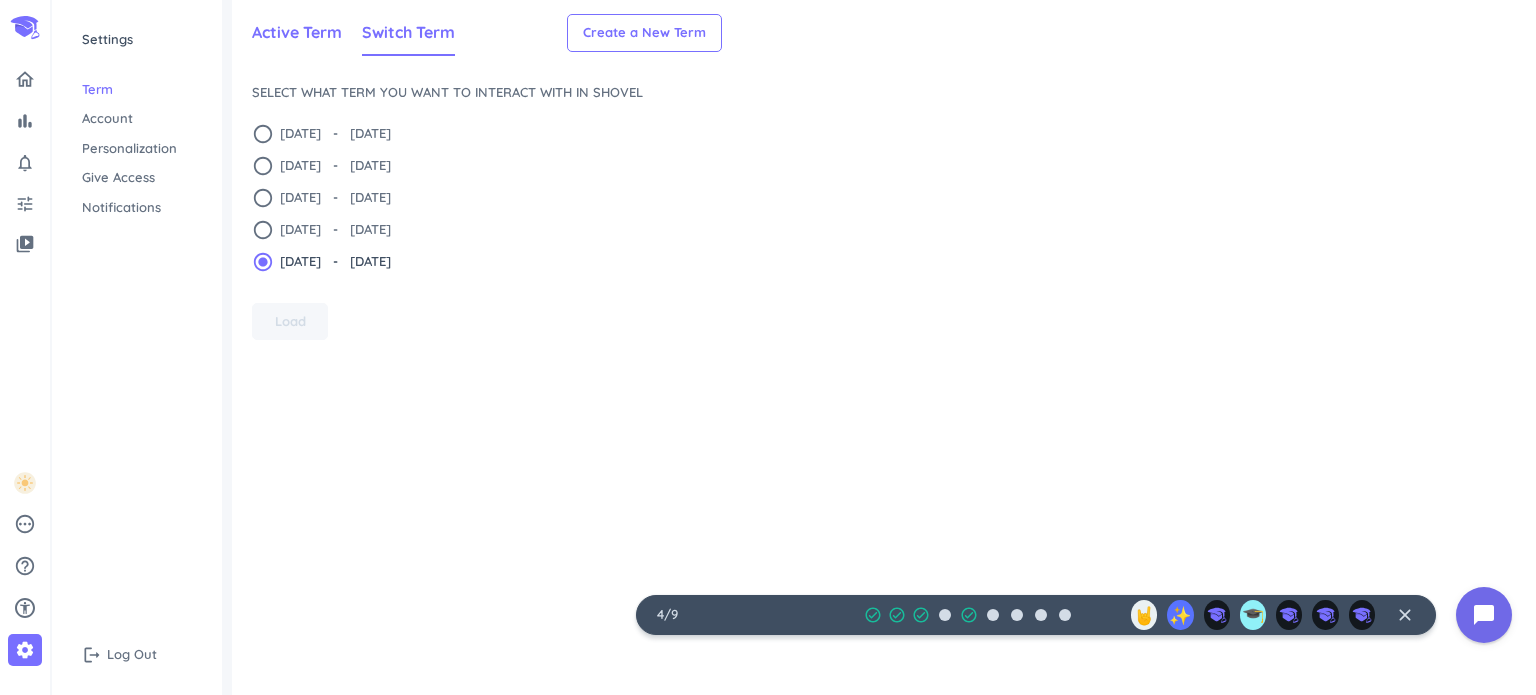 click on "Active Term" at bounding box center (297, 32) 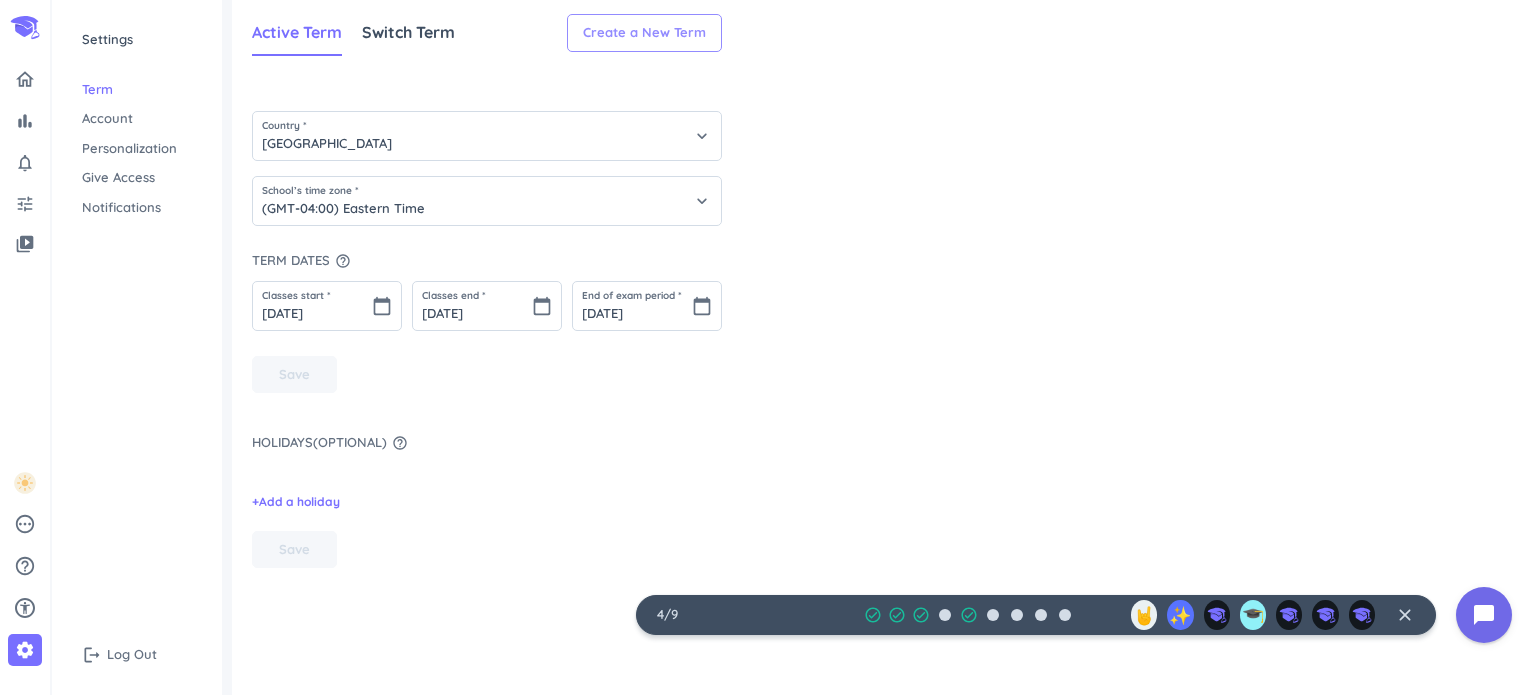 click on "Create a New Term" at bounding box center (644, 33) 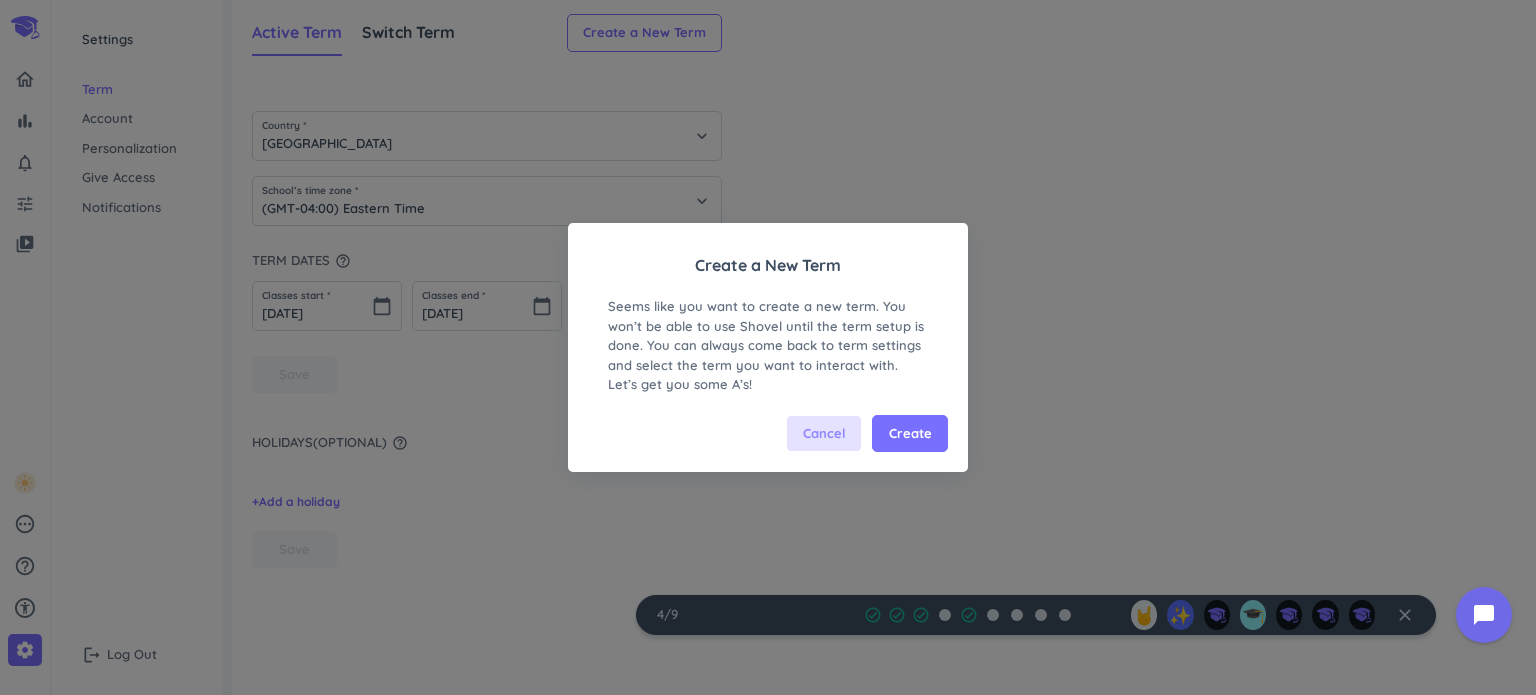 click on "Cancel" at bounding box center [824, 434] 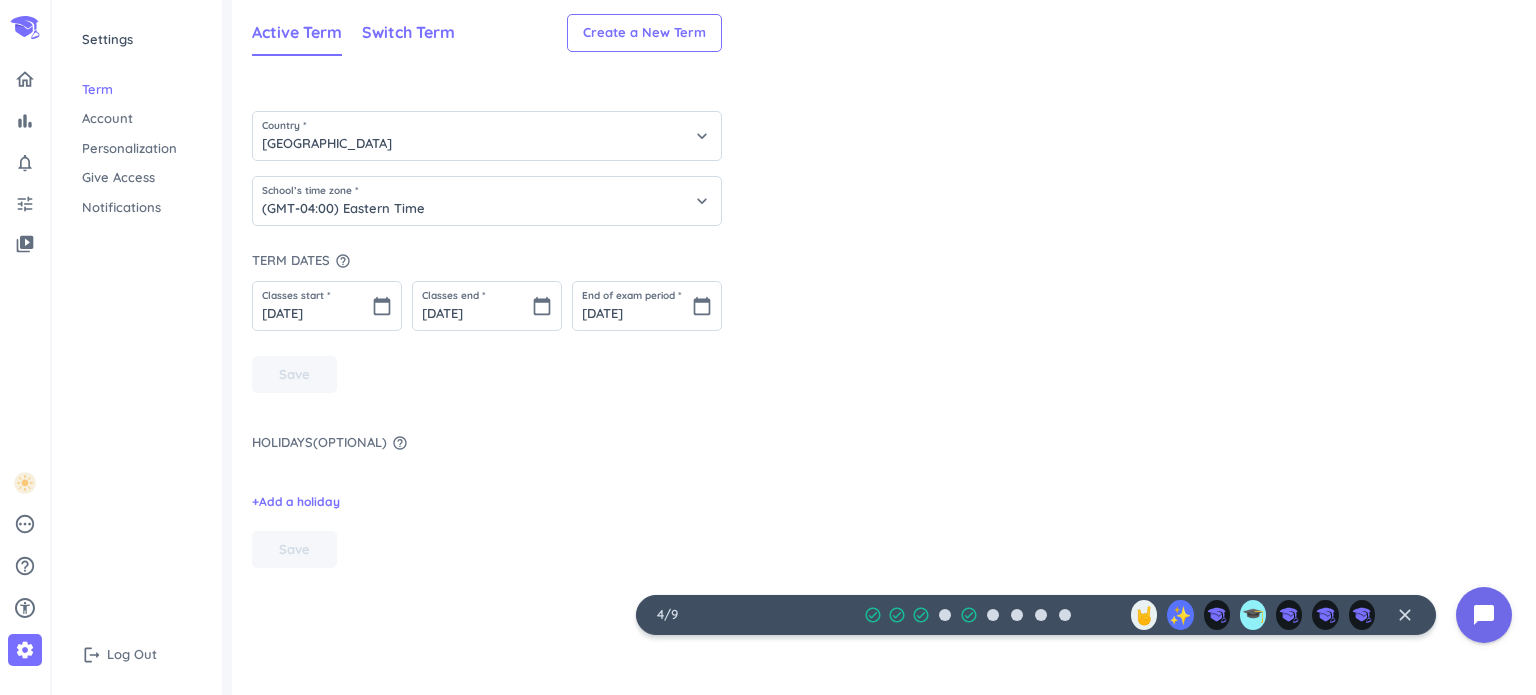 click on "Switch Term" at bounding box center (408, 32) 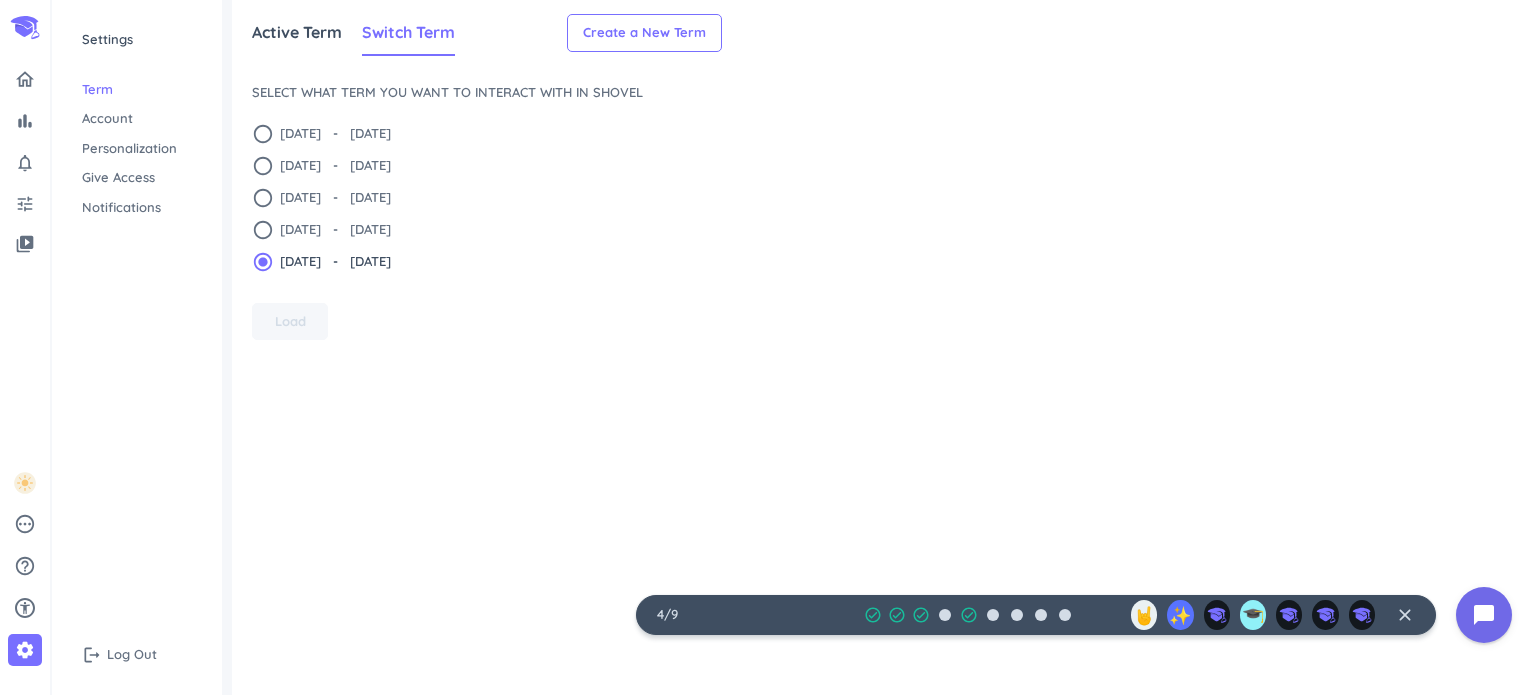 click on "radio_button_unchecked Jul 1 2023   -   Dec 16 2023 delete_outline radio_button_unchecked Dec 26 2023   -   May 3 2024 delete_outline radio_button_unchecked Jul 24 2024   -   Dec 15 2024 delete_outline radio_button_unchecked Dec 29 2024   -   May 3 2025 delete_outline radio_button_checked Jun 2 2025   -   Aug 25 2025 Load" at bounding box center [487, 232] 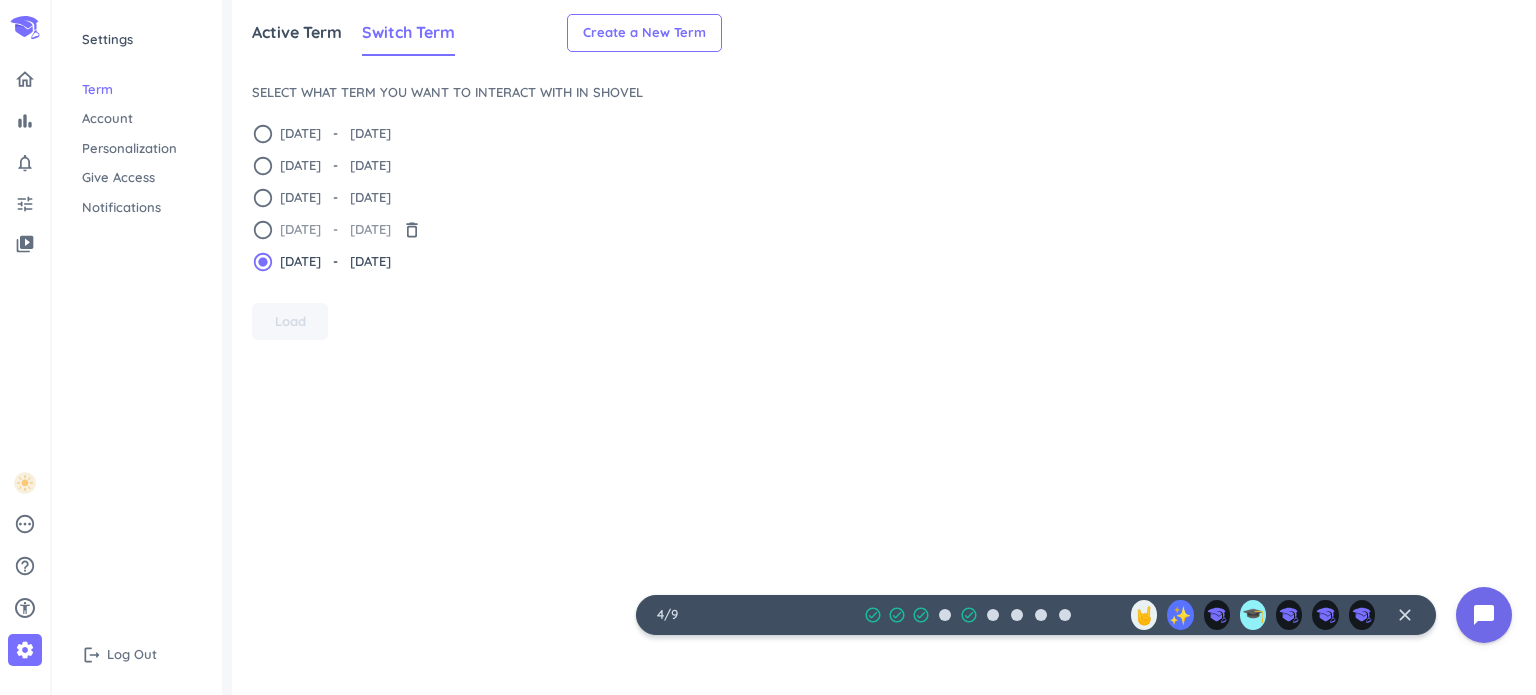 click on "radio_button_unchecked Dec 29 2024   -   May 3 2025" at bounding box center [321, 230] 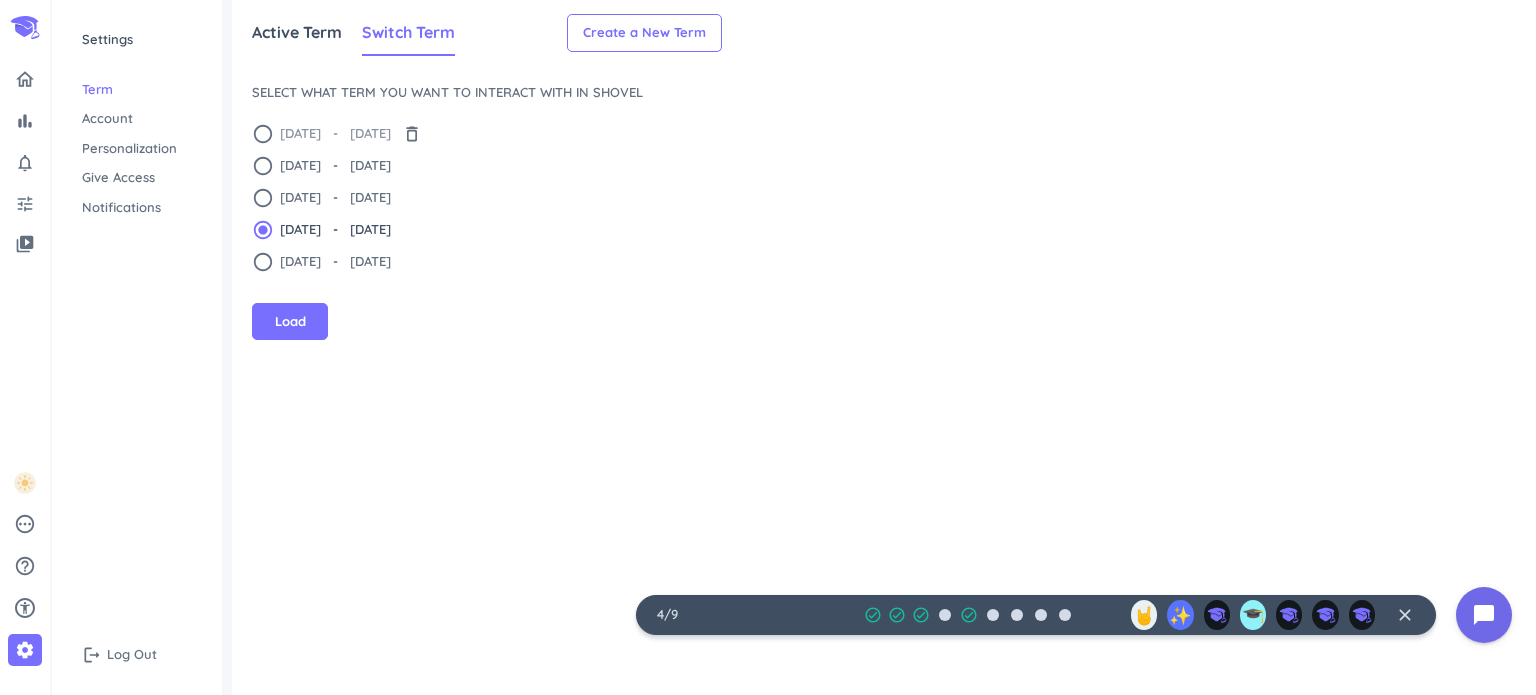 click on "radio_button_unchecked" at bounding box center (263, 134) 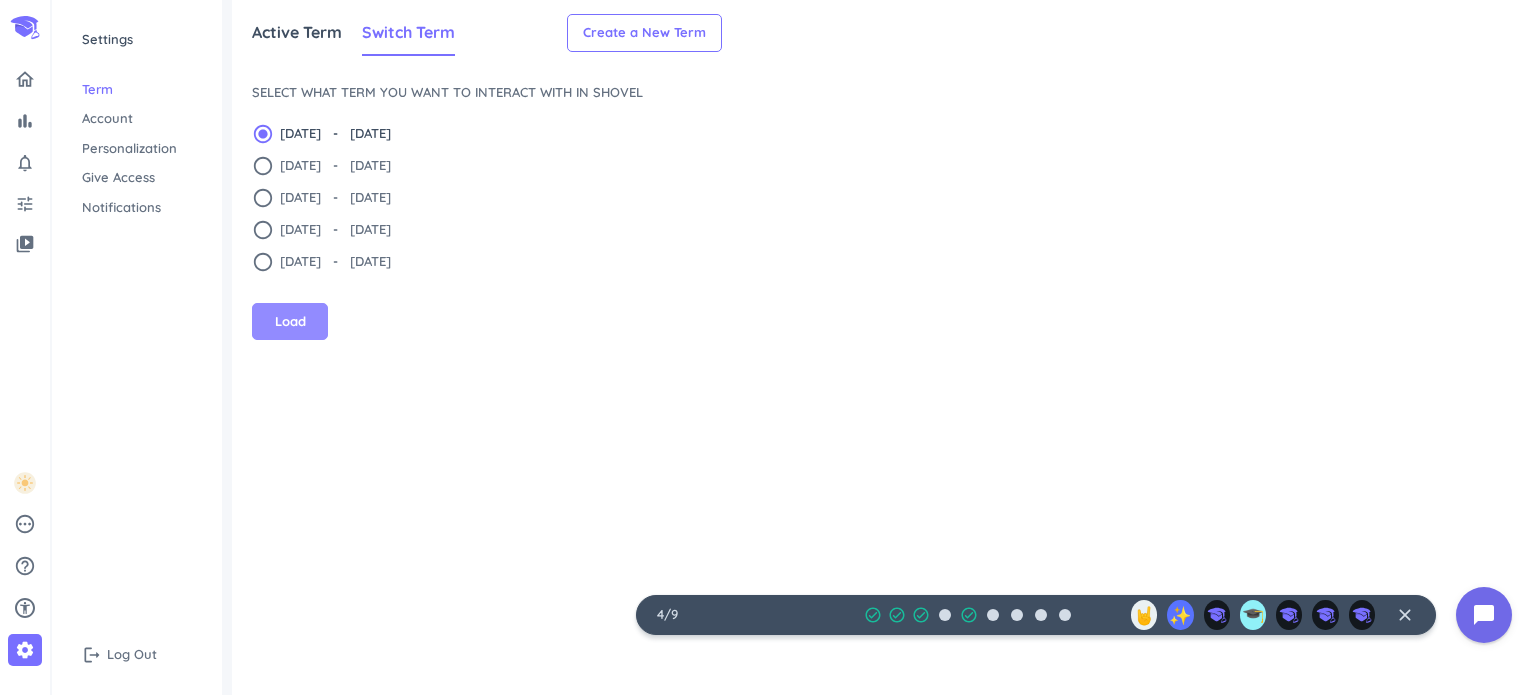 click on "Load" at bounding box center [290, 322] 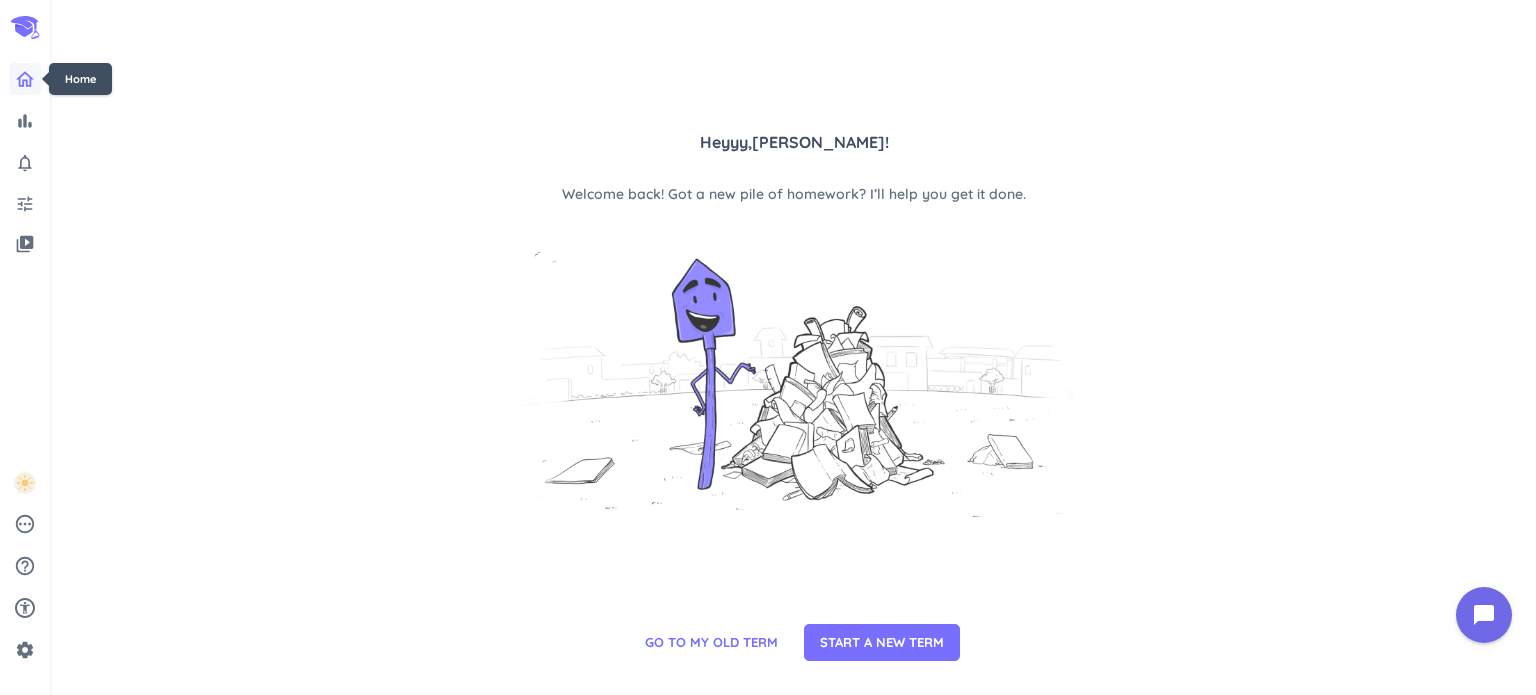 click 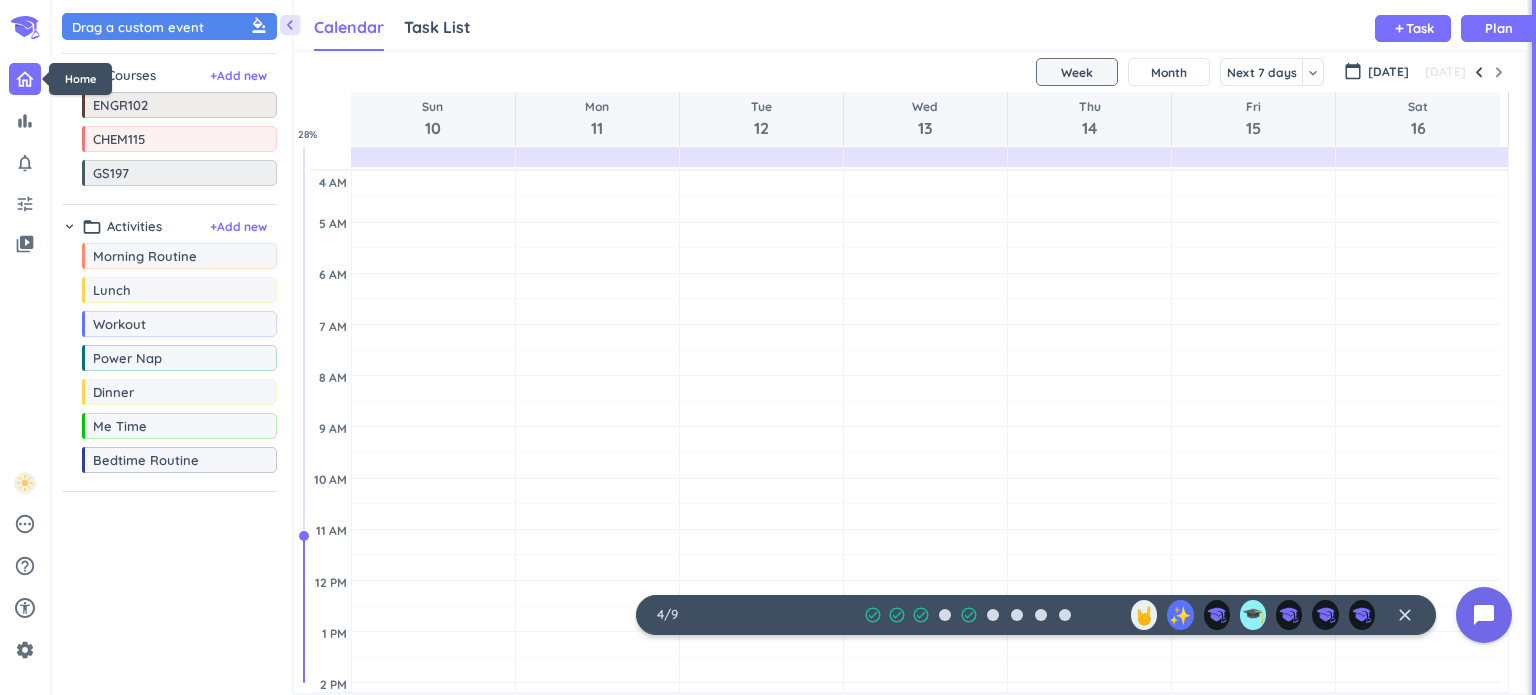 scroll, scrollTop: 8, scrollLeft: 9, axis: both 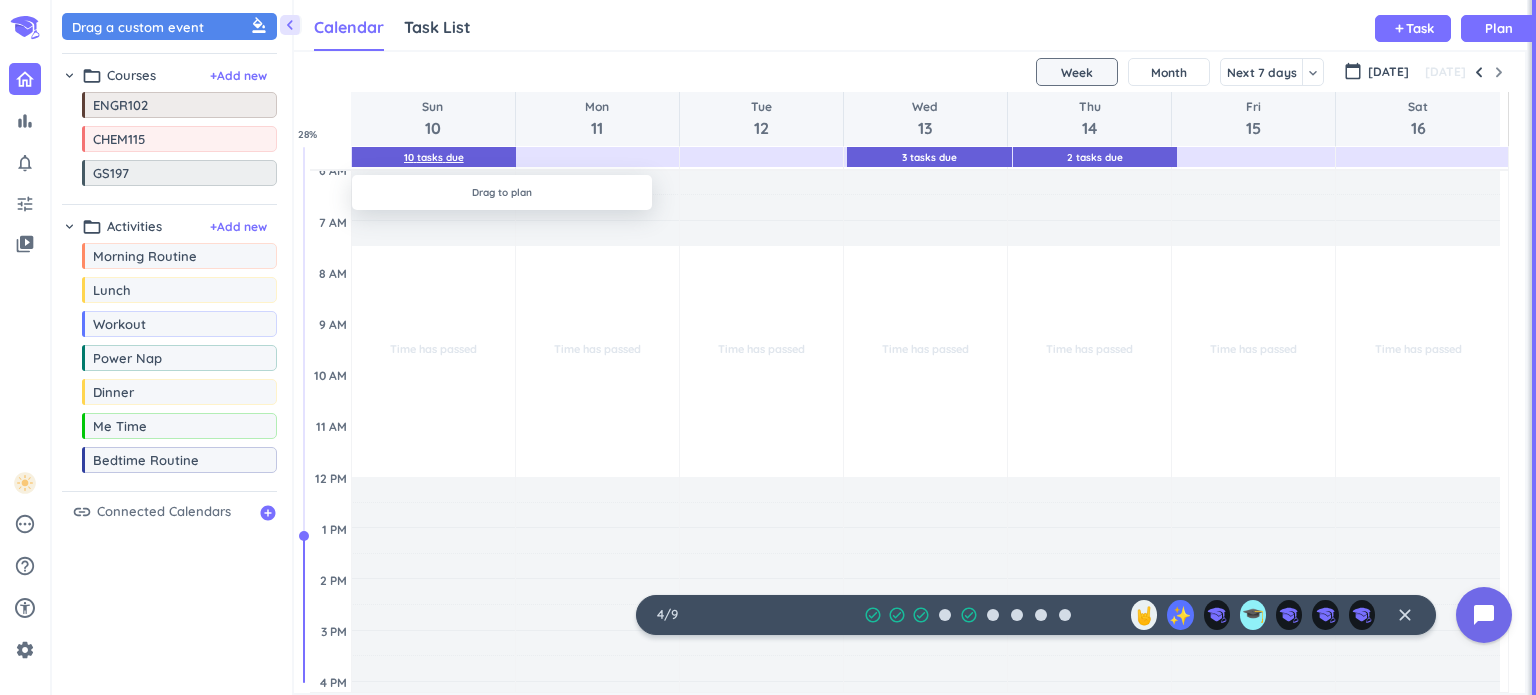 click on "10   Tasks   Due" at bounding box center [434, 157] 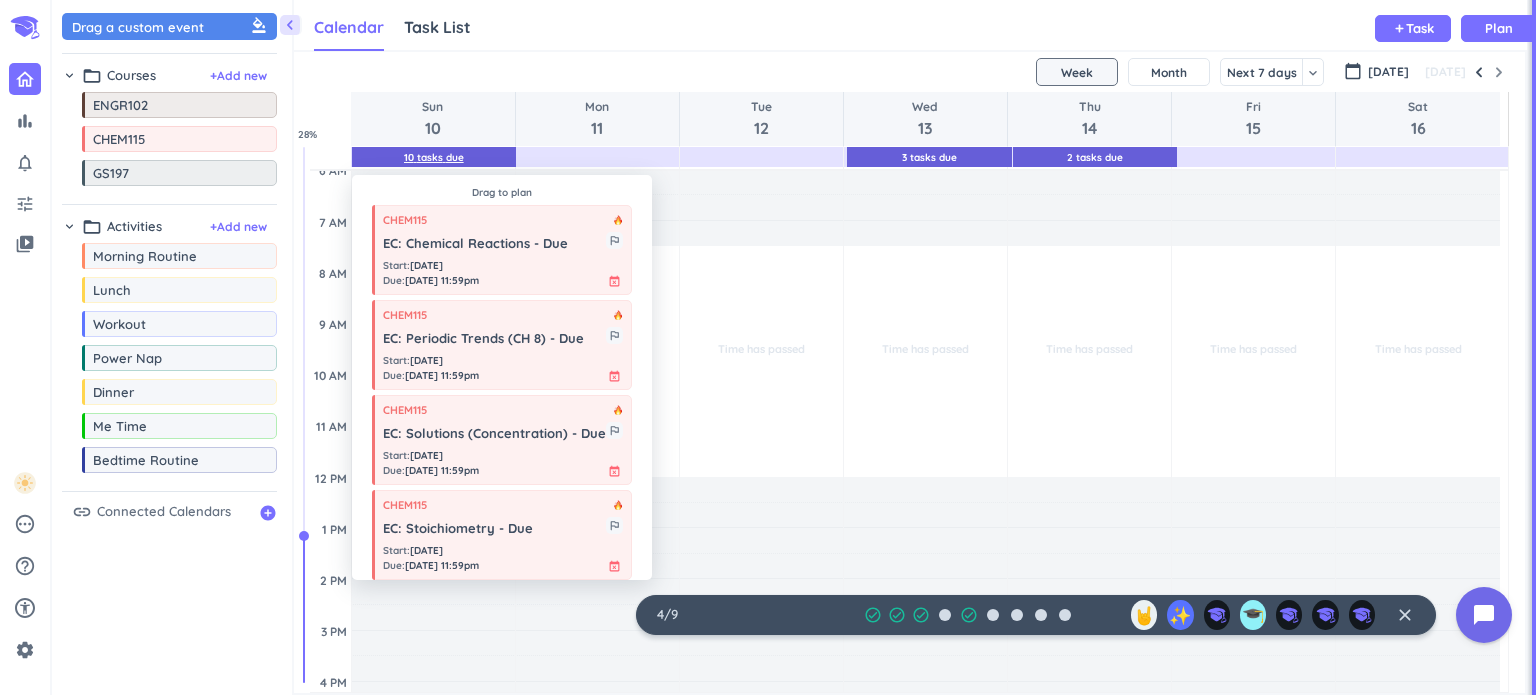 click on "10   Tasks   Due" at bounding box center (434, 157) 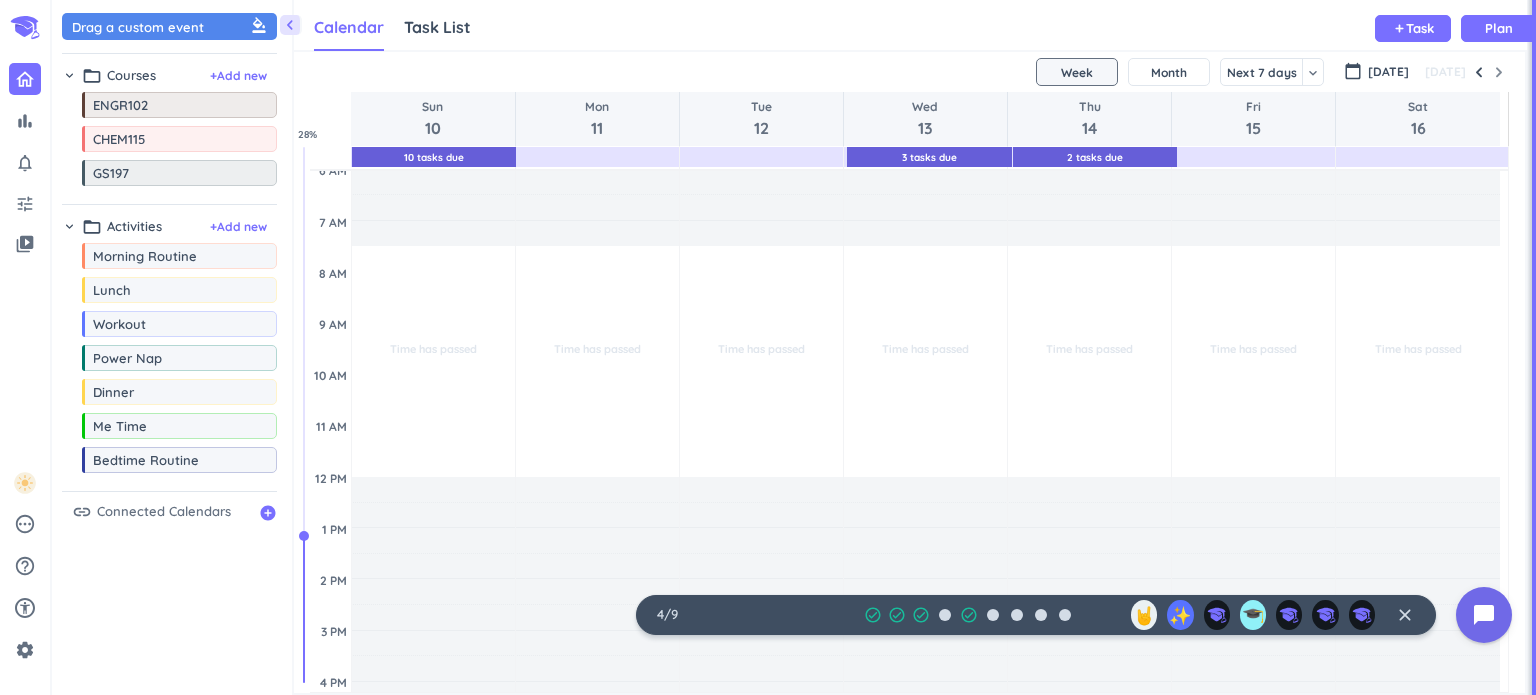 click on "Sun 10" at bounding box center (433, 119) 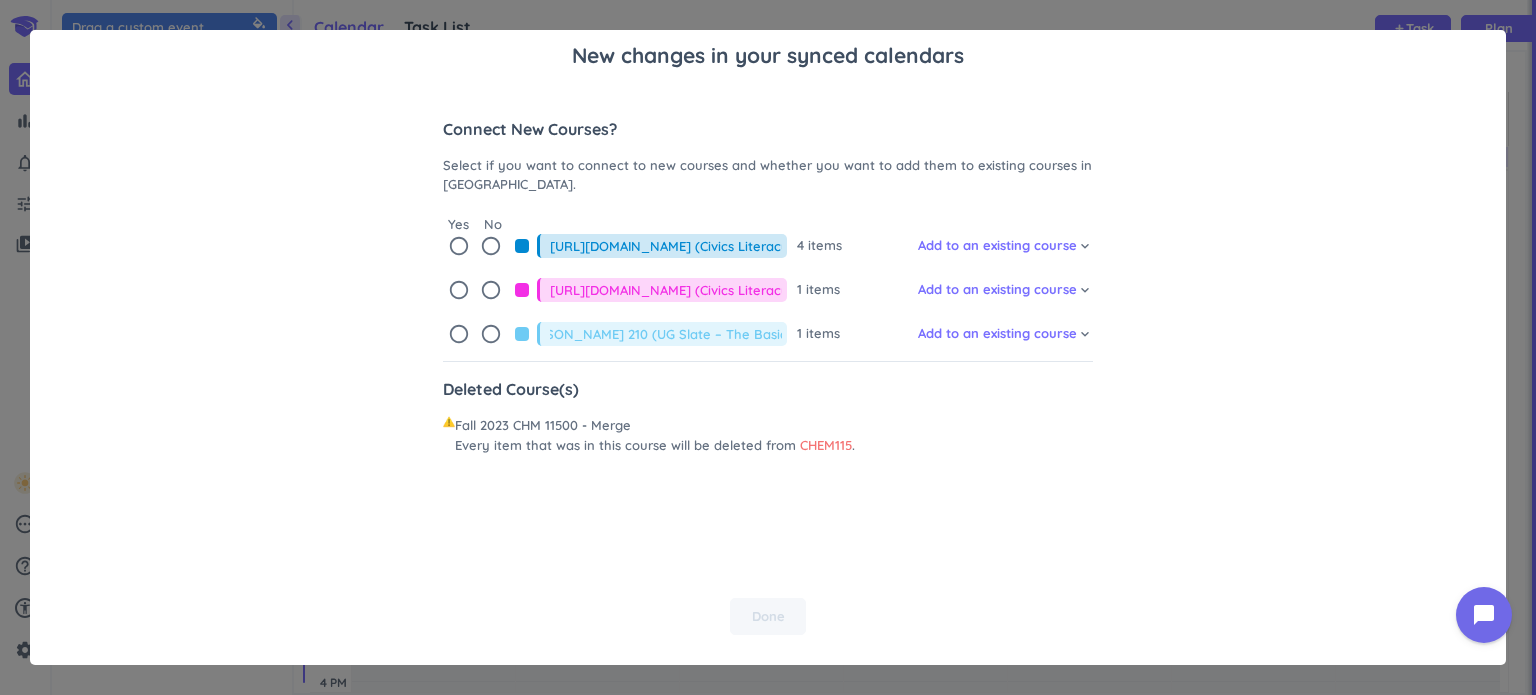 scroll, scrollTop: 0, scrollLeft: 0, axis: both 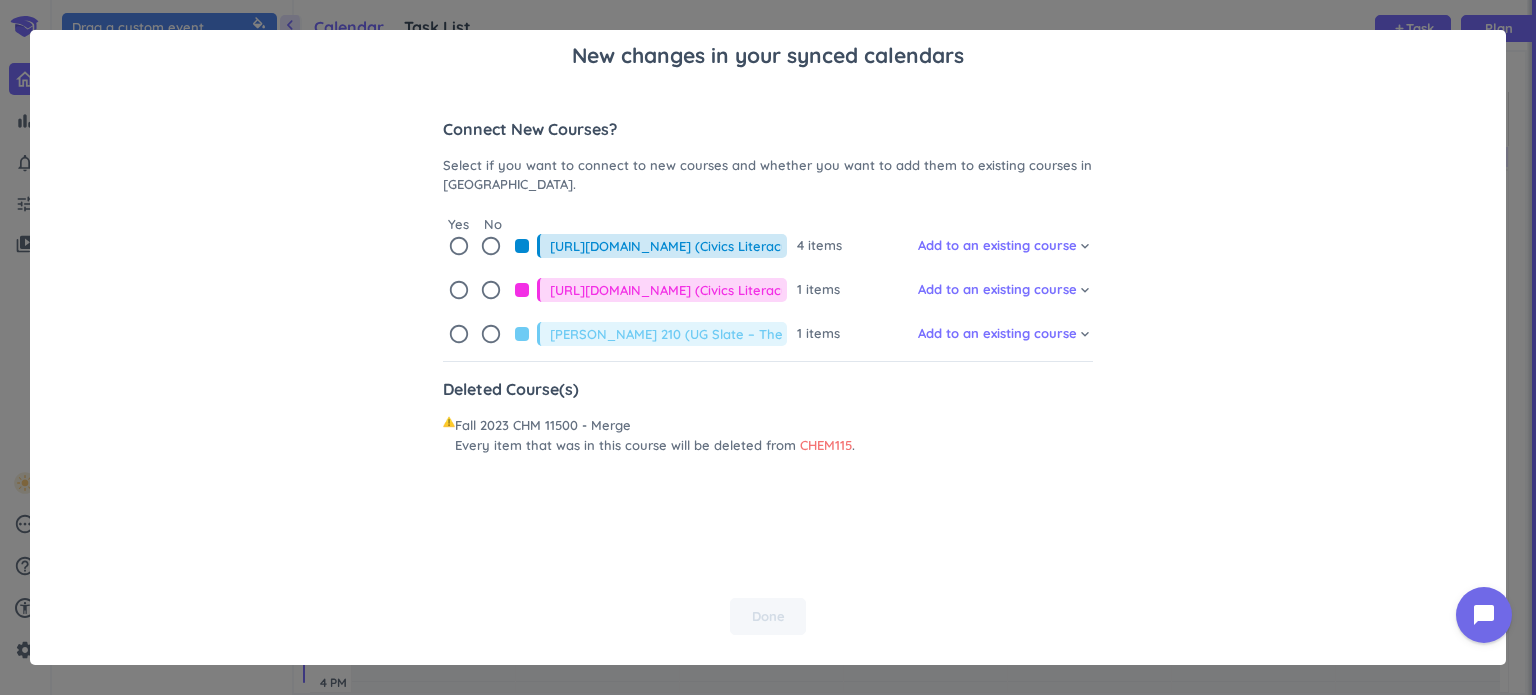 click on "New changes in your synced calendars Connect New Courses? Select if you want to connect to new courses and whether you want to add them to existing courses in Shovel. Yes No radio_button_unchecked radio_button_unchecked https://purdue-edu.zoom.us/j/97699260432 (Civics Literacy: Civics Podcasts) 4   items Add to an existing course cancel keyboard_arrow_down radio_button_unchecked radio_button_unchecked https://purdue-edu.zoom.us/j/92062956215 (Civics Literacy: Civics Podcasts) 1   items Add to an existing course cancel keyboard_arrow_down radio_button_unchecked radio_button_unchecked Stanley-Coulter 210 (UG Slate – The Basics) 1   items Add to an existing course cancel keyboard_arrow_down Deleted Course(s) Fall 2023 CHM 11500 - Merge Every item that was in this course will be deleted from   CHEM115 . Done" at bounding box center [768, 347] 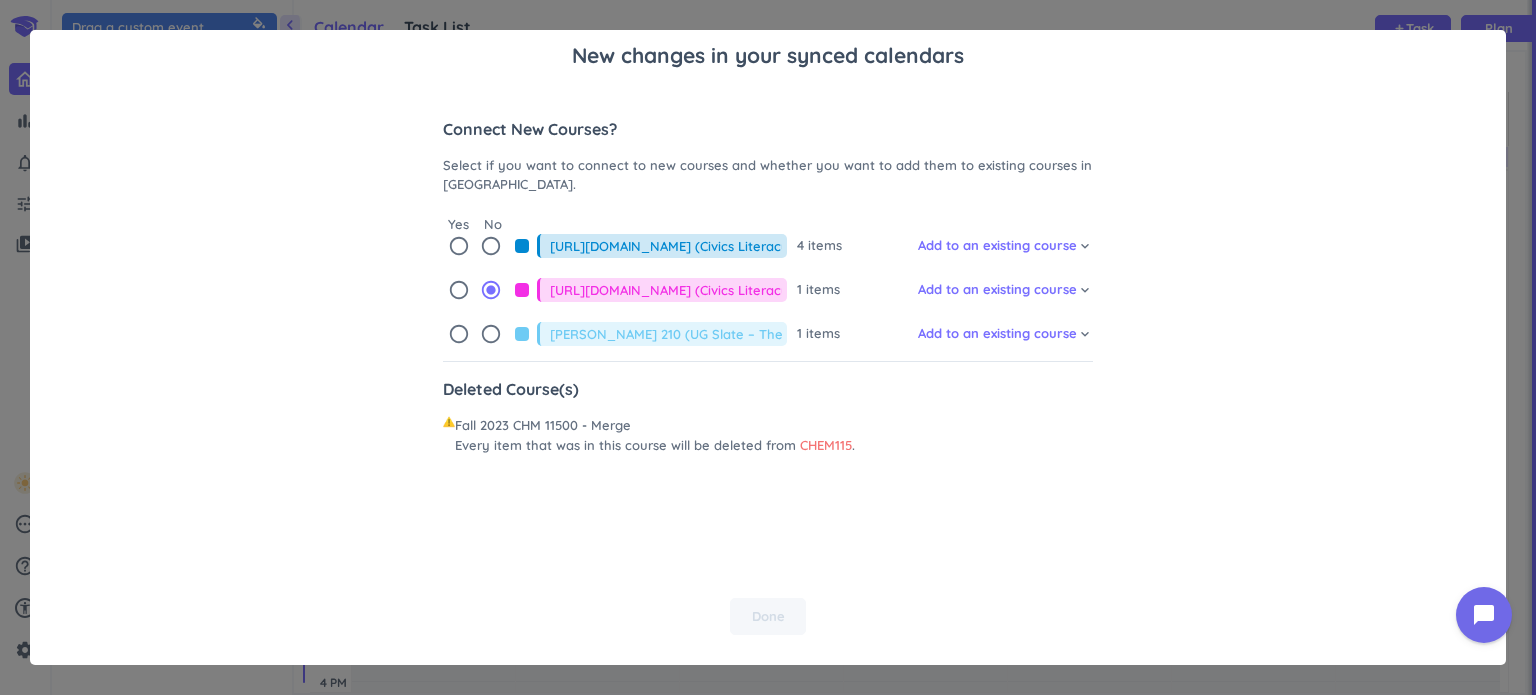 click on "radio_button_unchecked radio_button_unchecked https://purdue-edu.zoom.us/j/97699260432 (Civics Literacy: Civics Podcasts) 4   items" at bounding box center [642, 246] 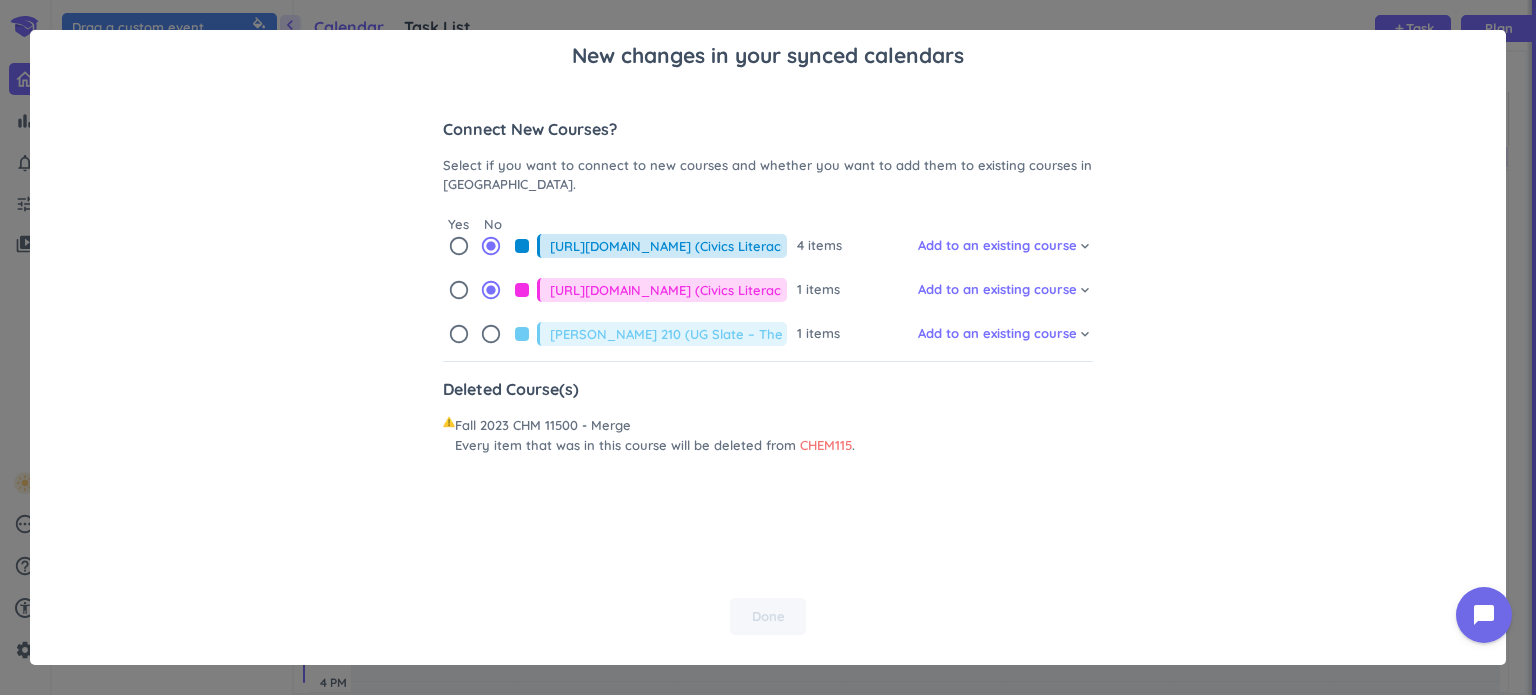 click on "radio_button_unchecked" at bounding box center (491, 334) 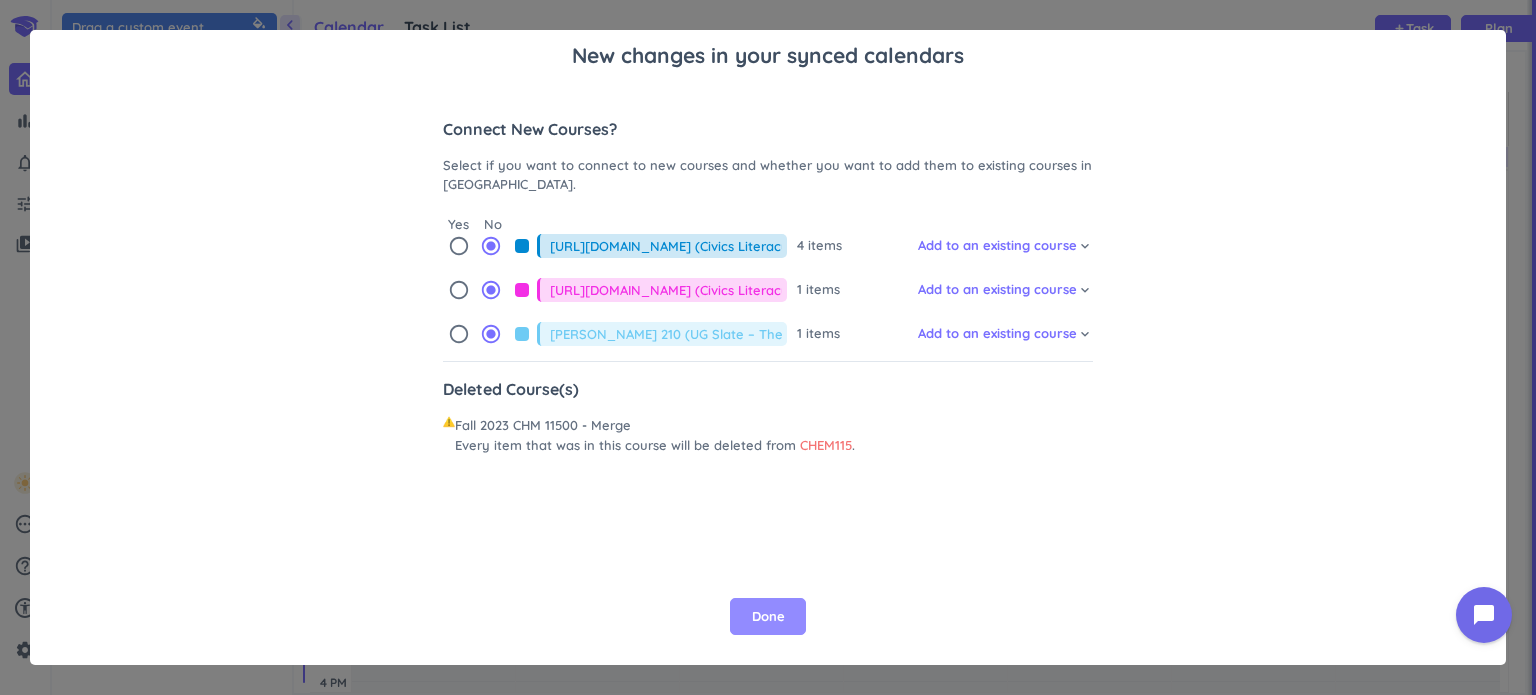 click on "Done" at bounding box center [768, 617] 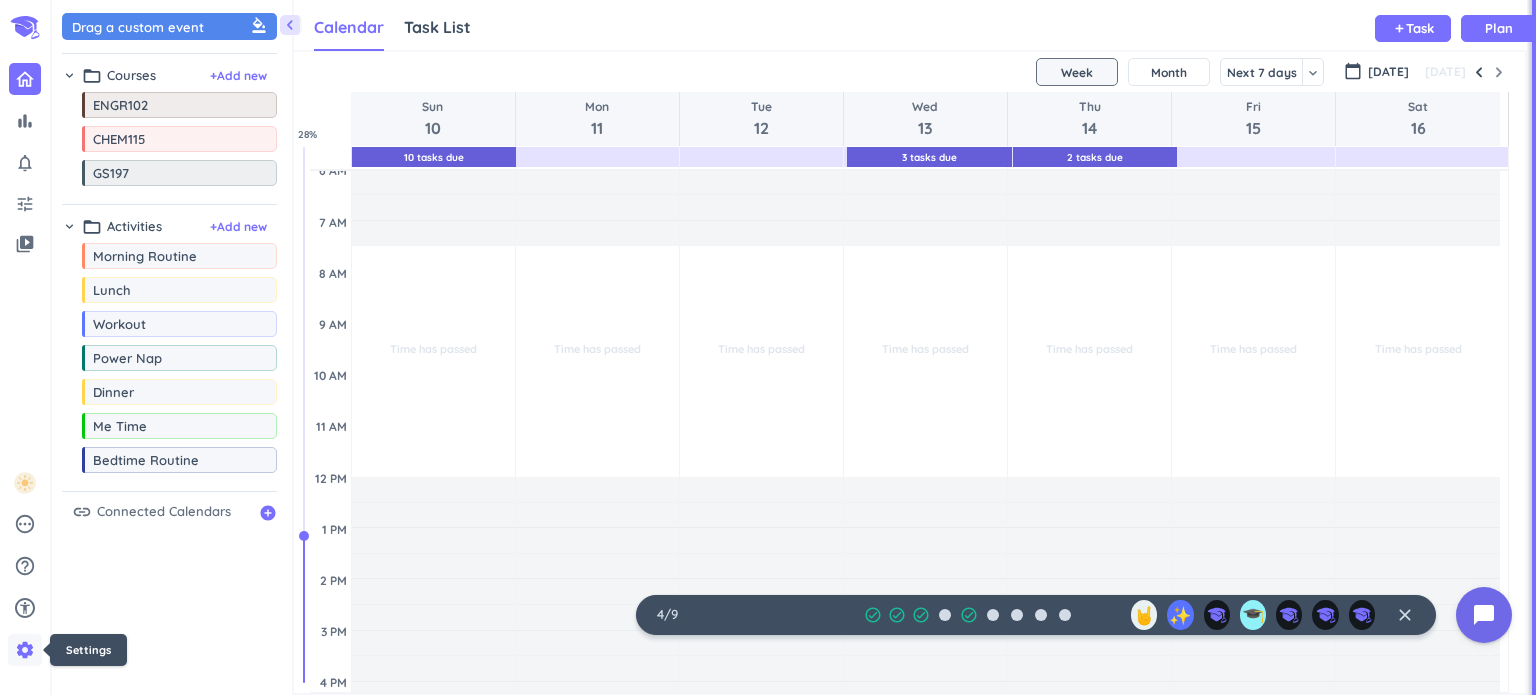 click on "settings" at bounding box center [25, 650] 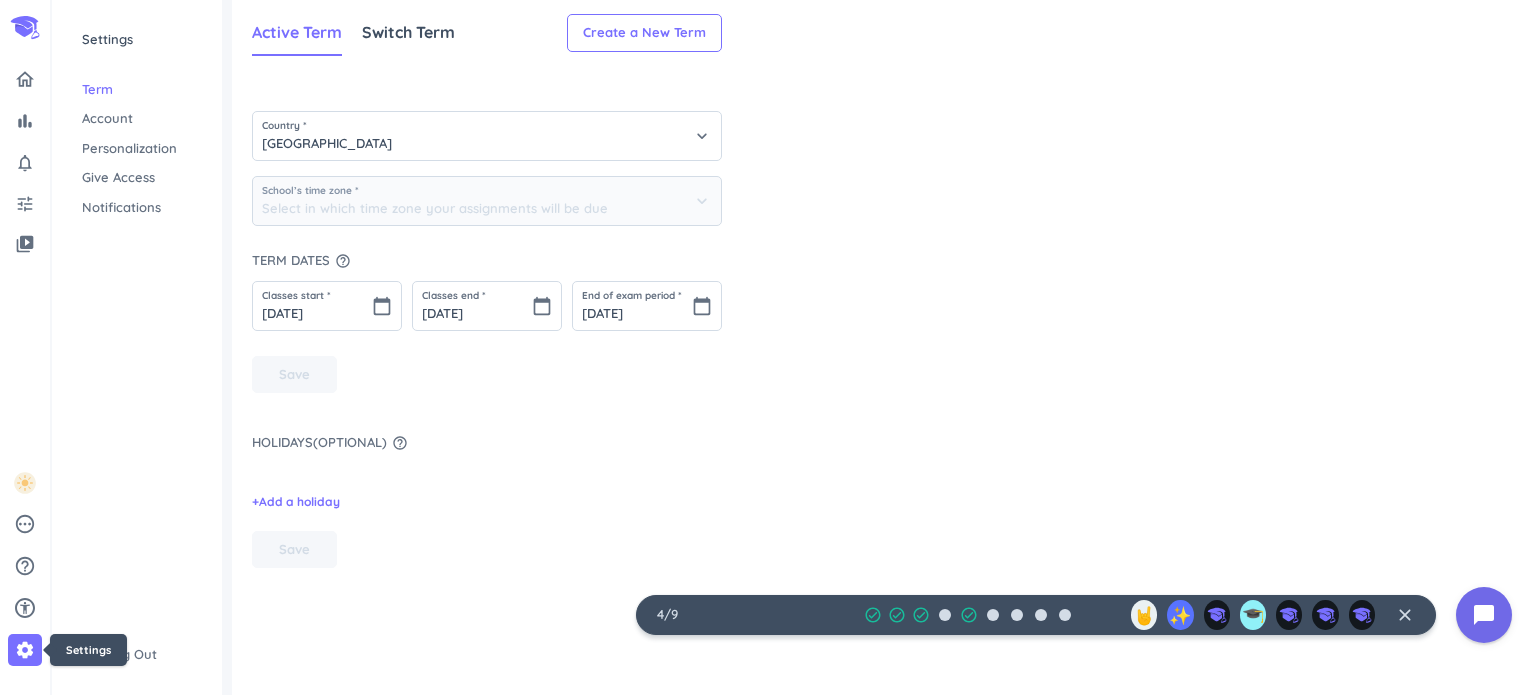 type on "(GMT-04:00) Eastern Time" 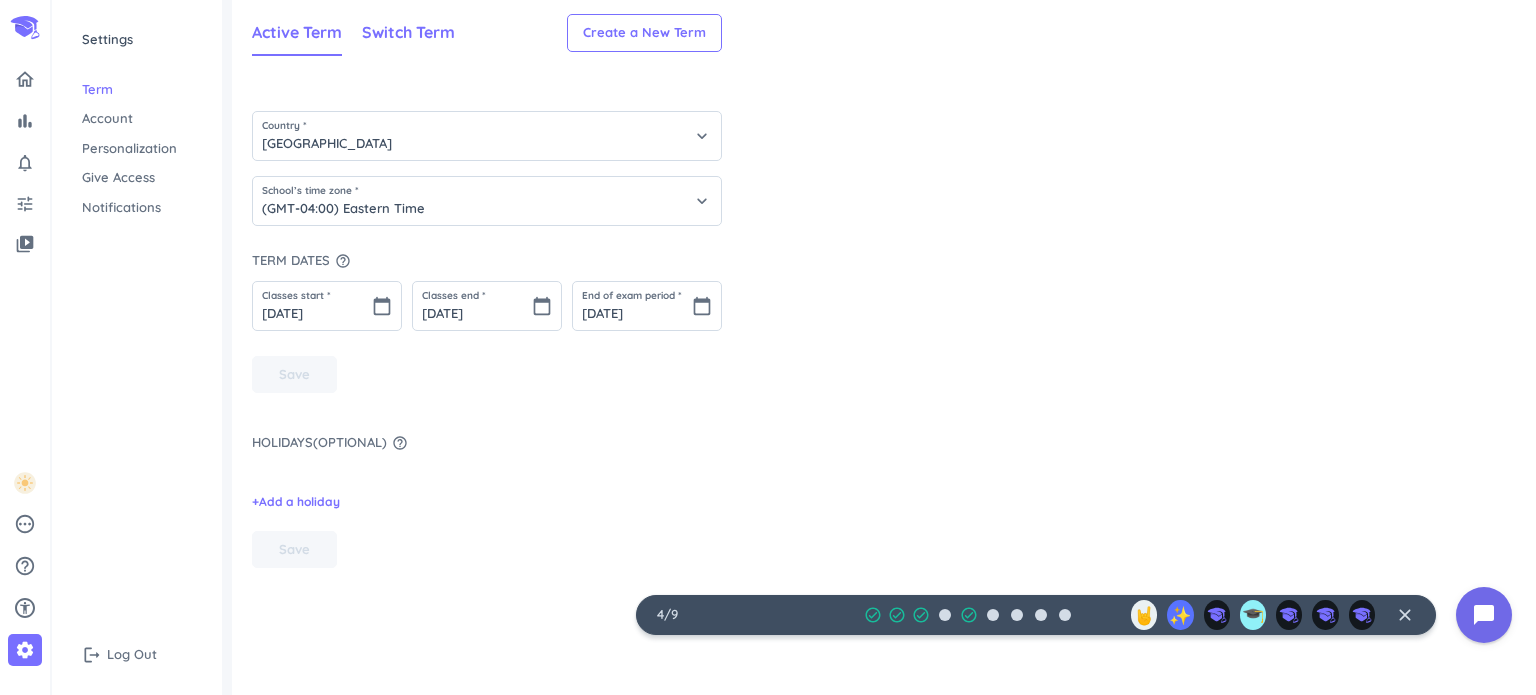 click on "Switch Term" at bounding box center [408, 32] 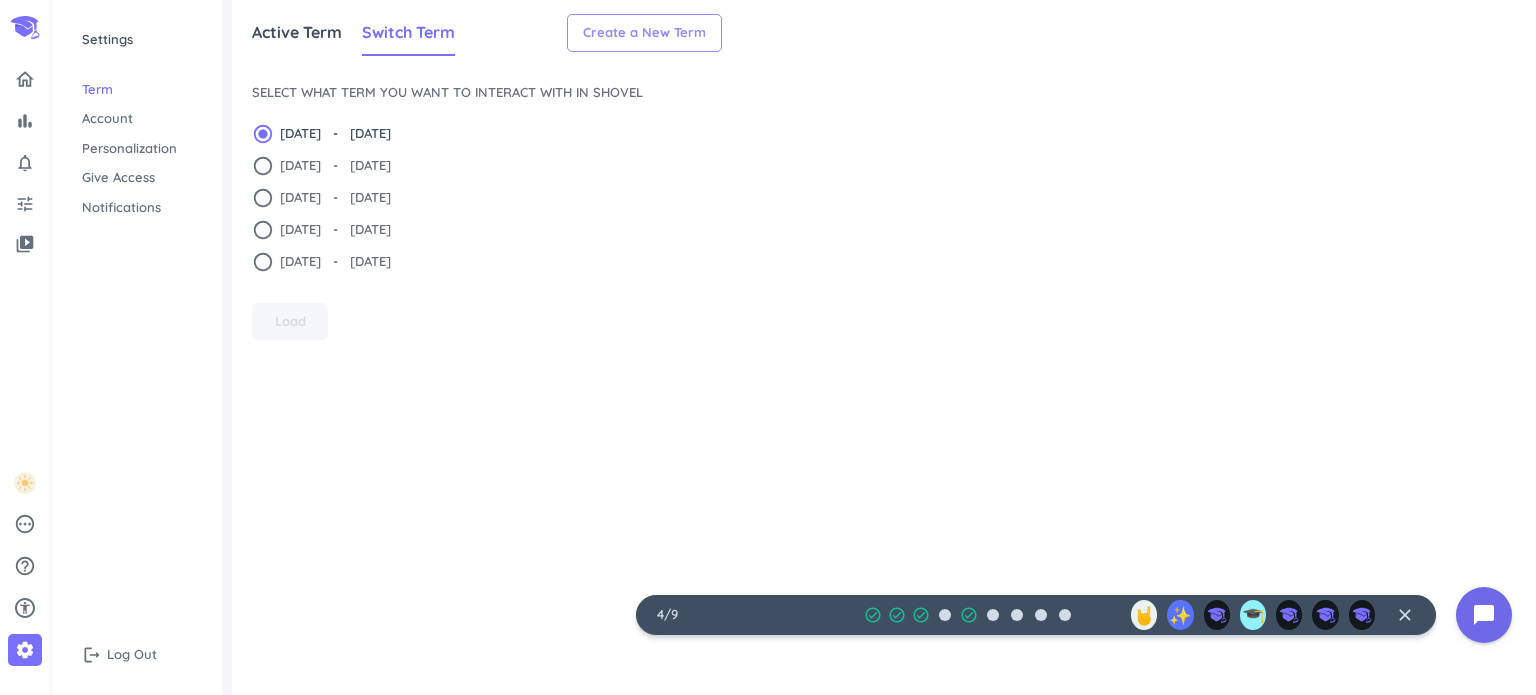 click on "Create a New Term" at bounding box center (644, 33) 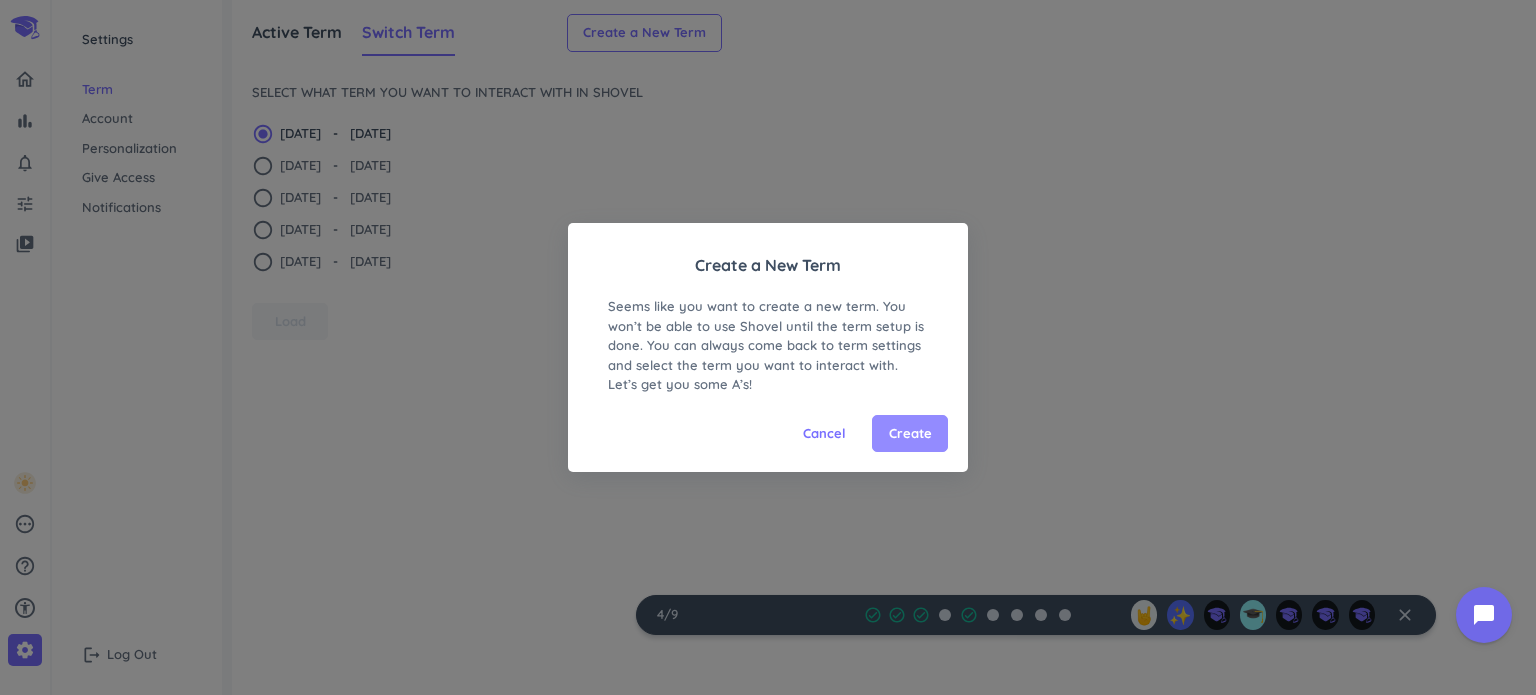 click on "Create" at bounding box center [910, 434] 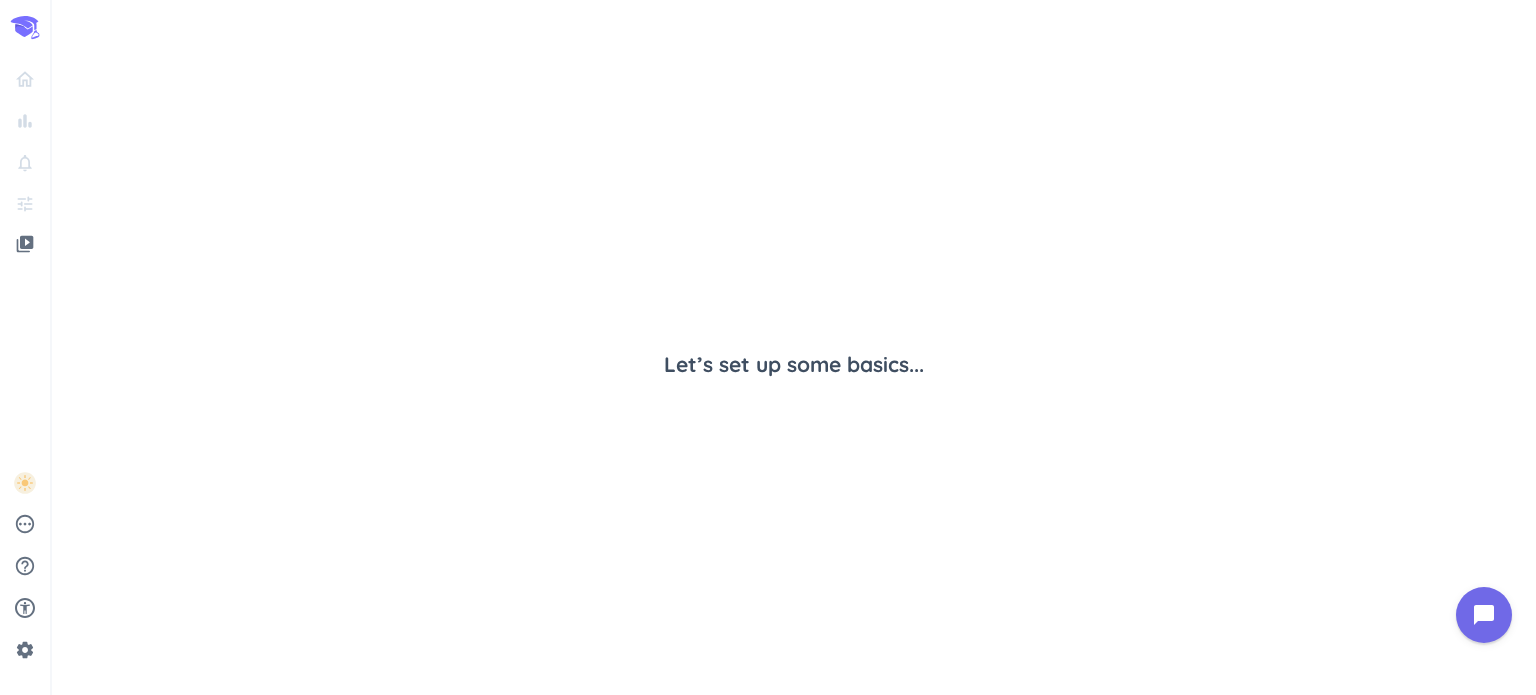 click on "Let’s set up some basics..." at bounding box center [794, 365] 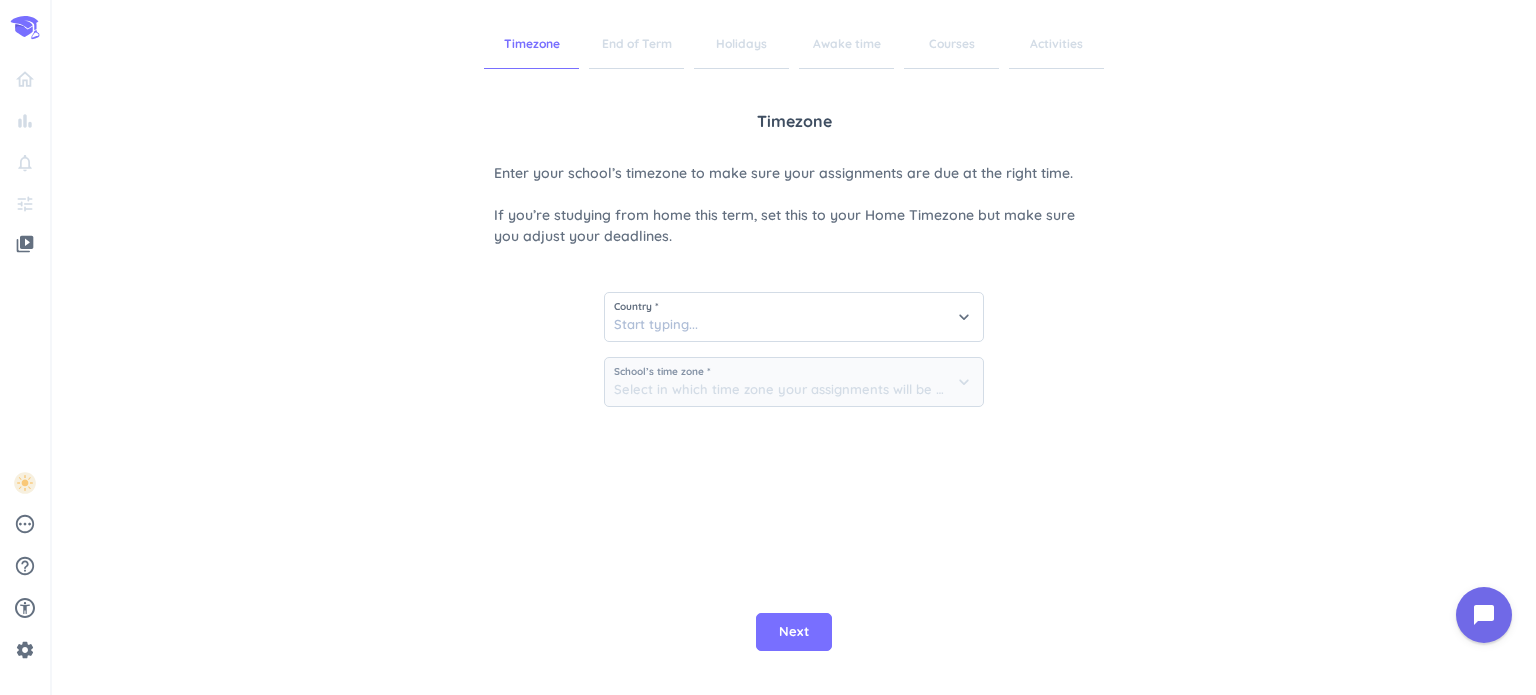 click on "Country * keyboard_arrow_down School’s time zone * keyboard_arrow_down" at bounding box center [794, 342] 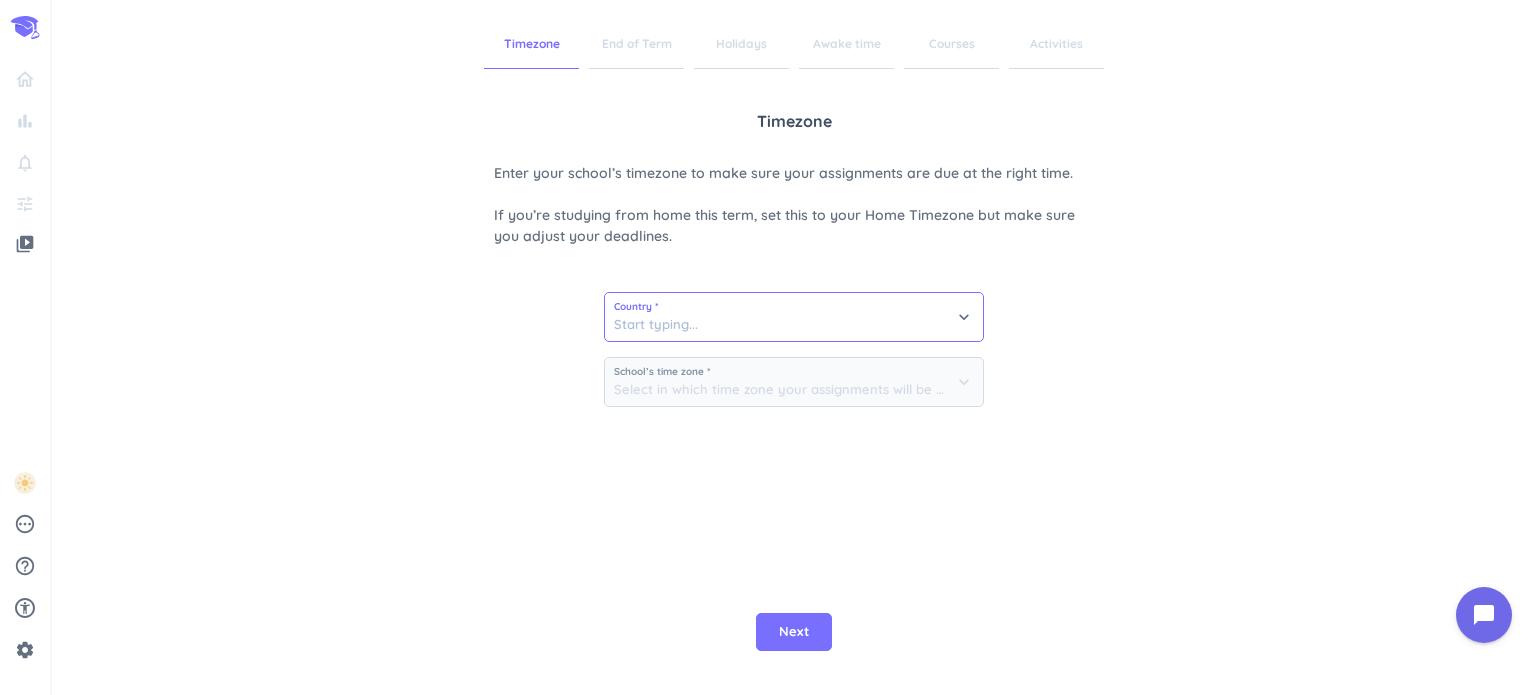 click at bounding box center [794, 317] 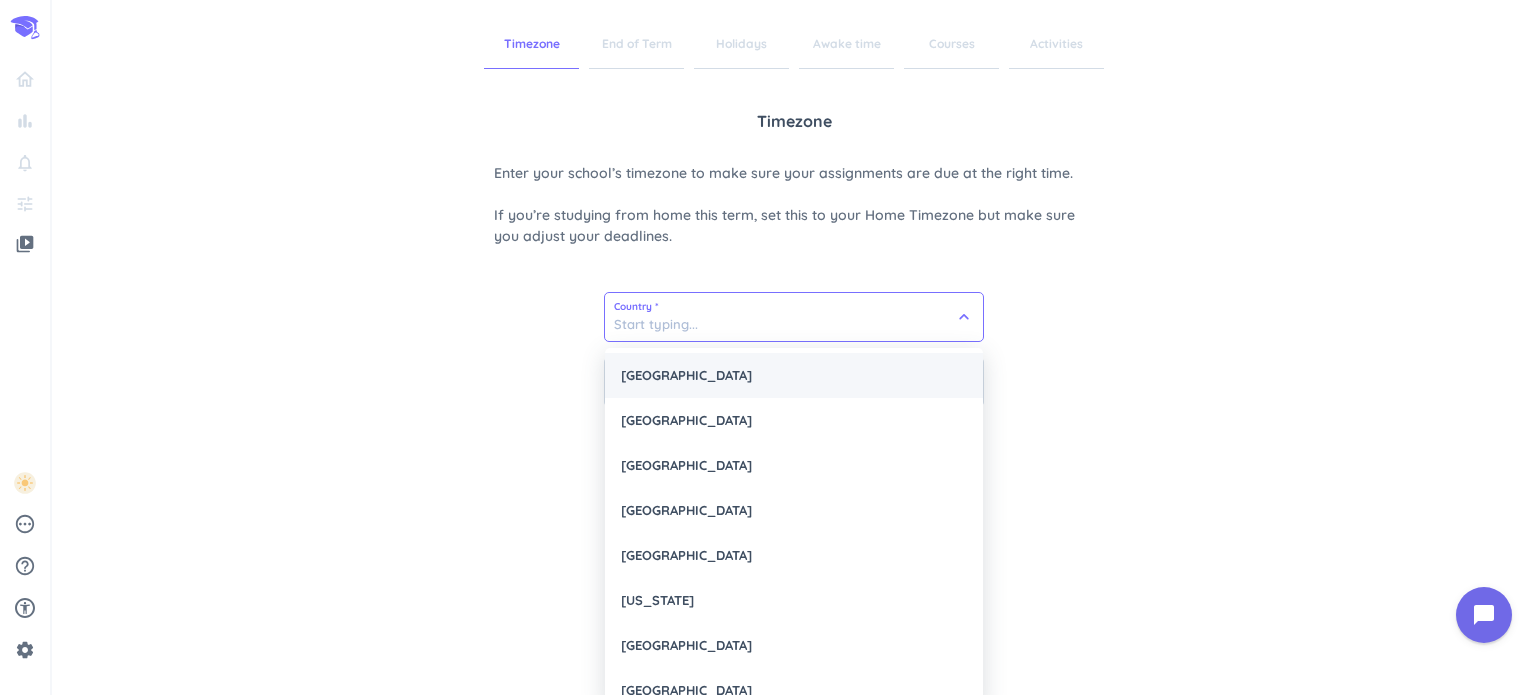 click on "[GEOGRAPHIC_DATA]" at bounding box center [794, 375] 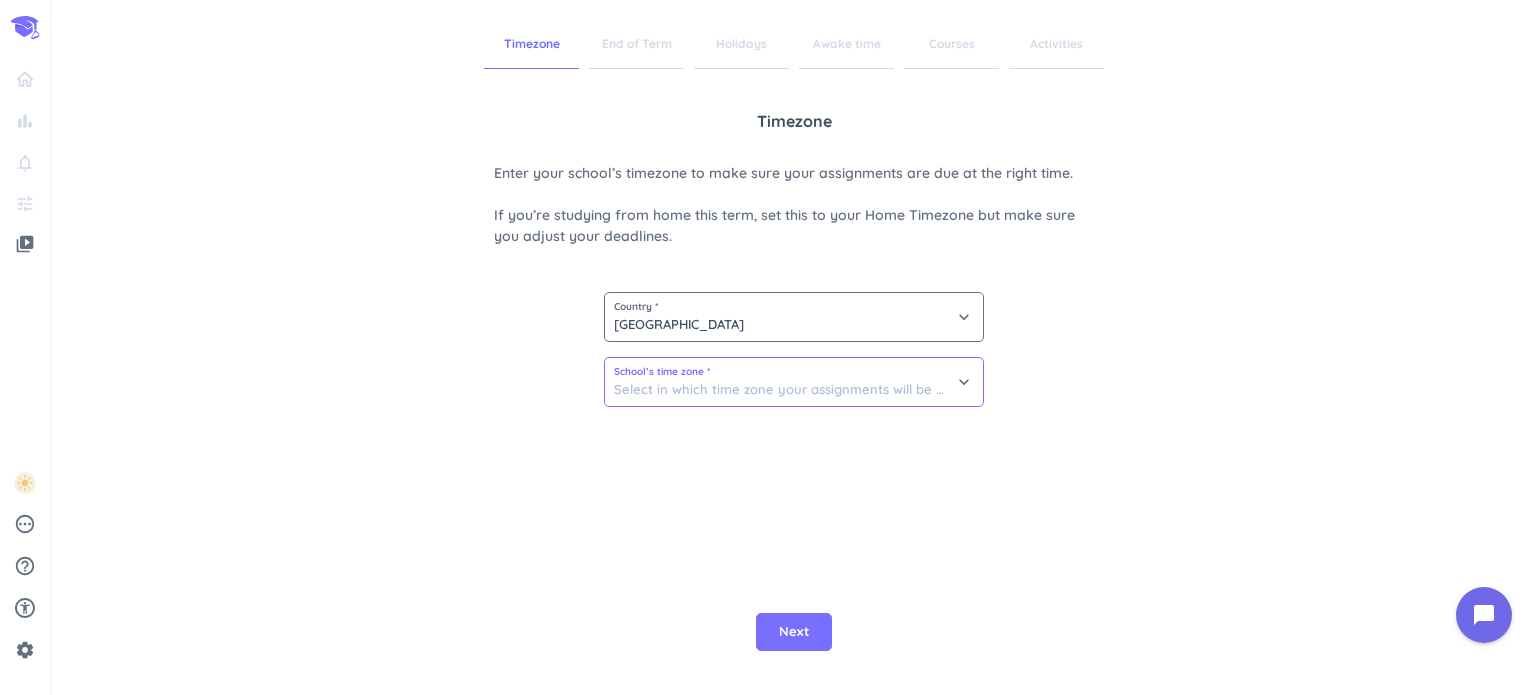 click at bounding box center (794, 382) 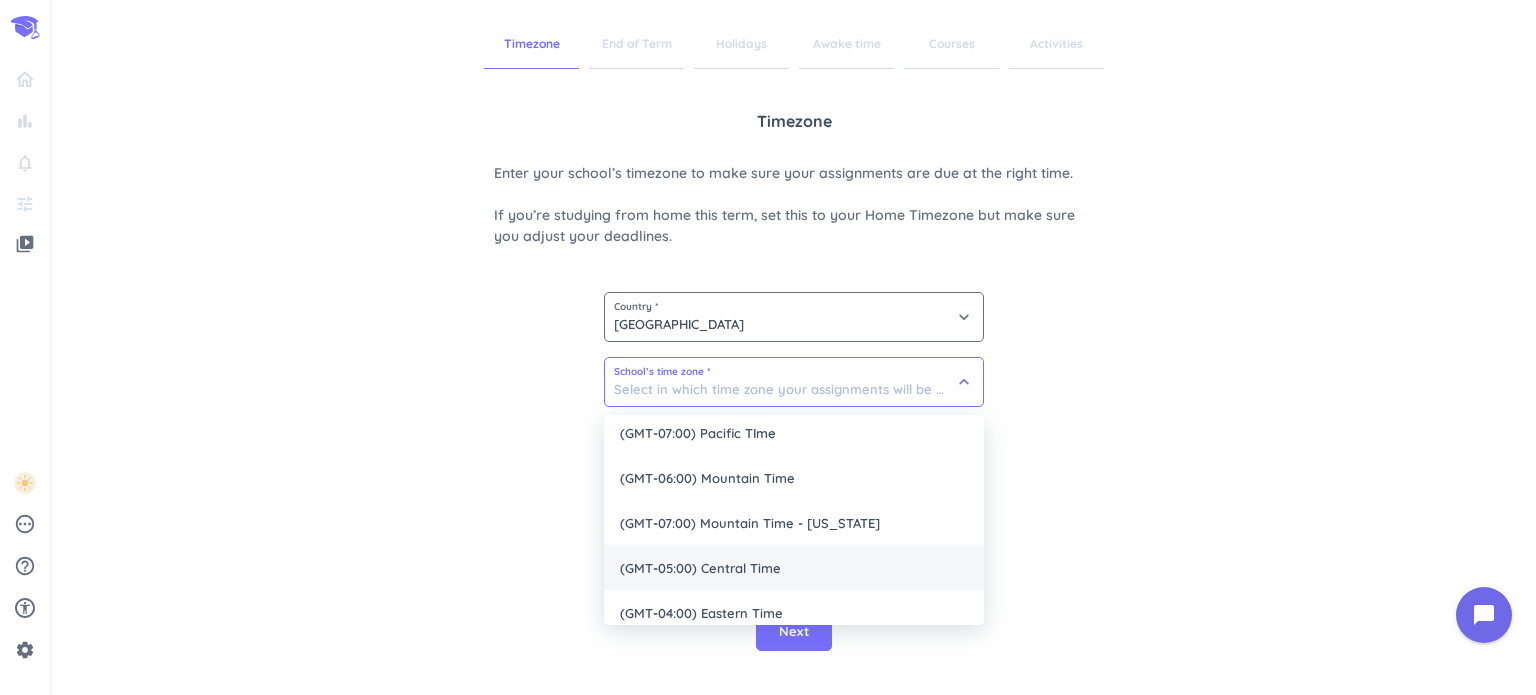scroll, scrollTop: 114, scrollLeft: 0, axis: vertical 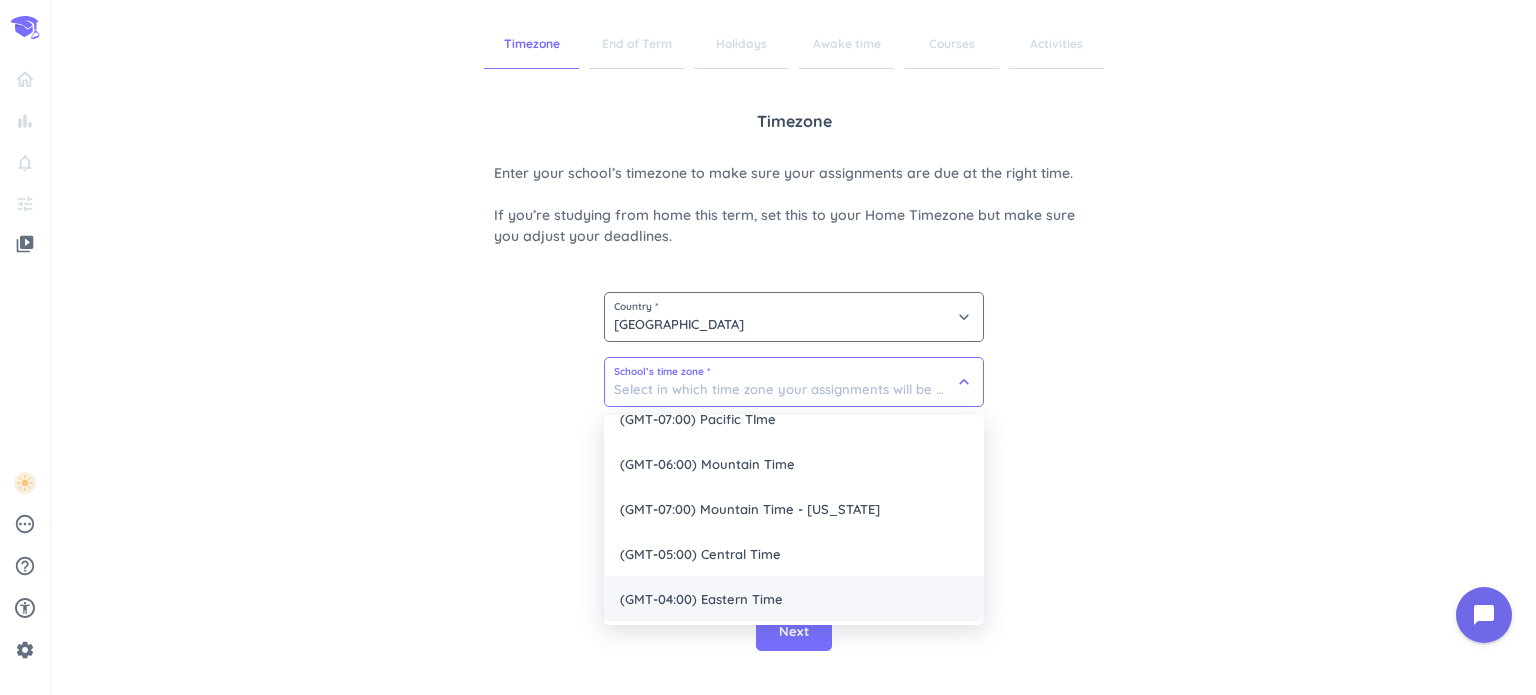 click on "(GMT-04:00) Eastern Time" at bounding box center (794, 598) 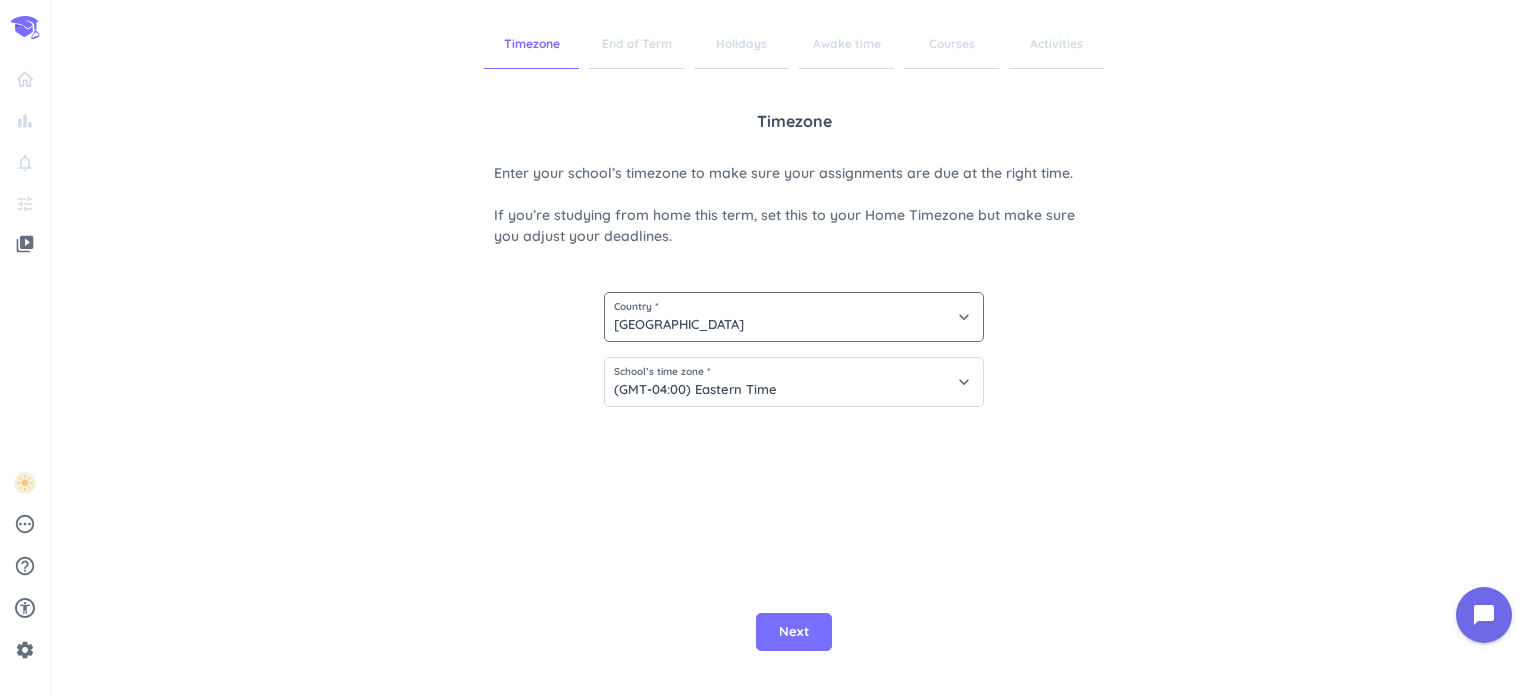 click on "Next" at bounding box center (794, 632) 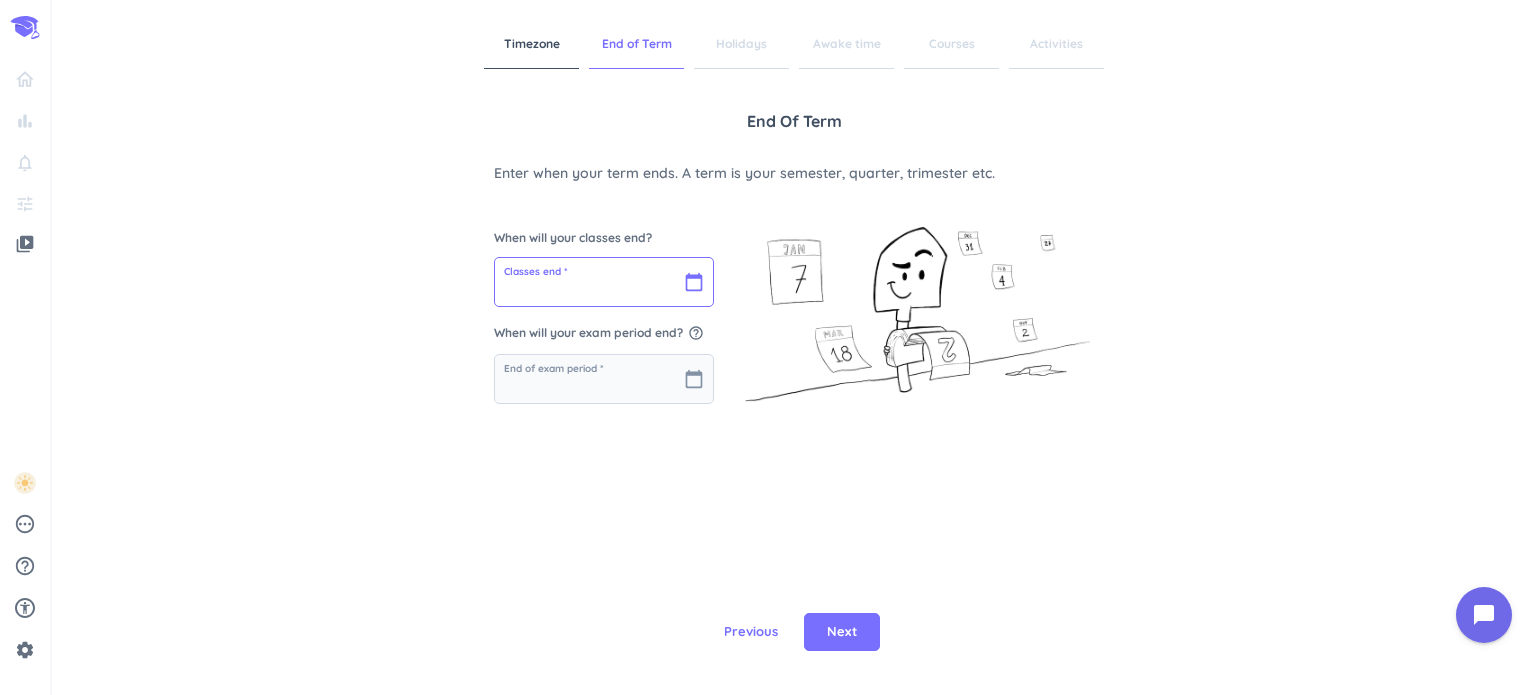 click at bounding box center [604, 282] 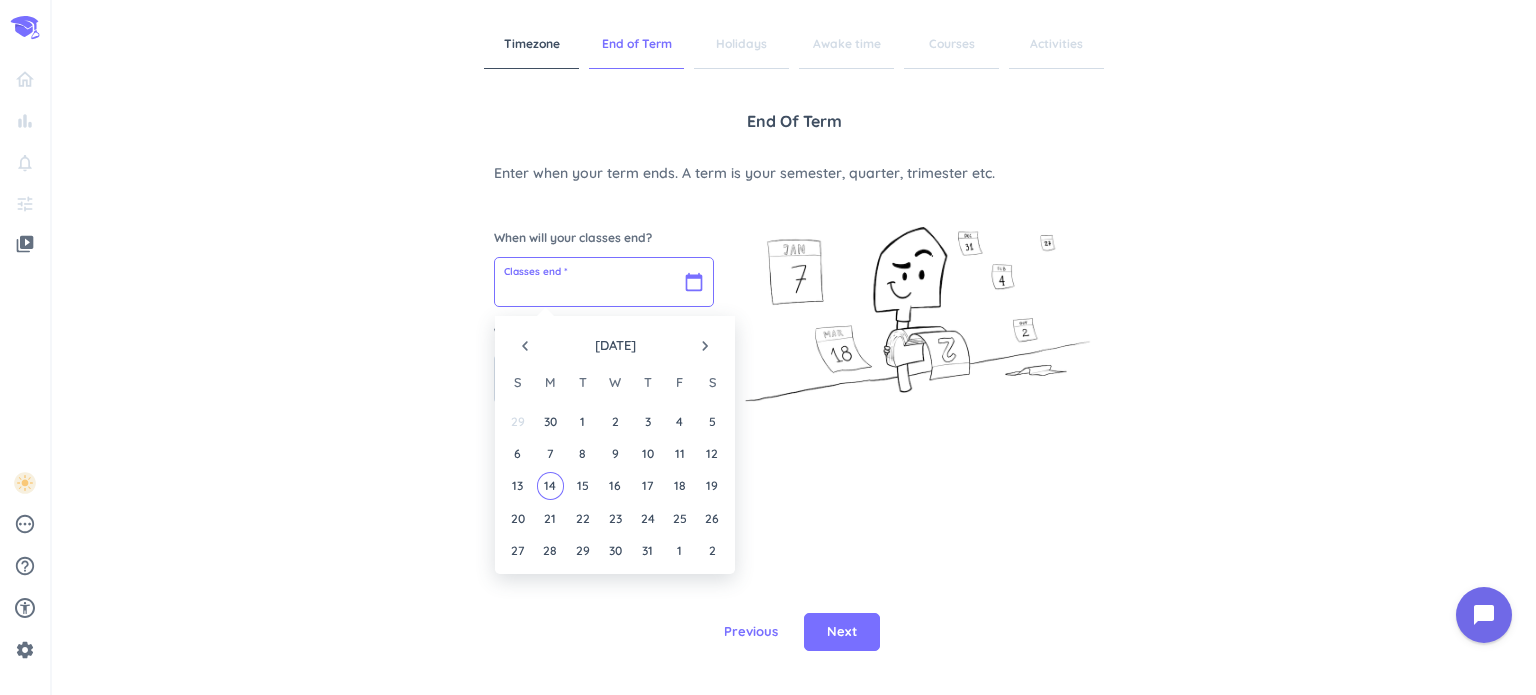 click at bounding box center (604, 282) 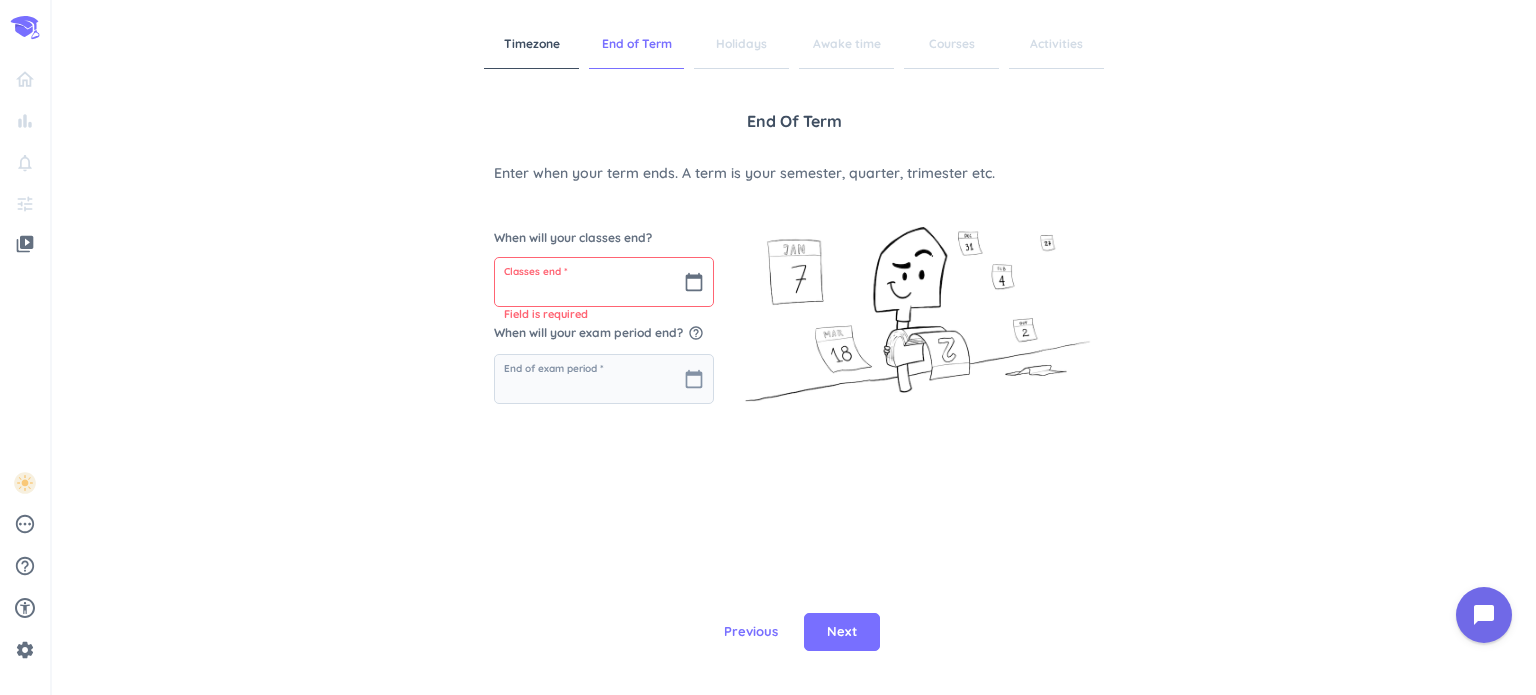 click on "When will your classes end? Classes end * calendar_today Field is required When will your exam period end? help_outline End of exam period * calendar_today" at bounding box center (794, 309) 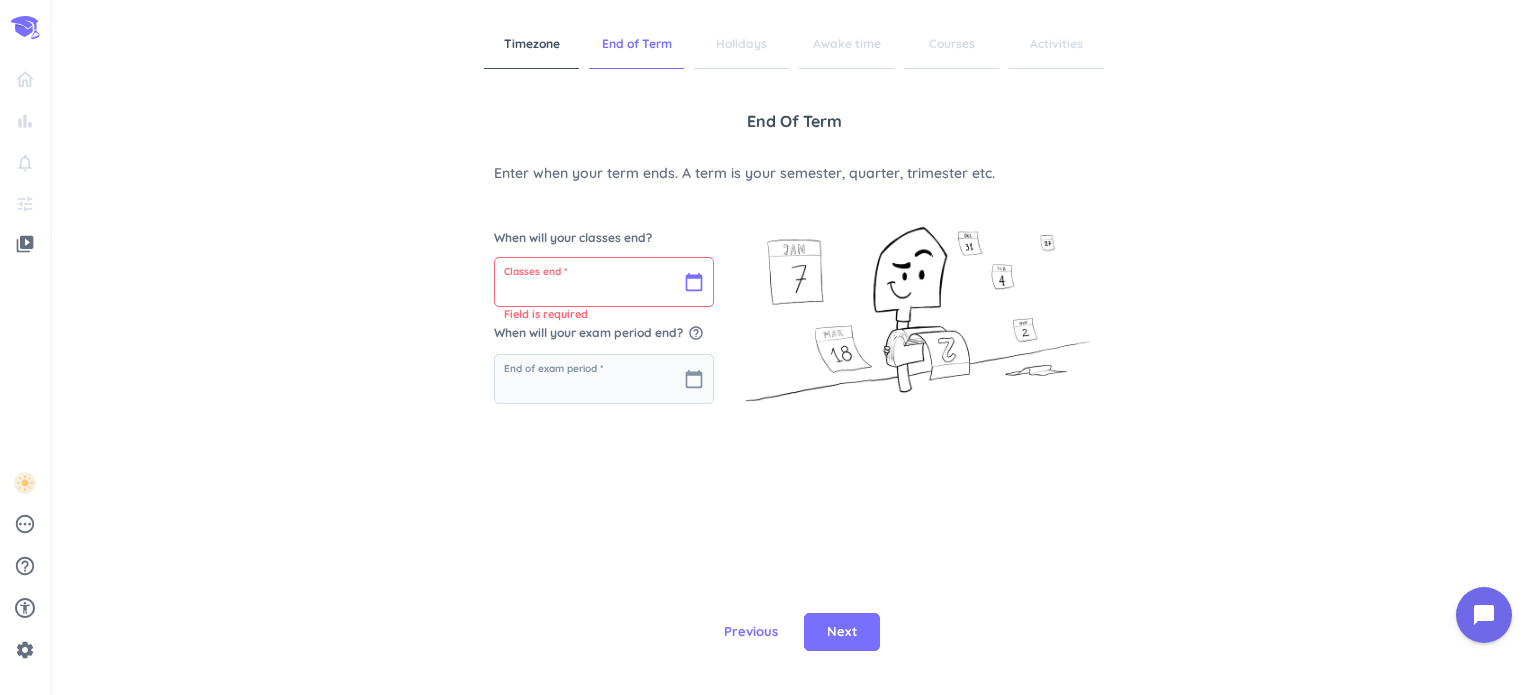 click at bounding box center [604, 282] 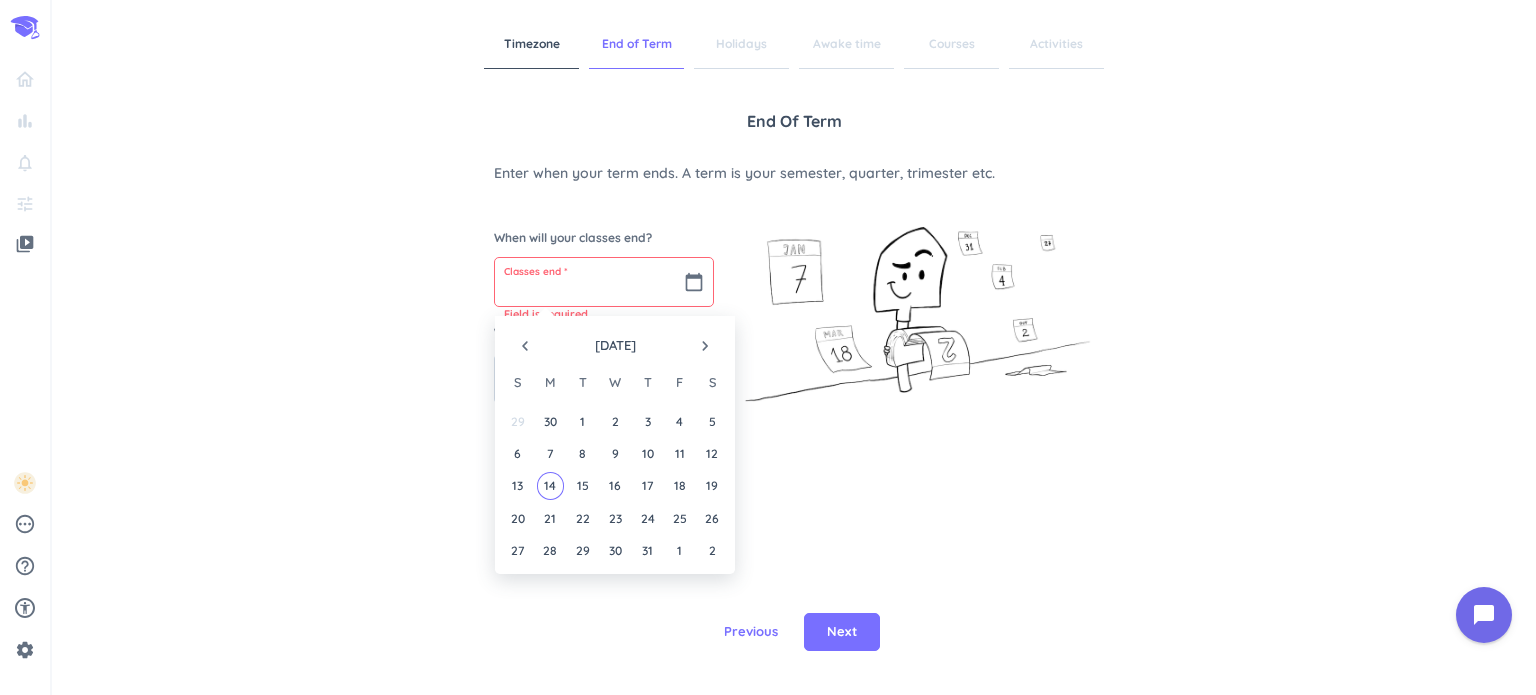 click on "navigate_next" at bounding box center [705, 346] 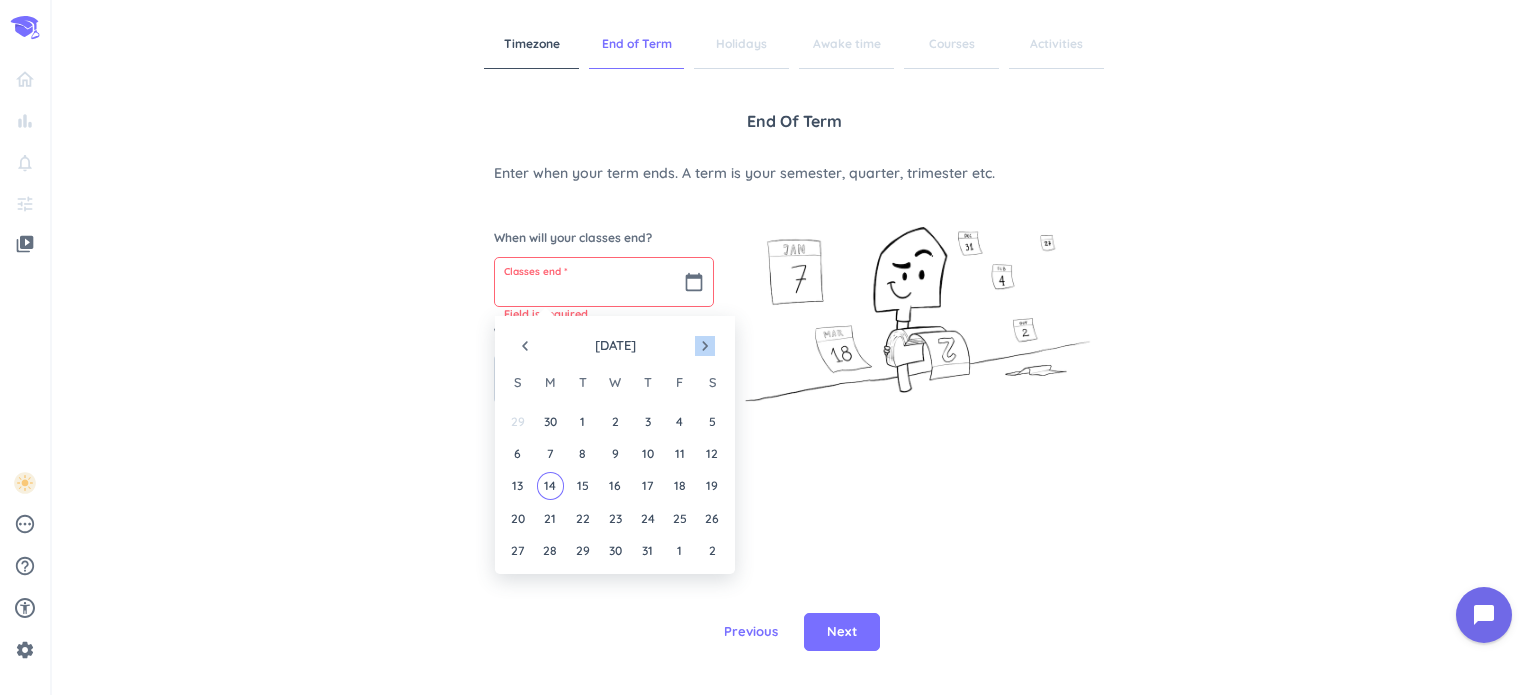 click on "navigate_next" at bounding box center (705, 346) 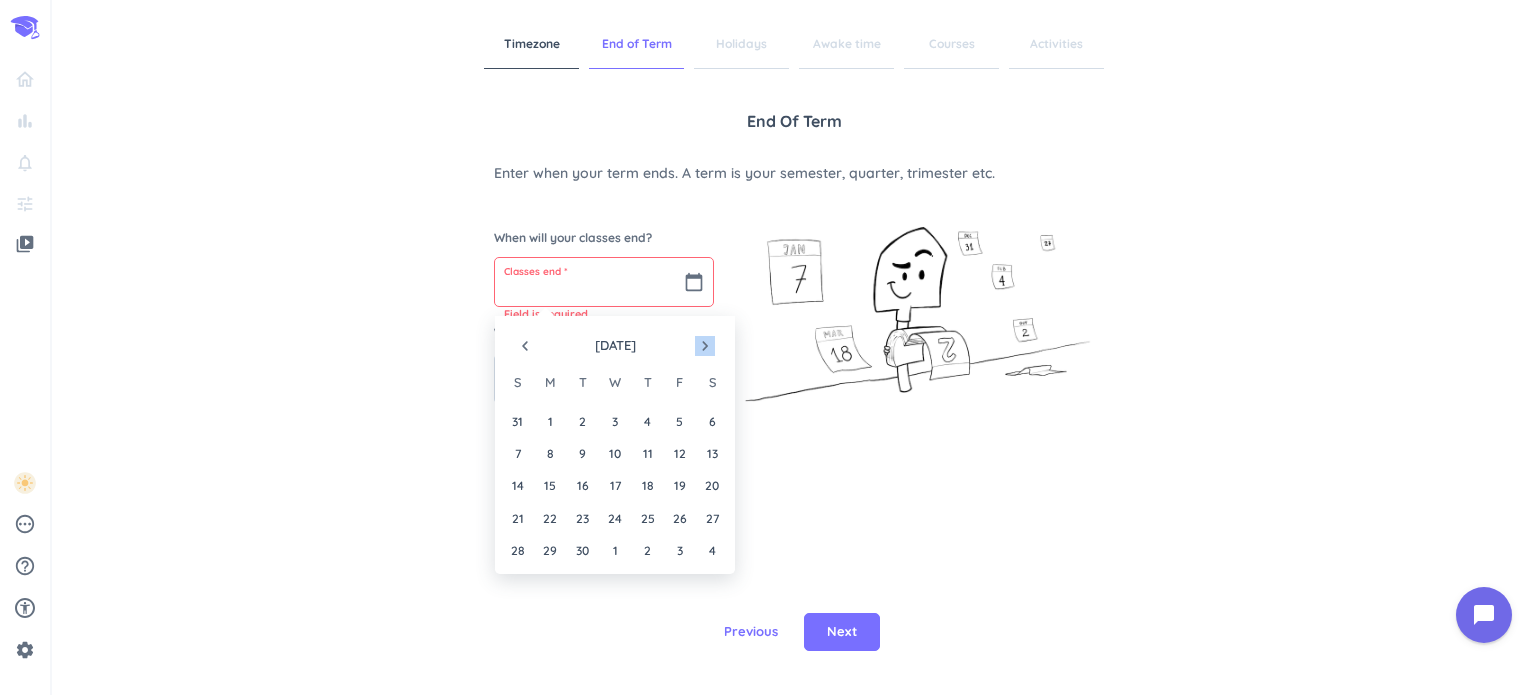click on "navigate_next" at bounding box center [705, 346] 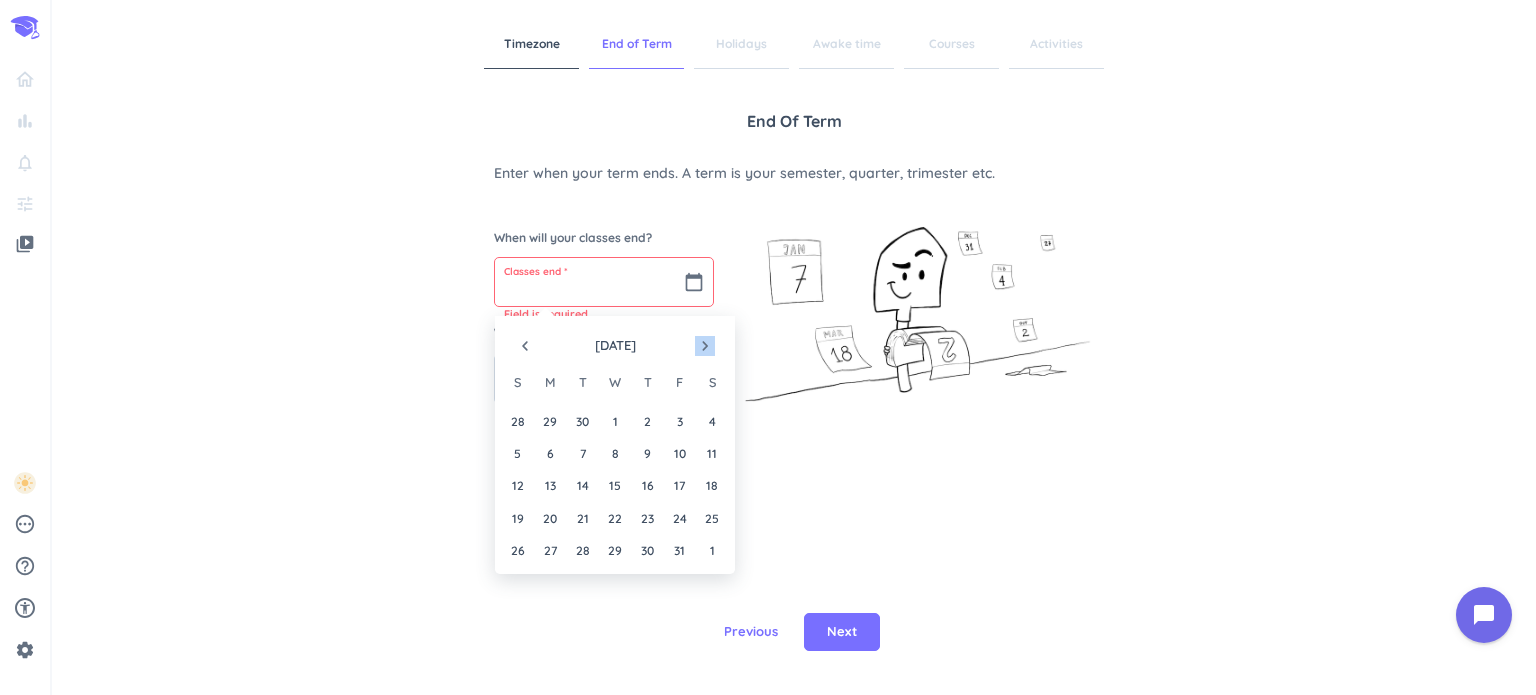 click on "navigate_next" at bounding box center [705, 346] 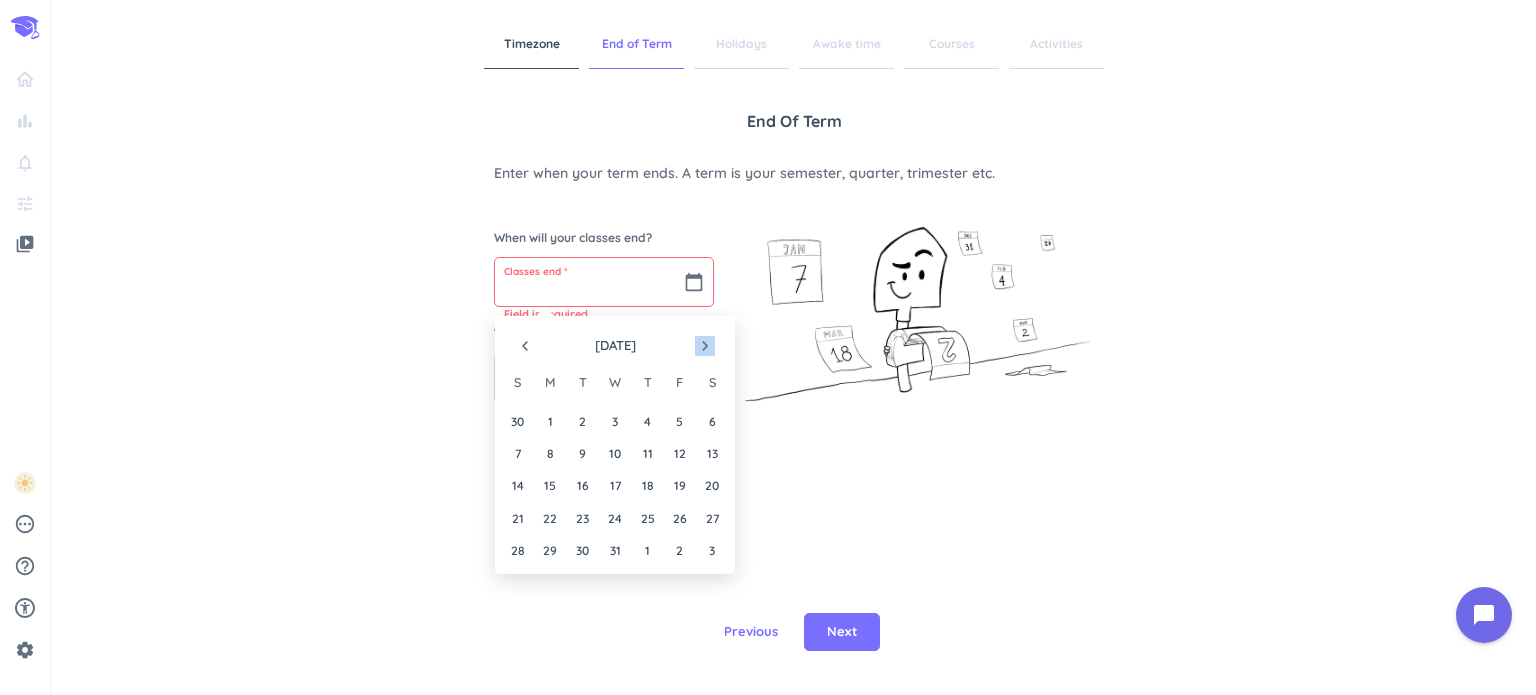 click on "navigate_next" at bounding box center [705, 346] 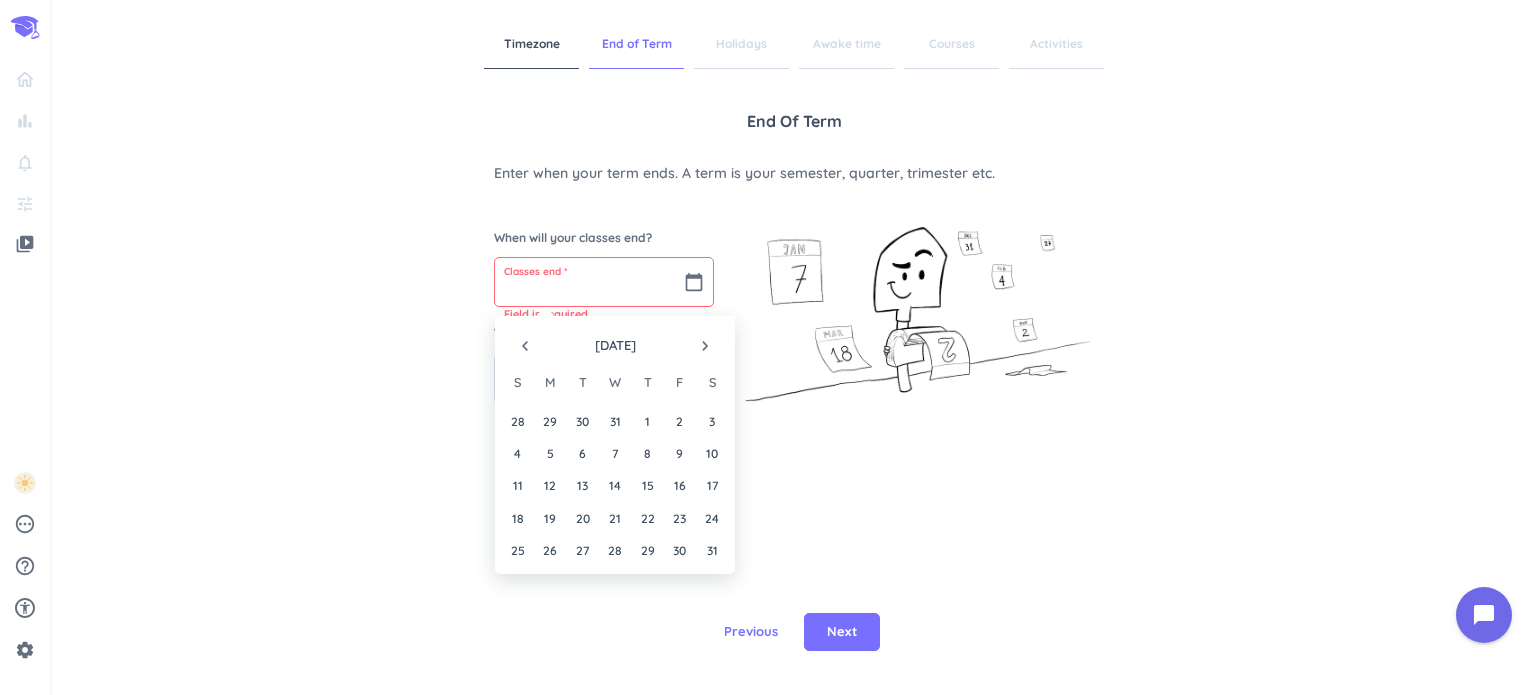 click on "navigate_before January 2026 navigate_next" at bounding box center (615, 341) 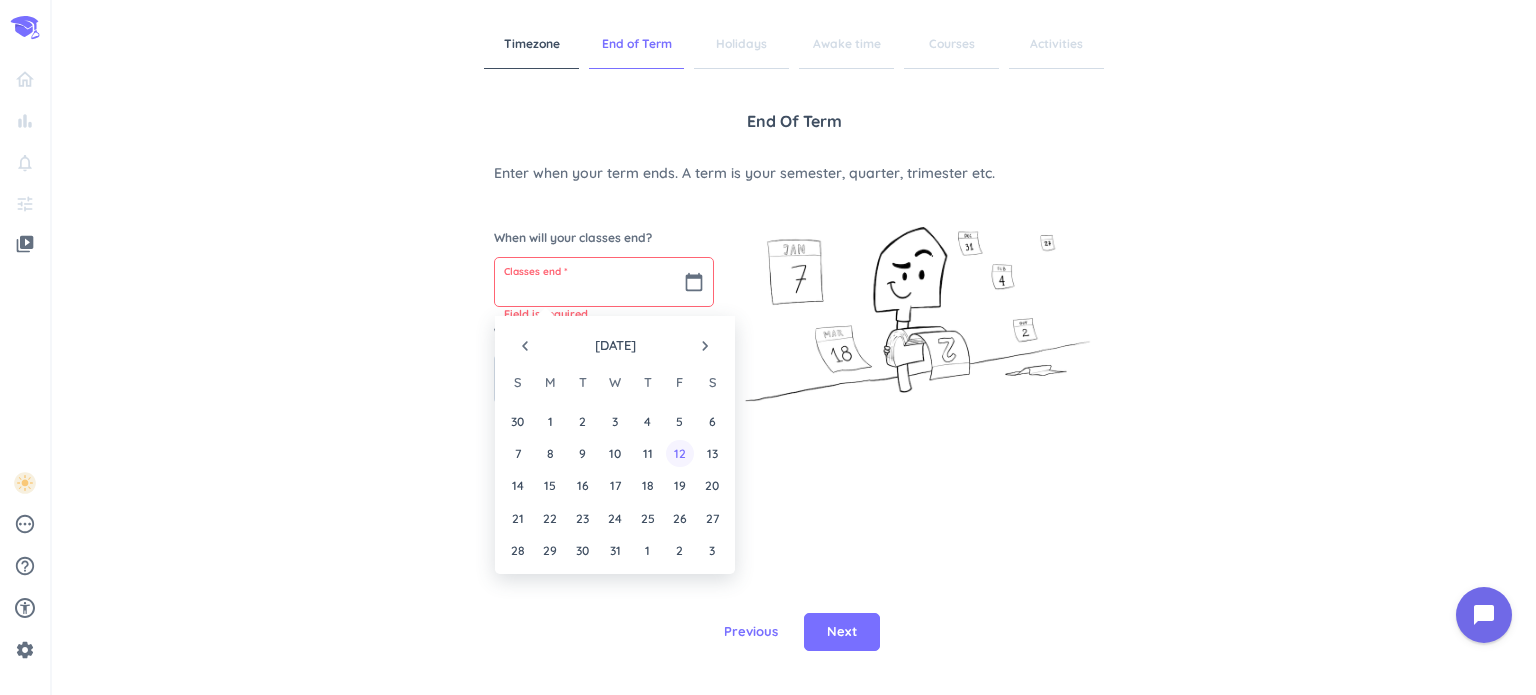 click on "12" at bounding box center (679, 453) 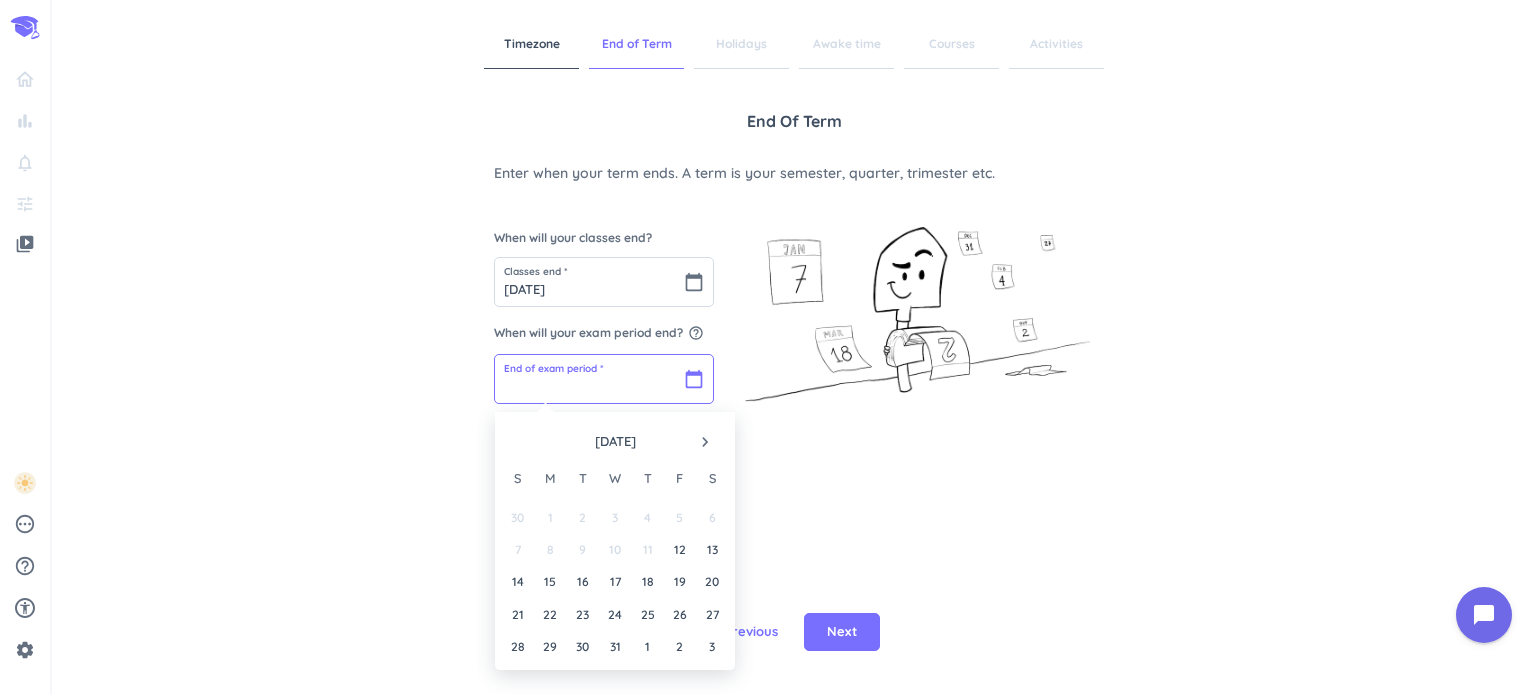 click at bounding box center [604, 379] 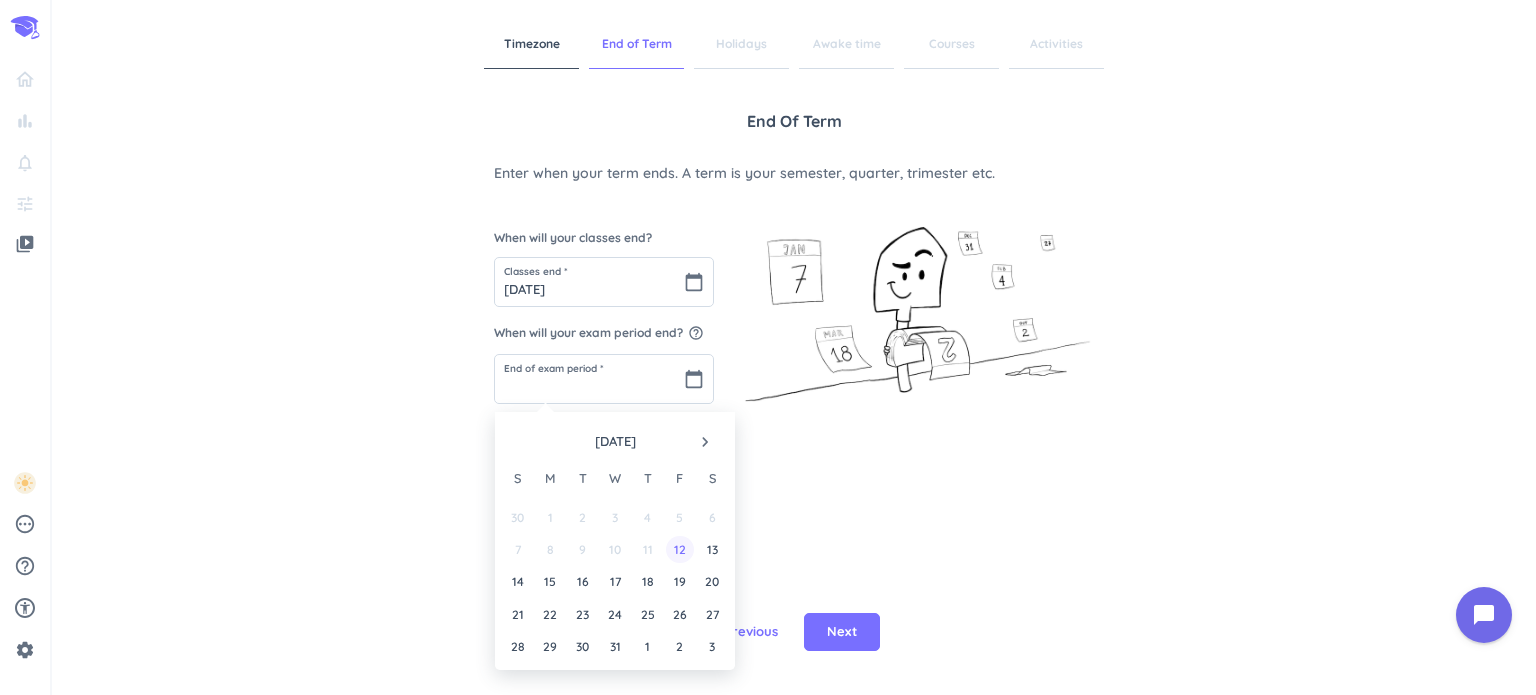 click on "12" at bounding box center [679, 549] 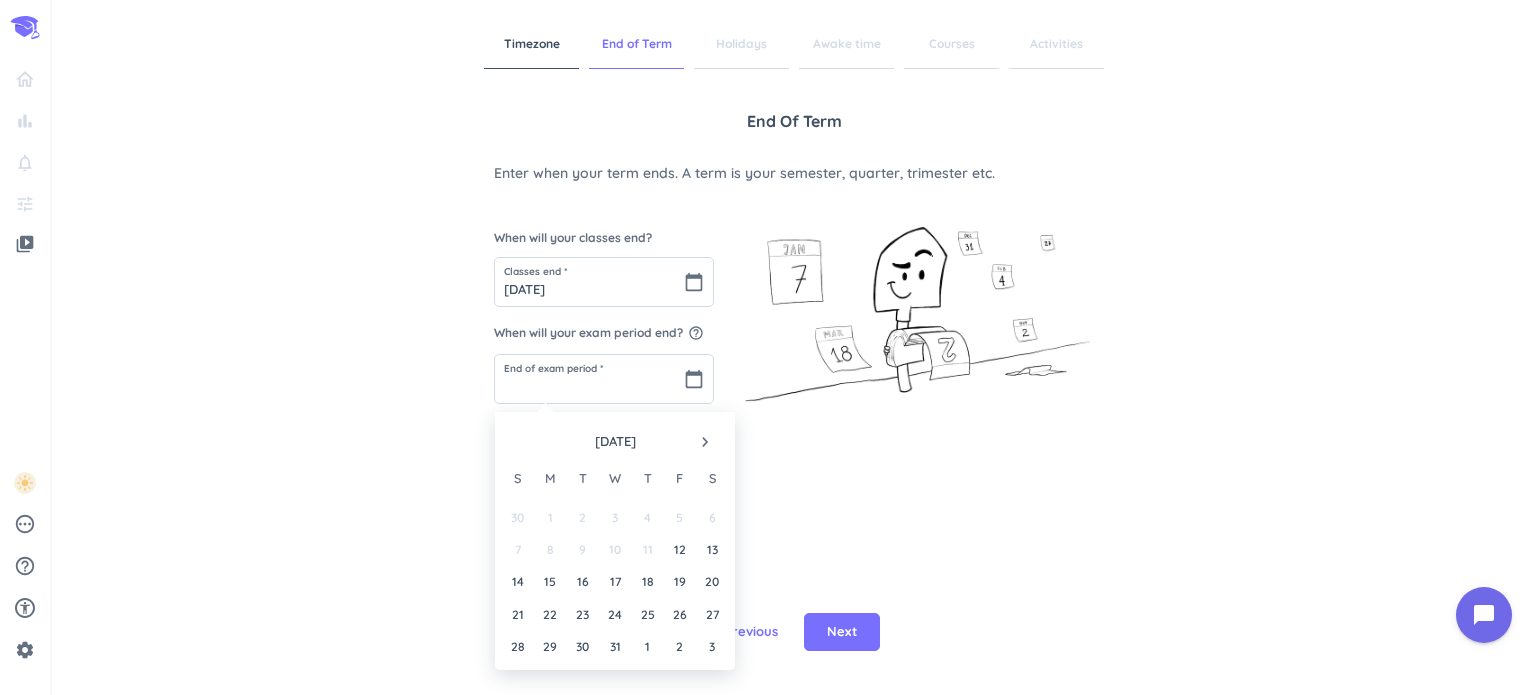 type on "[DATE]" 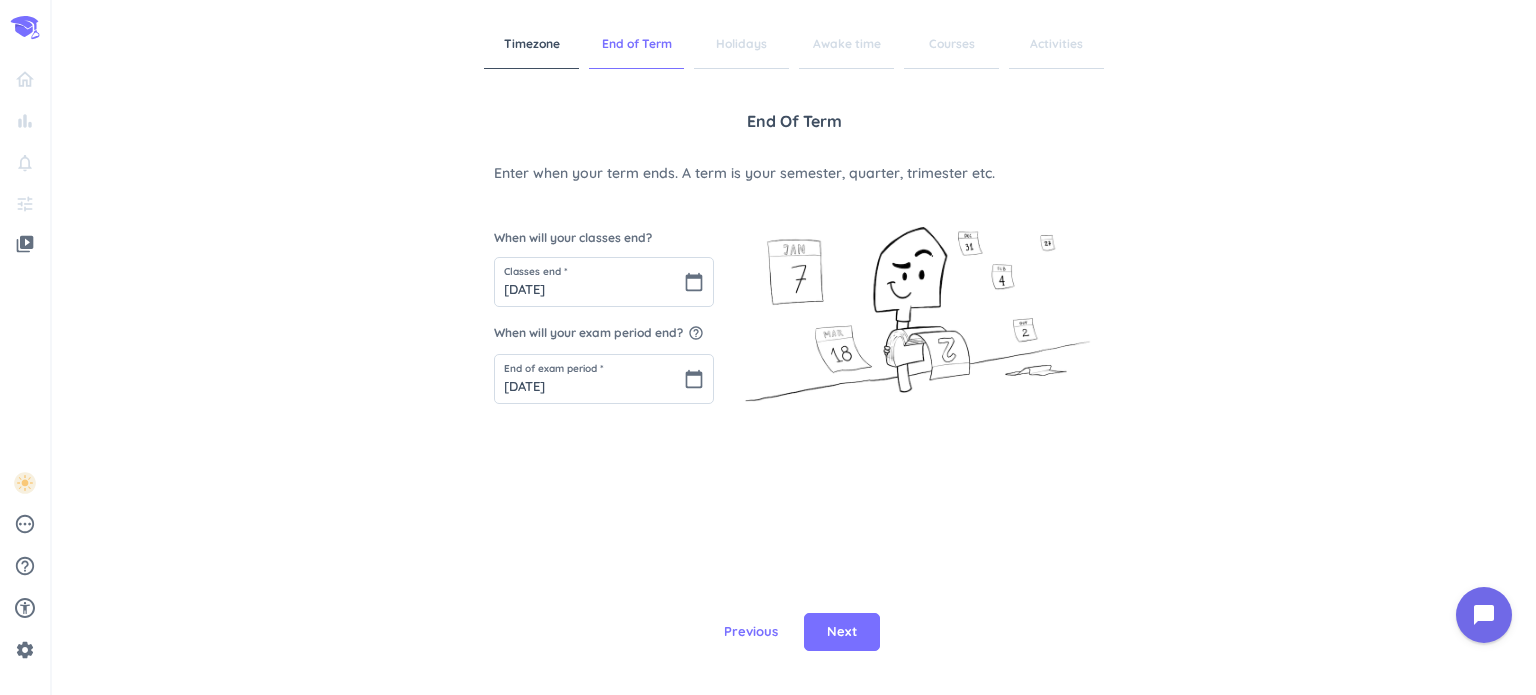 drag, startPoint x: 863, startPoint y: 646, endPoint x: 803, endPoint y: 492, distance: 165.27553 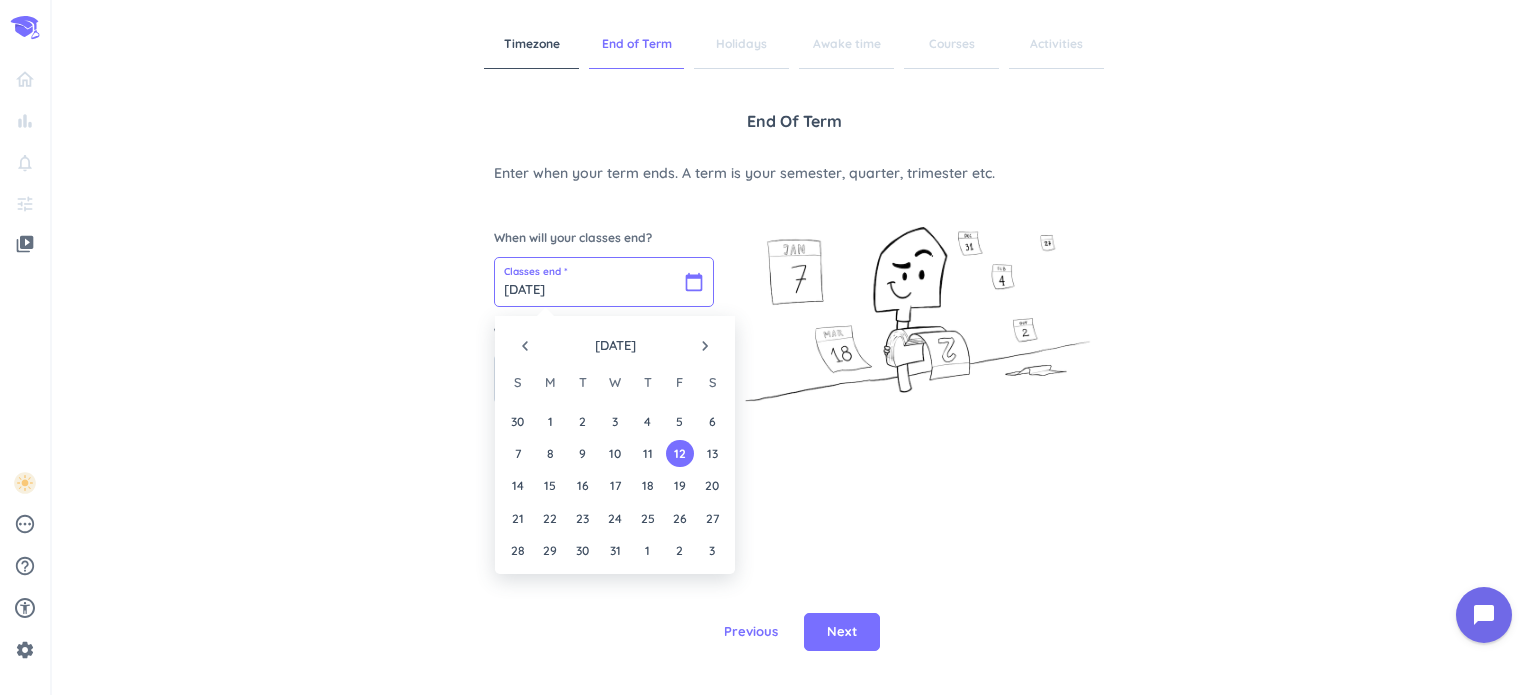 click on "[DATE]" at bounding box center [604, 282] 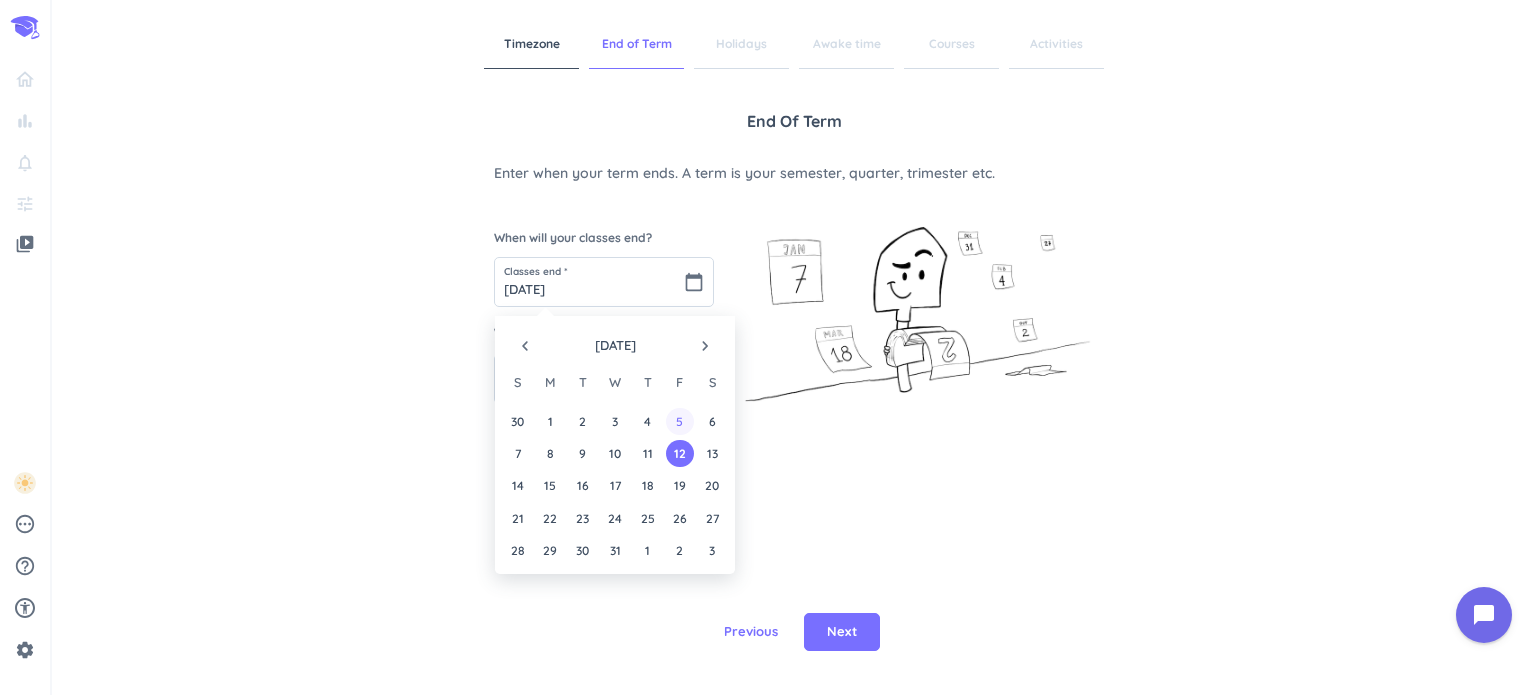 click on "5" at bounding box center [679, 421] 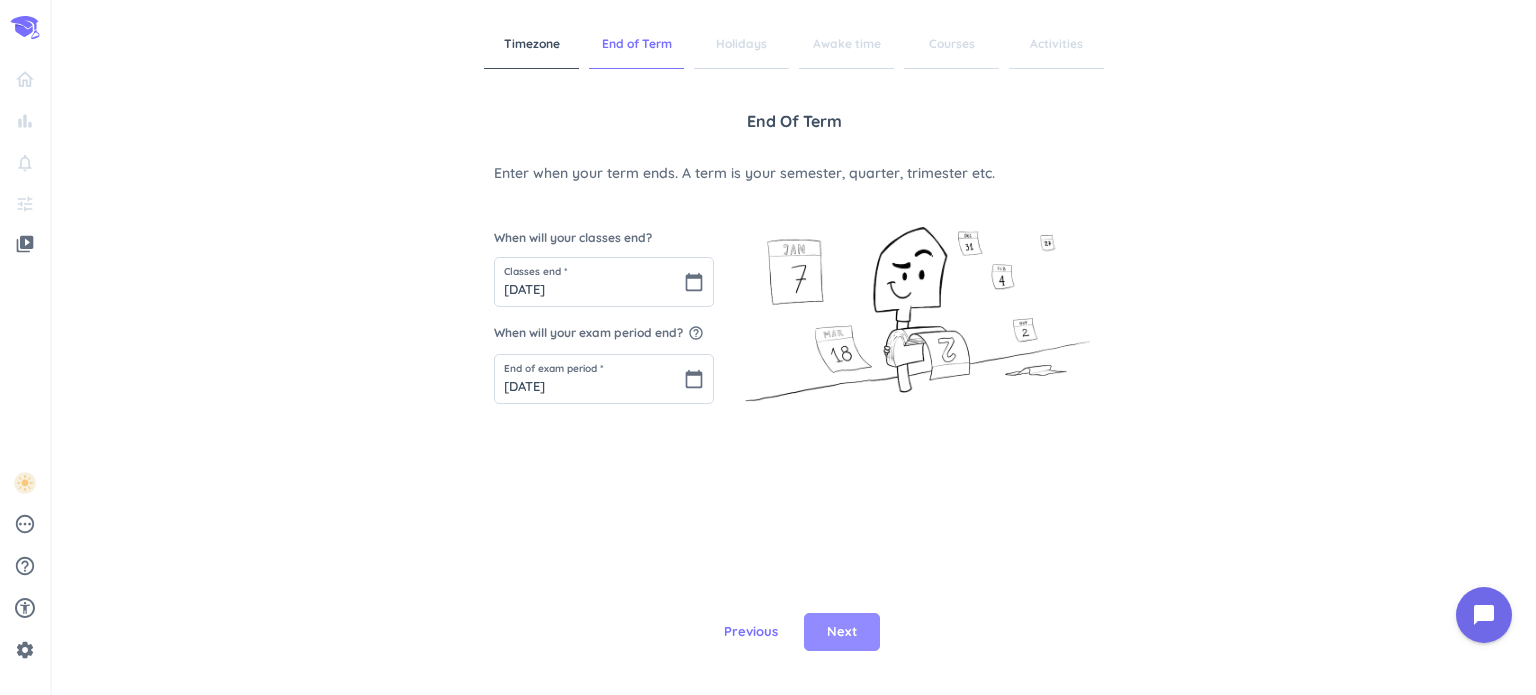 click on "Next" at bounding box center (842, 632) 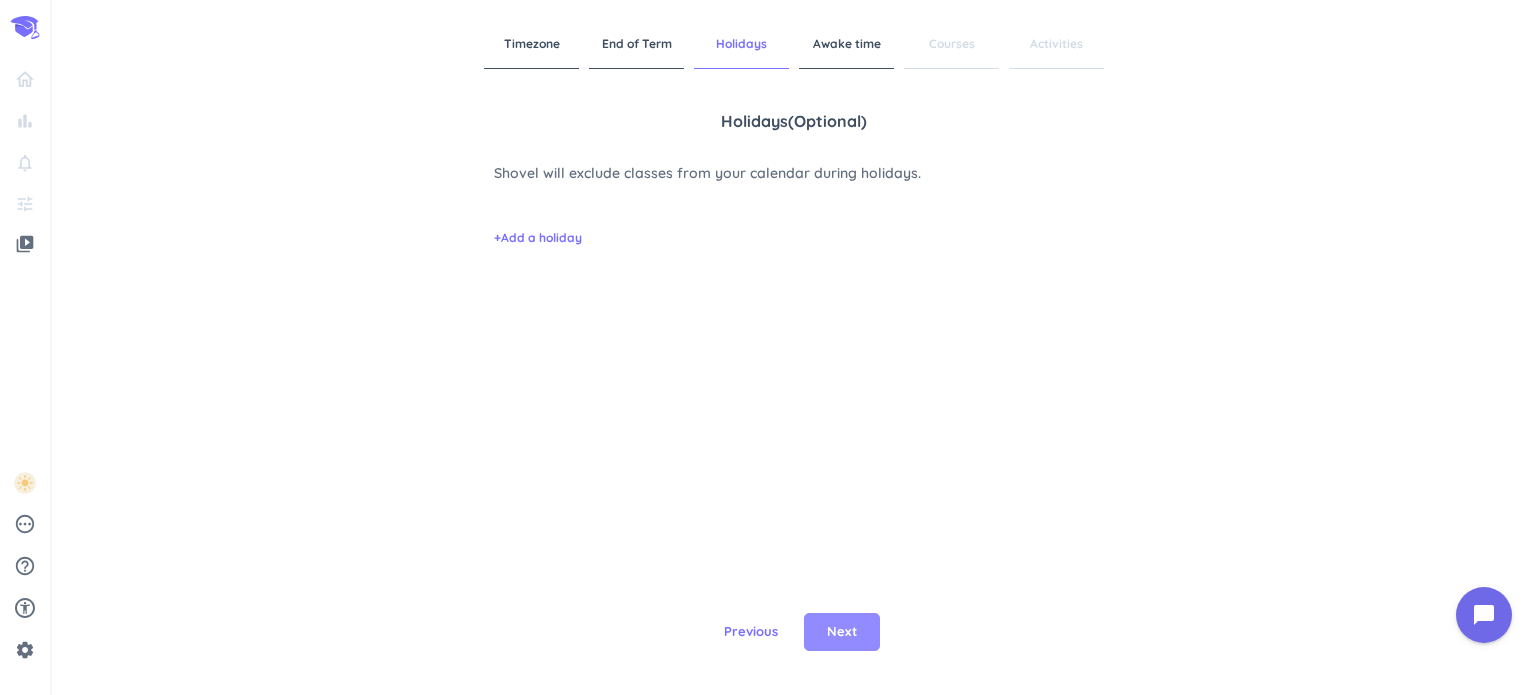 click on "Next" at bounding box center (842, 632) 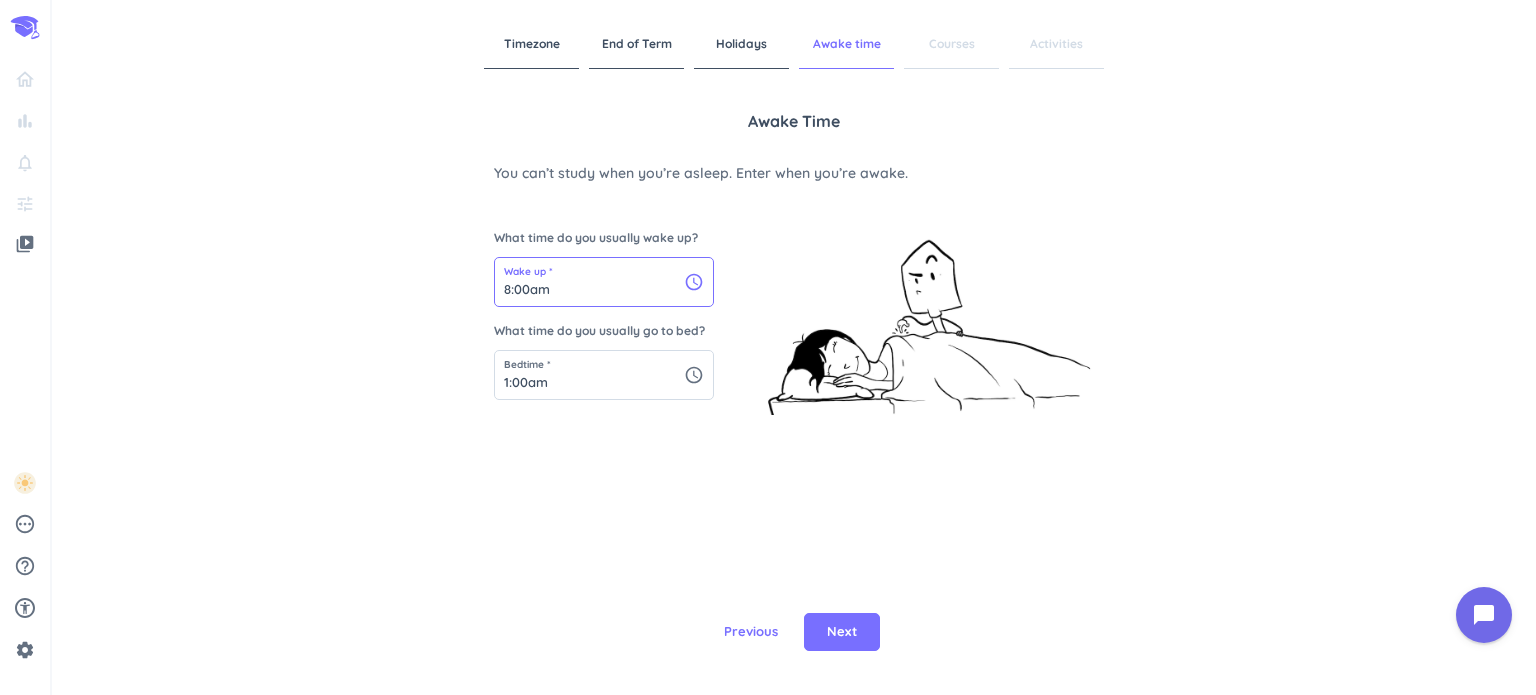 click on "8:00am" at bounding box center (604, 282) 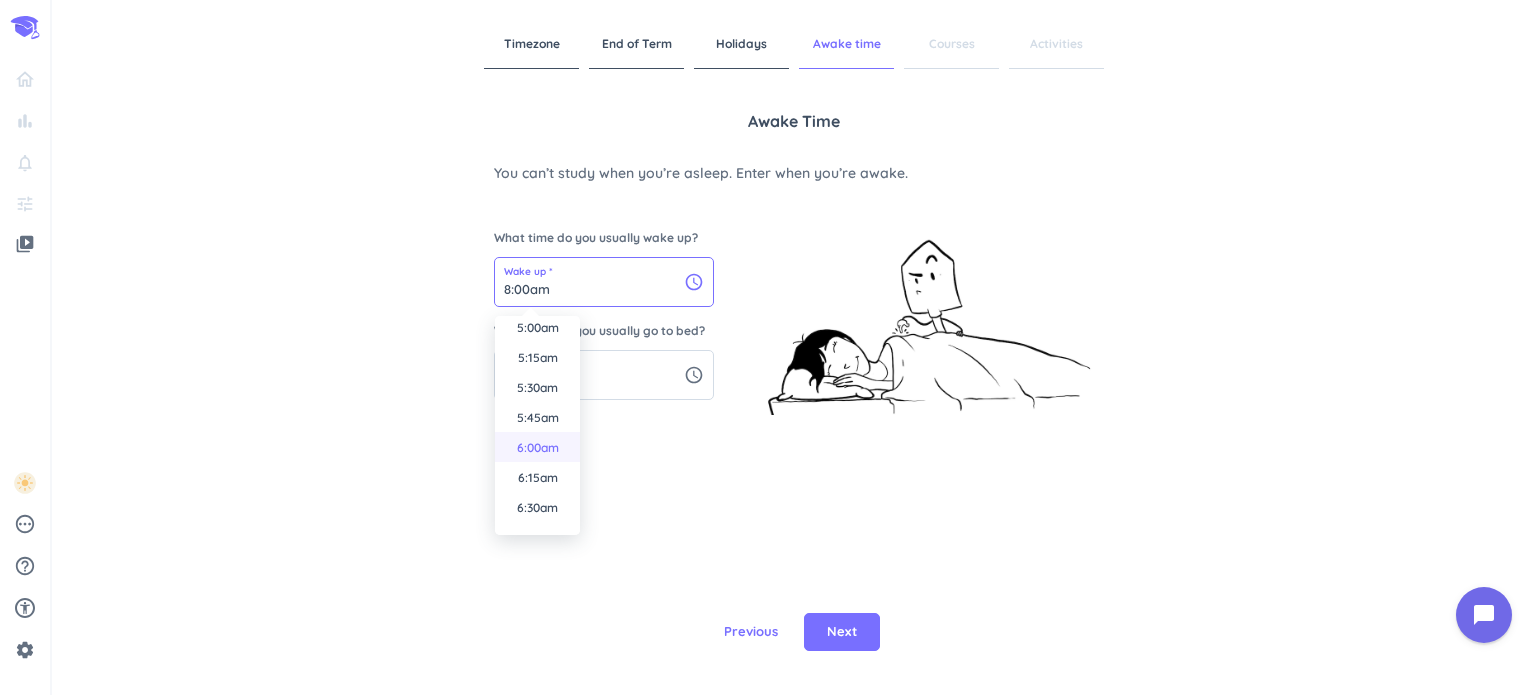 scroll, scrollTop: 570, scrollLeft: 0, axis: vertical 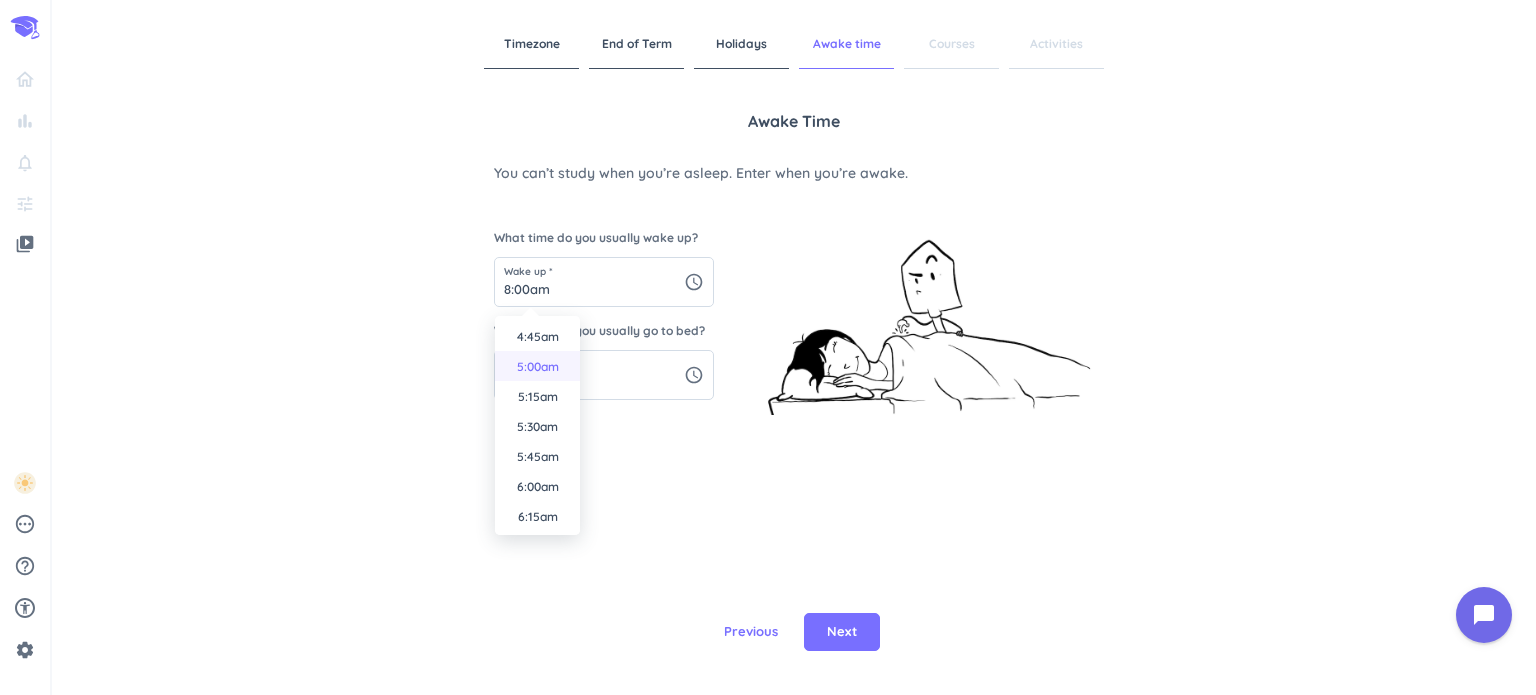 click on "5:00am" at bounding box center (537, 366) 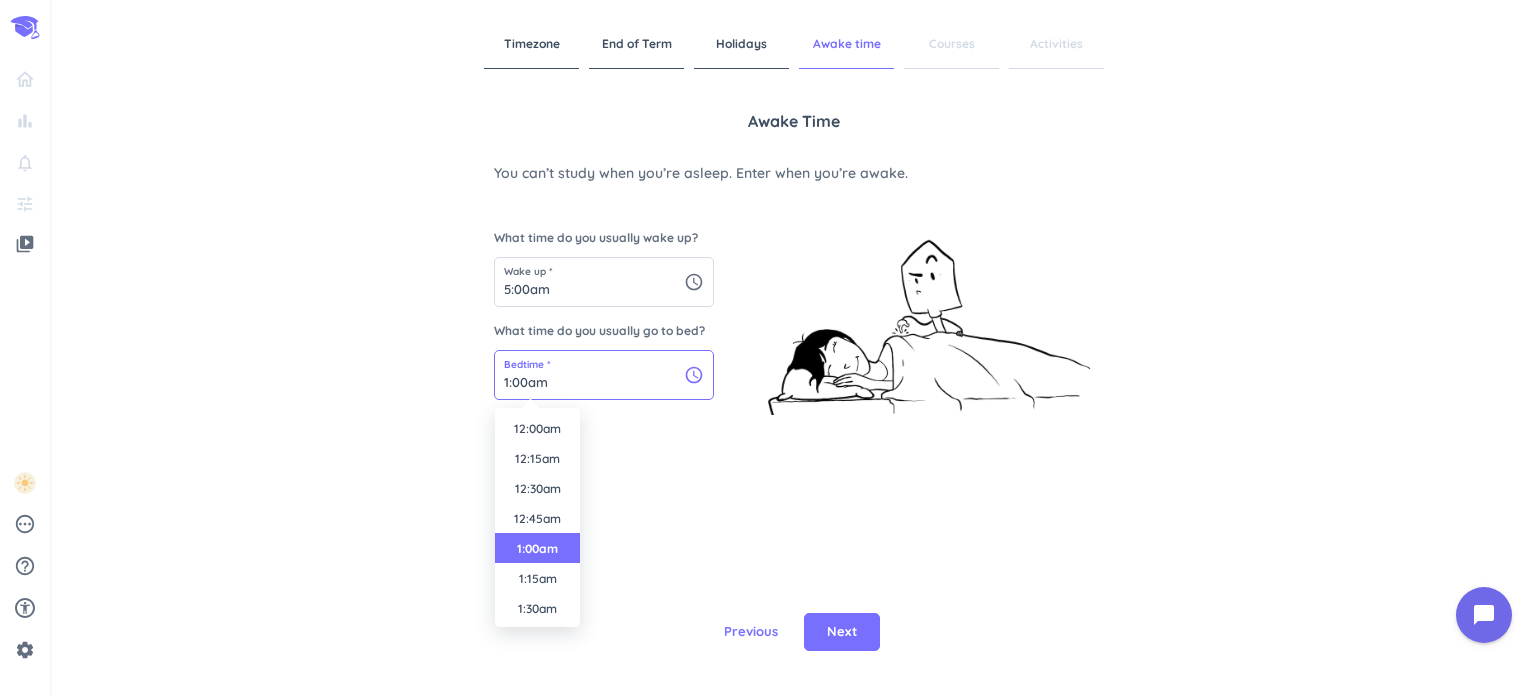 click on "1:00am" at bounding box center [604, 375] 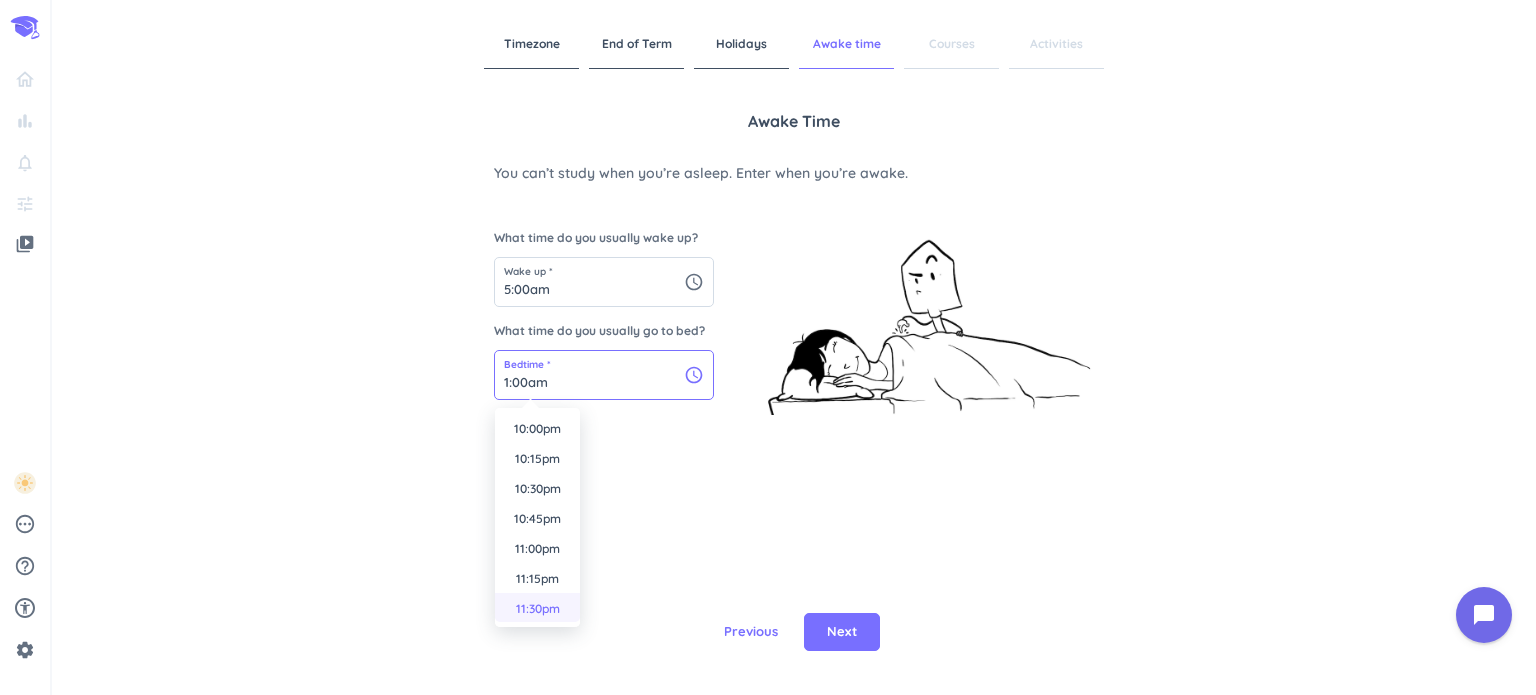 scroll, scrollTop: 2671, scrollLeft: 0, axis: vertical 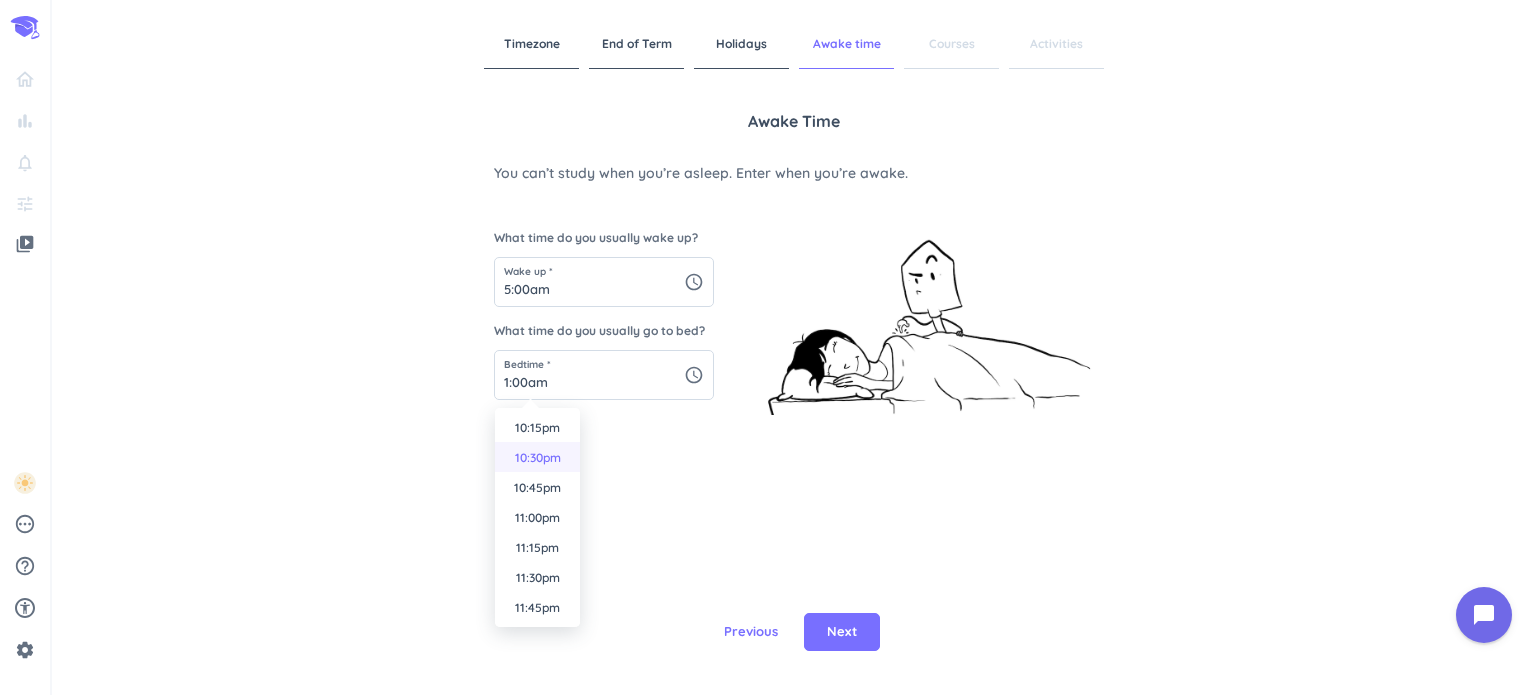 click on "10:30pm" at bounding box center (537, 457) 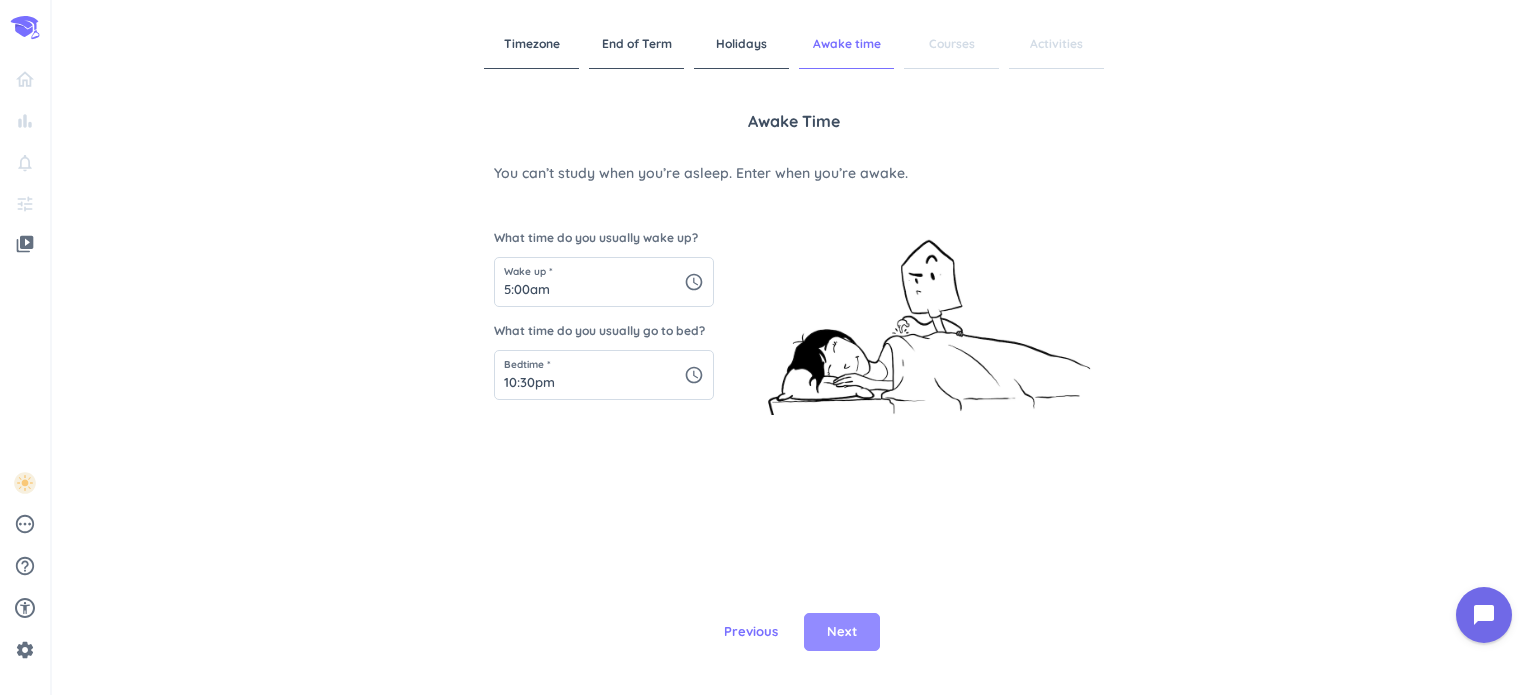 click on "Next" at bounding box center [842, 632] 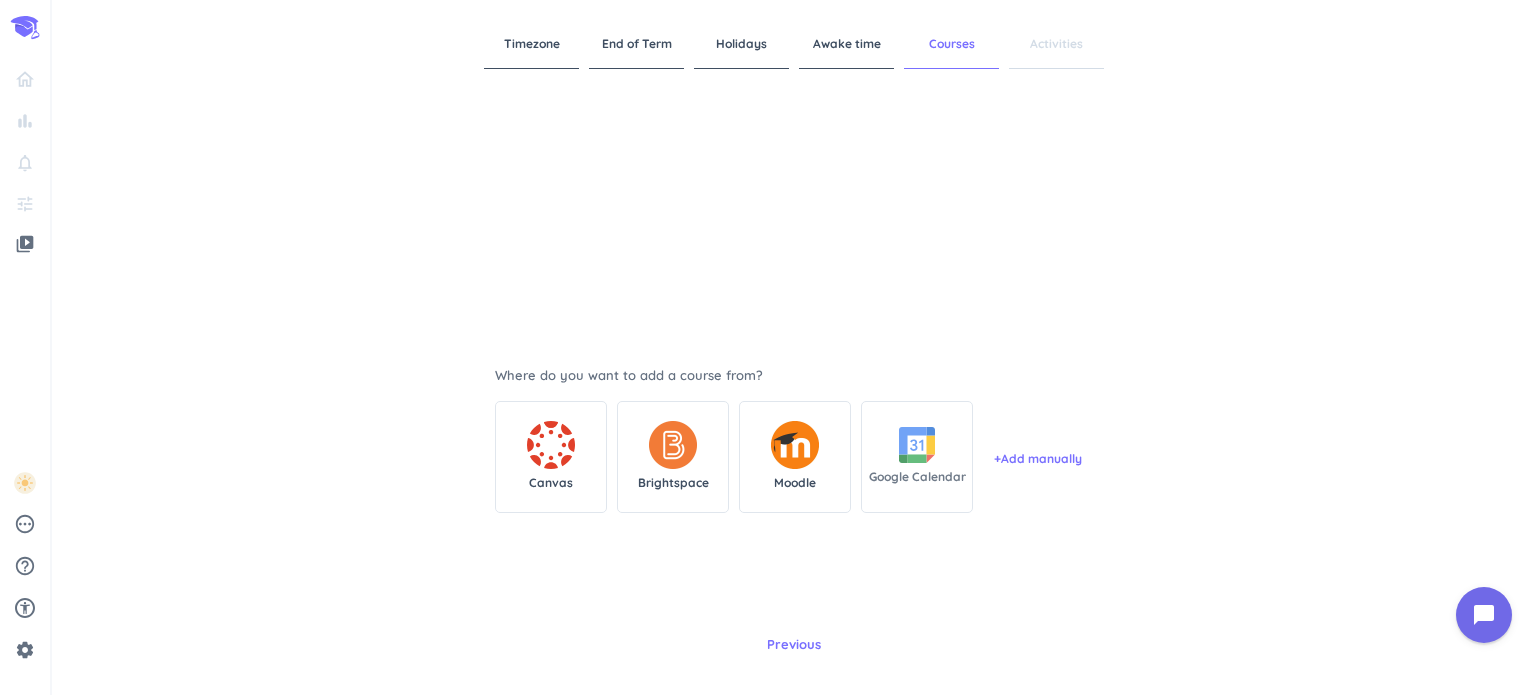 scroll, scrollTop: 218, scrollLeft: 0, axis: vertical 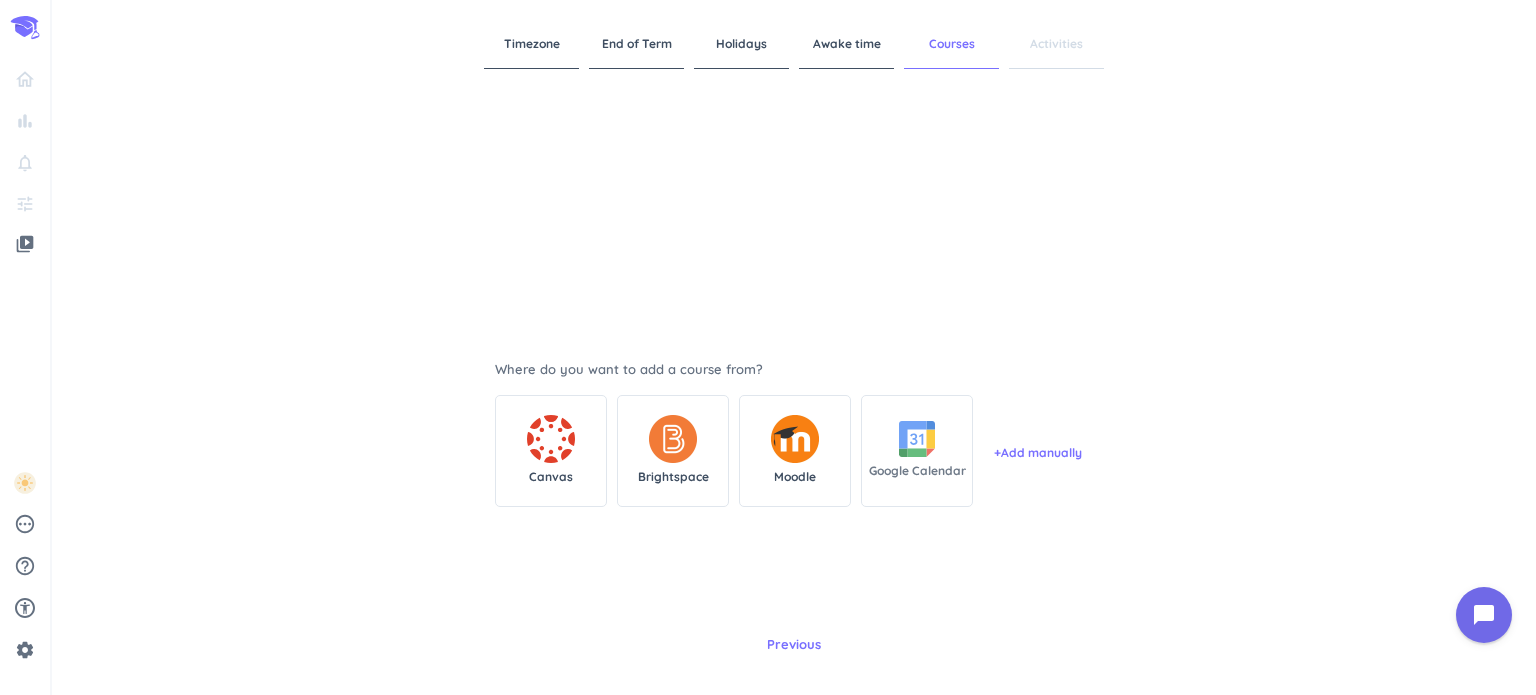 click on "Google Calendar" at bounding box center [917, 451] 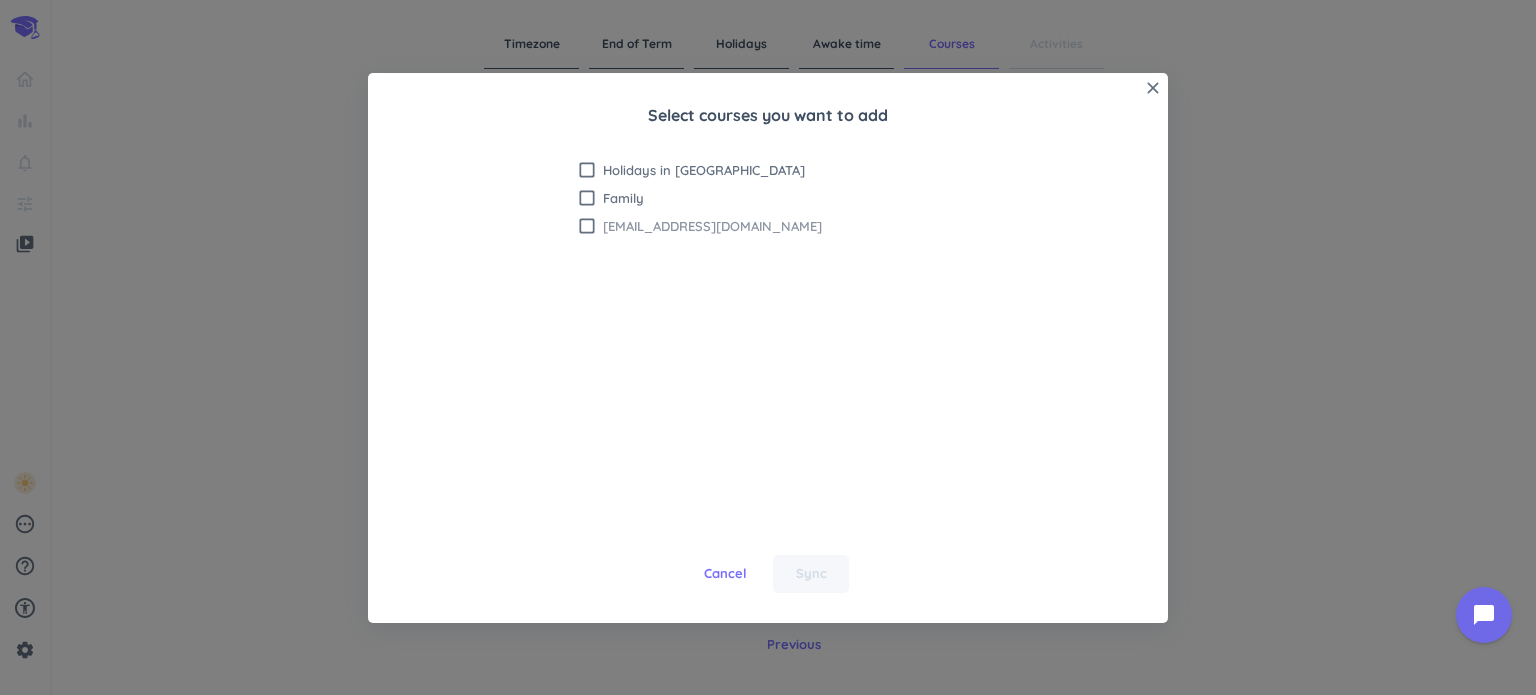 click on "check_box_outline_blank" at bounding box center [587, 226] 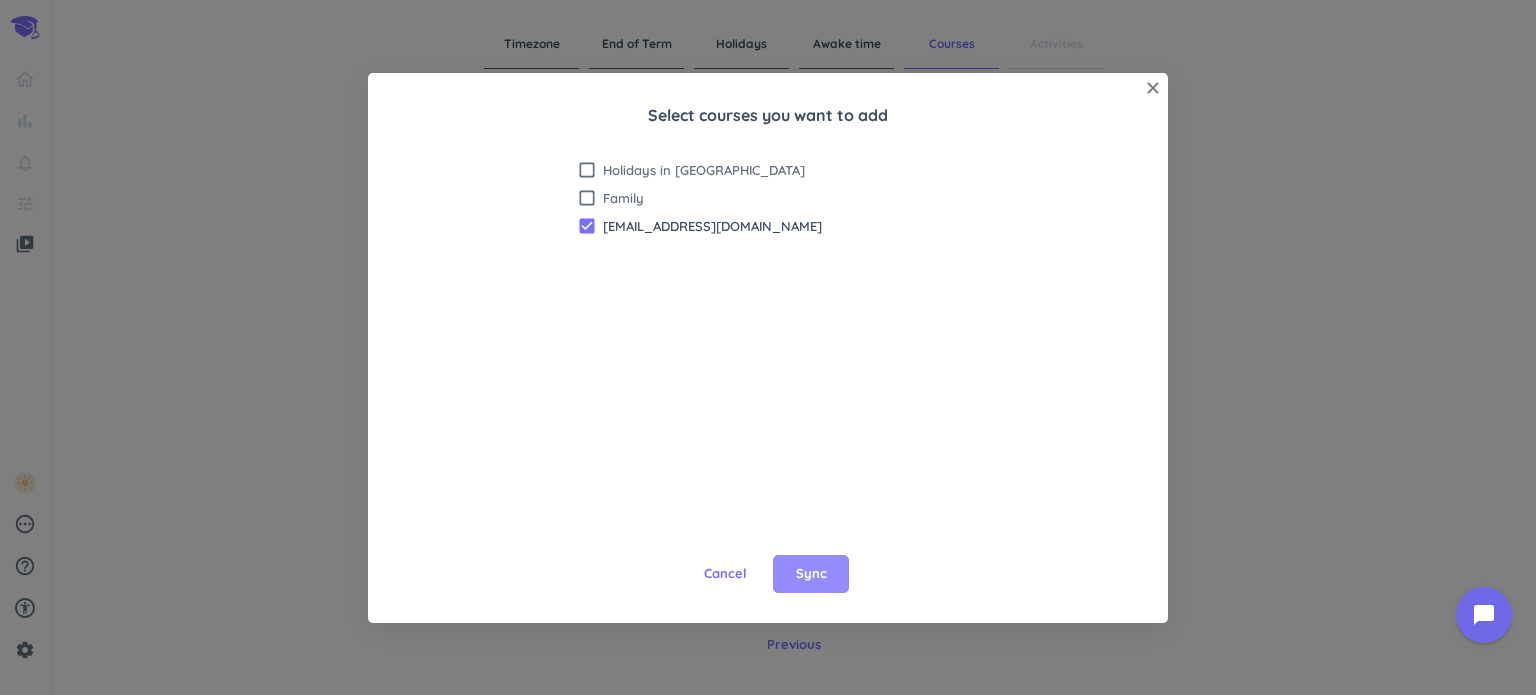click on "Sync" at bounding box center (811, 574) 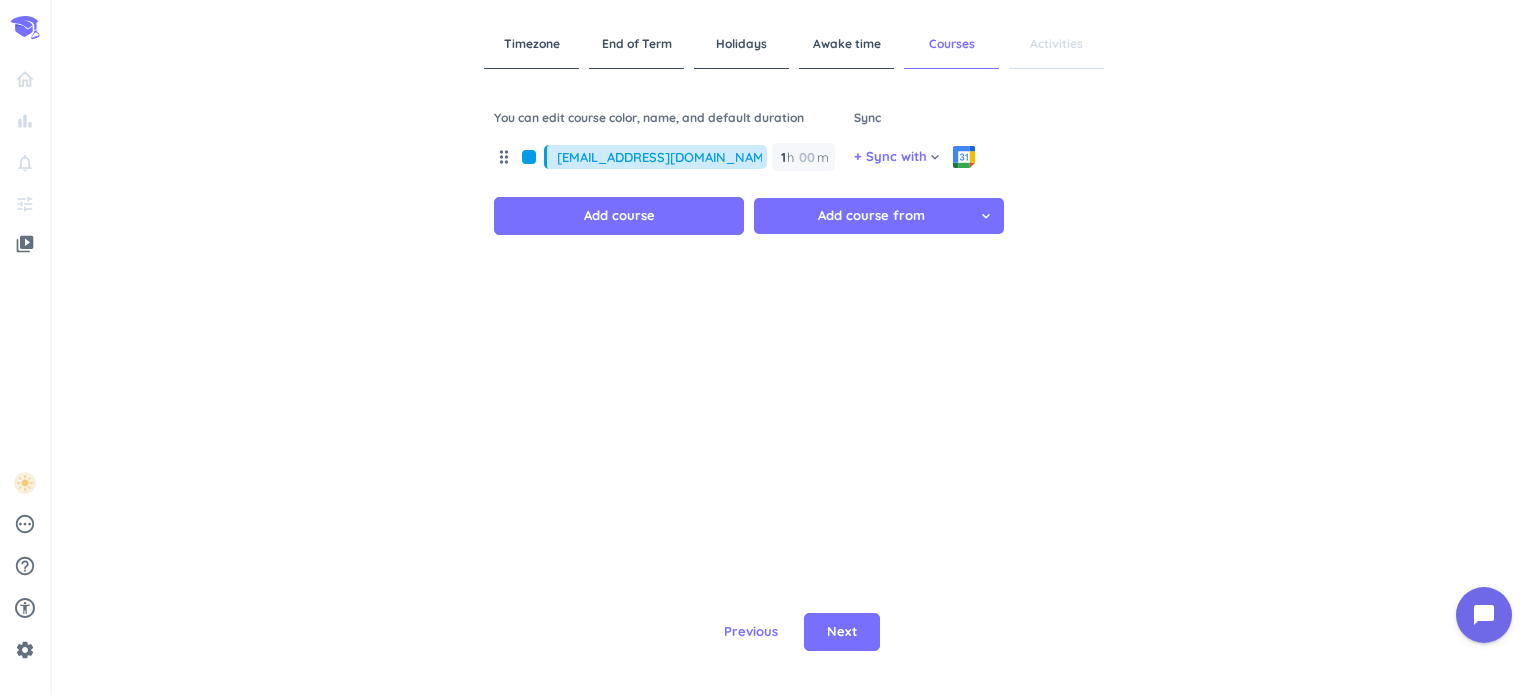 click on "drag_indicator" at bounding box center (504, 157) 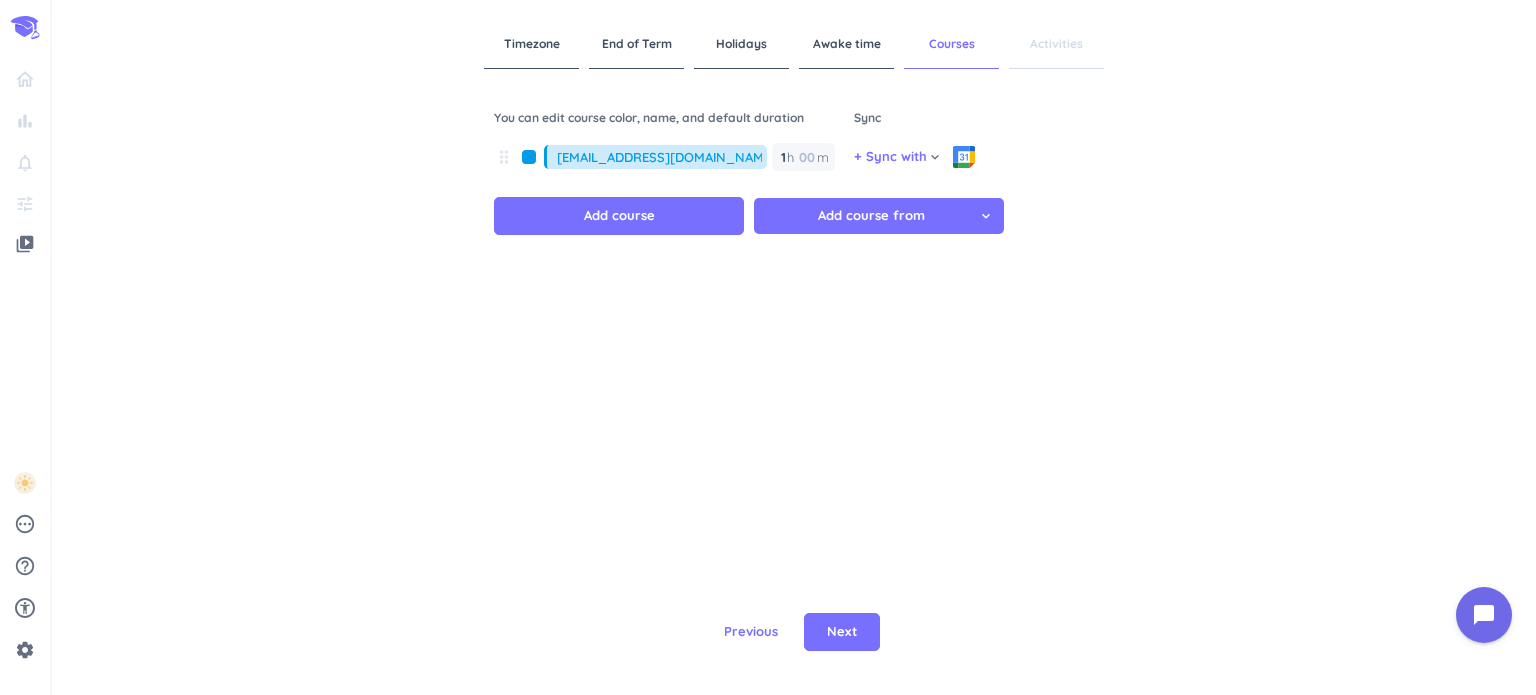 drag, startPoint x: 647, startPoint y: 163, endPoint x: 463, endPoint y: 168, distance: 184.06792 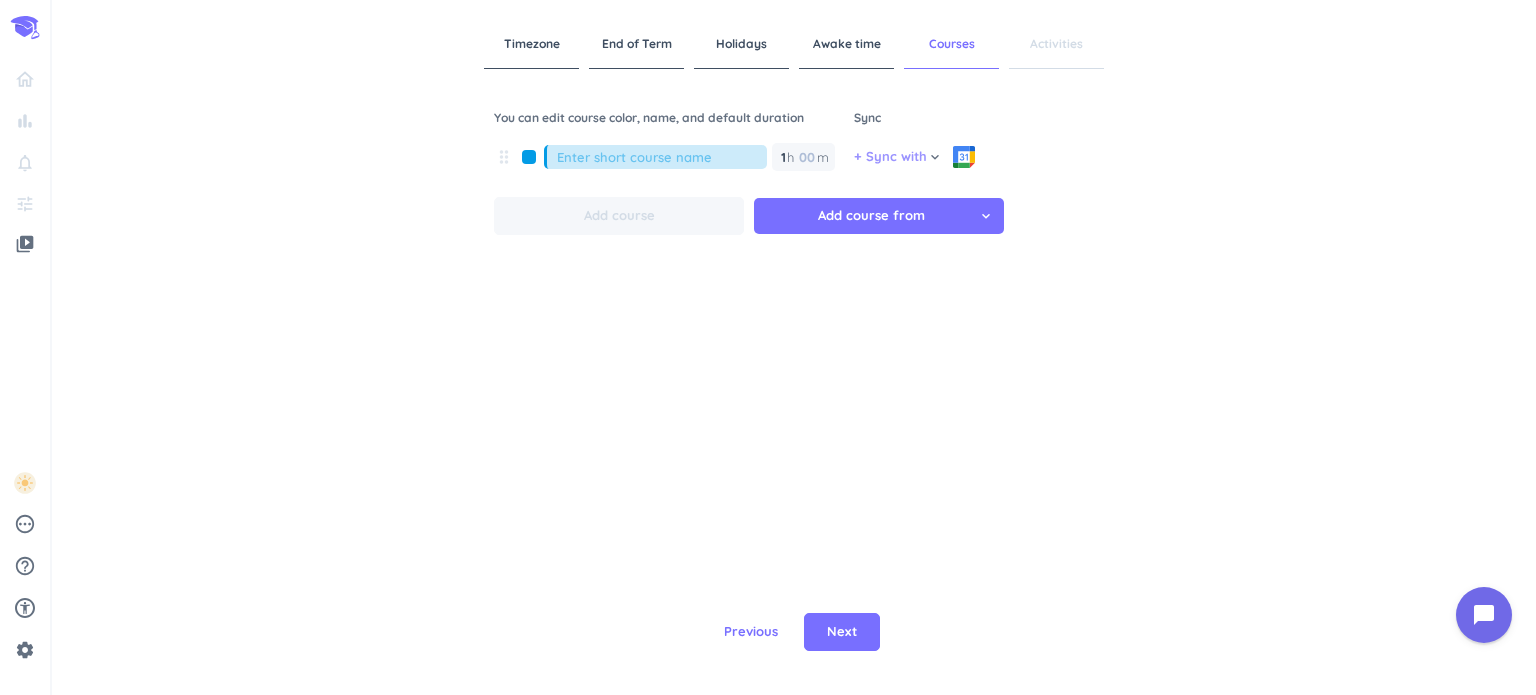type 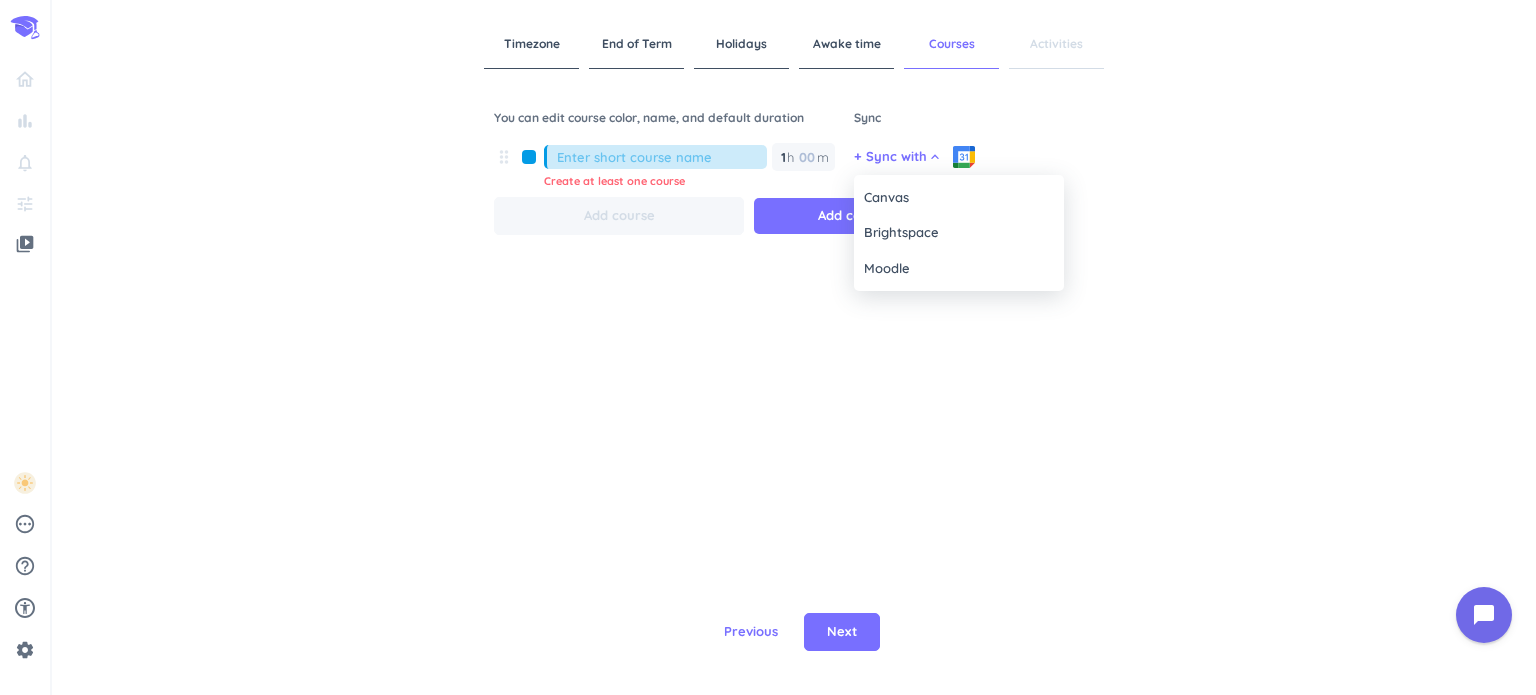 click at bounding box center (768, 347) 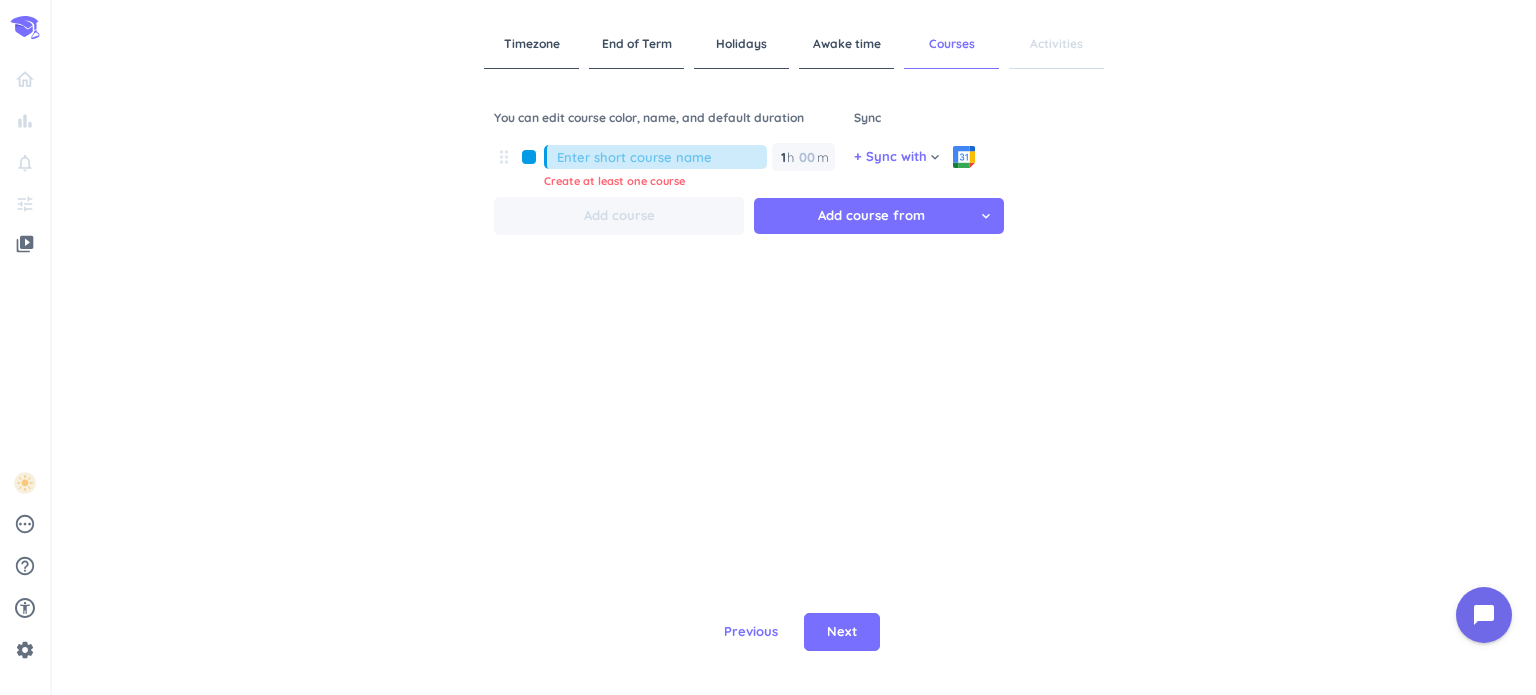 click on "Awake time" at bounding box center (846, 44) 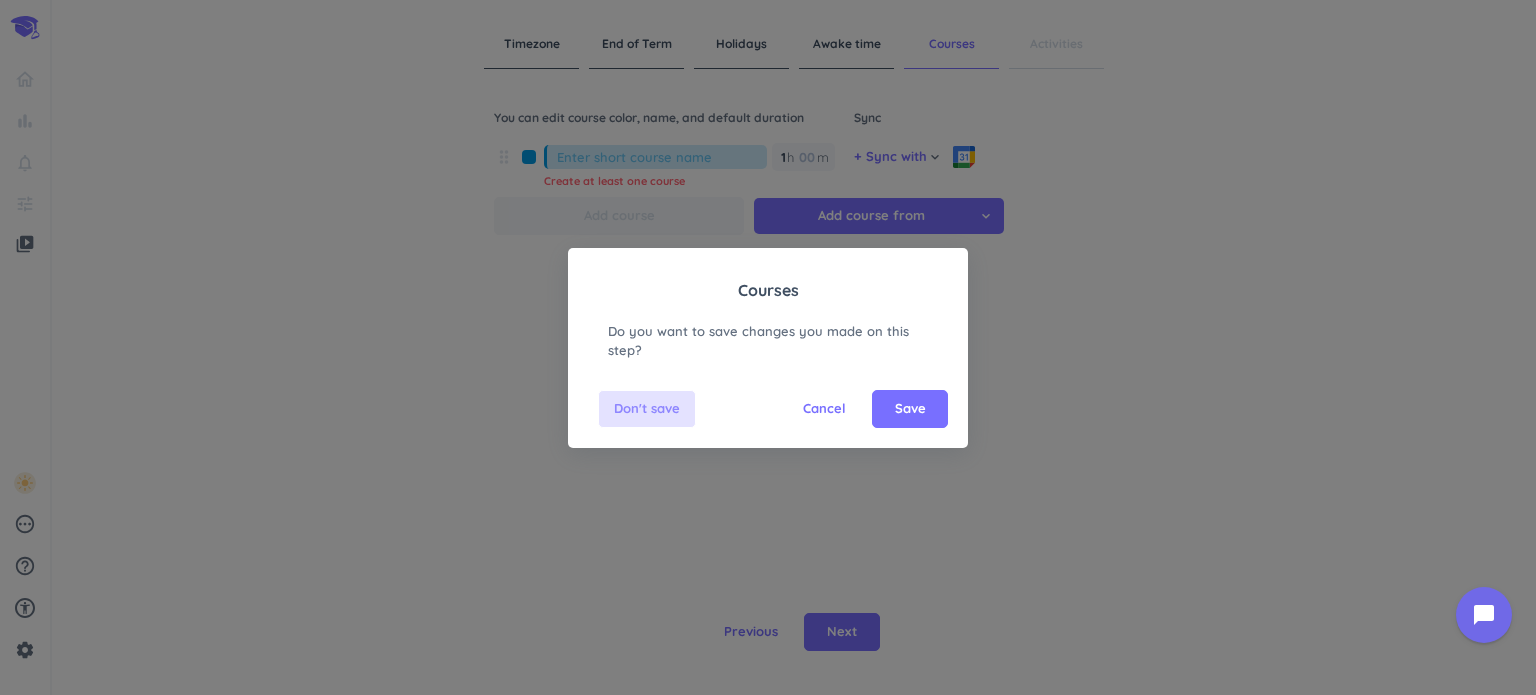 click on "Don't save" at bounding box center [647, 409] 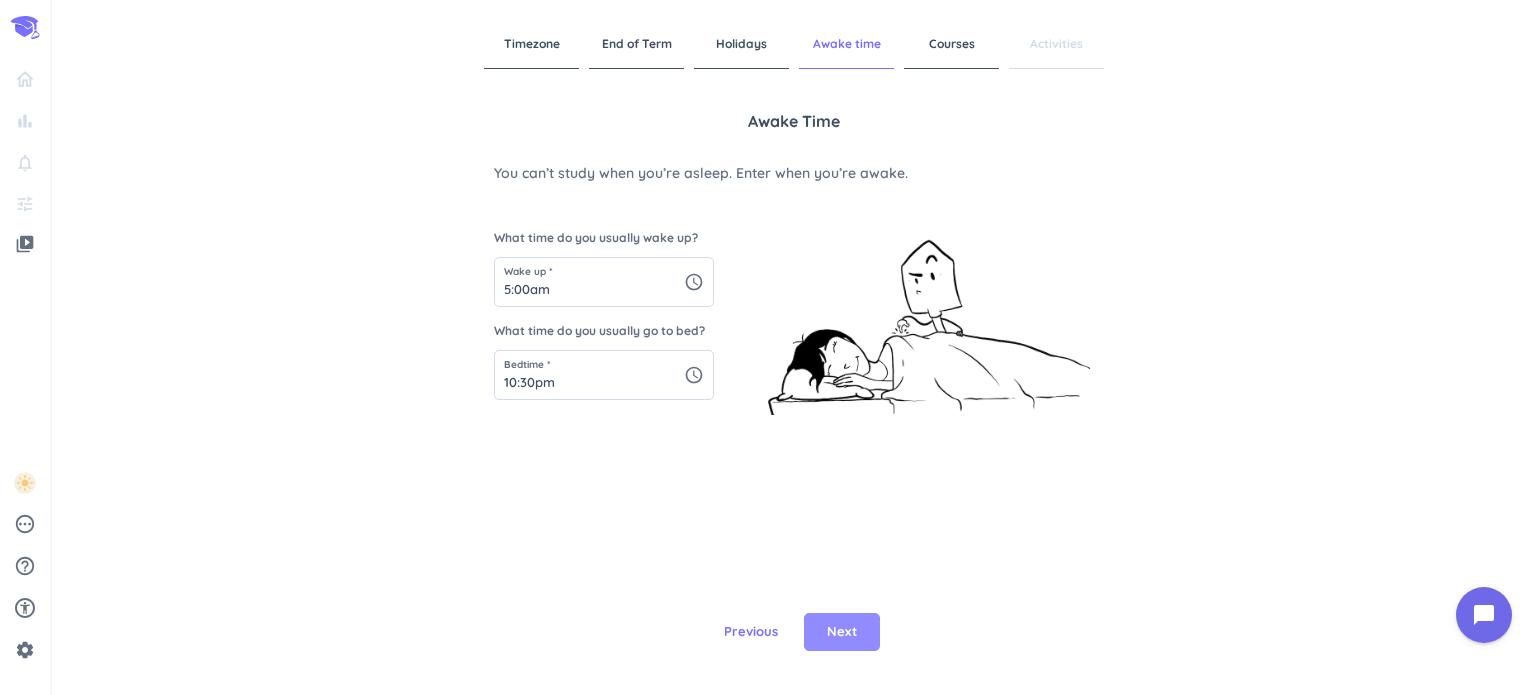 click on "Next" at bounding box center (842, 632) 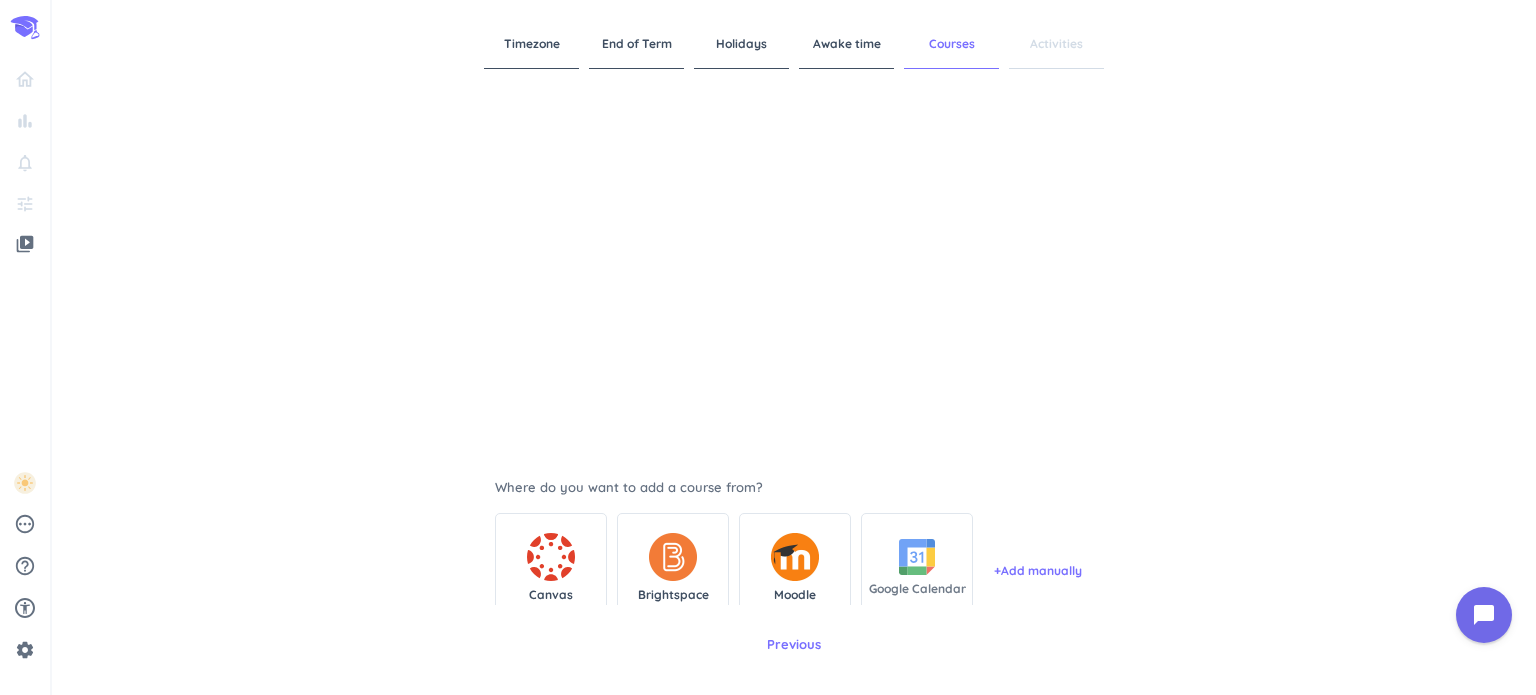 scroll, scrollTop: 200, scrollLeft: 0, axis: vertical 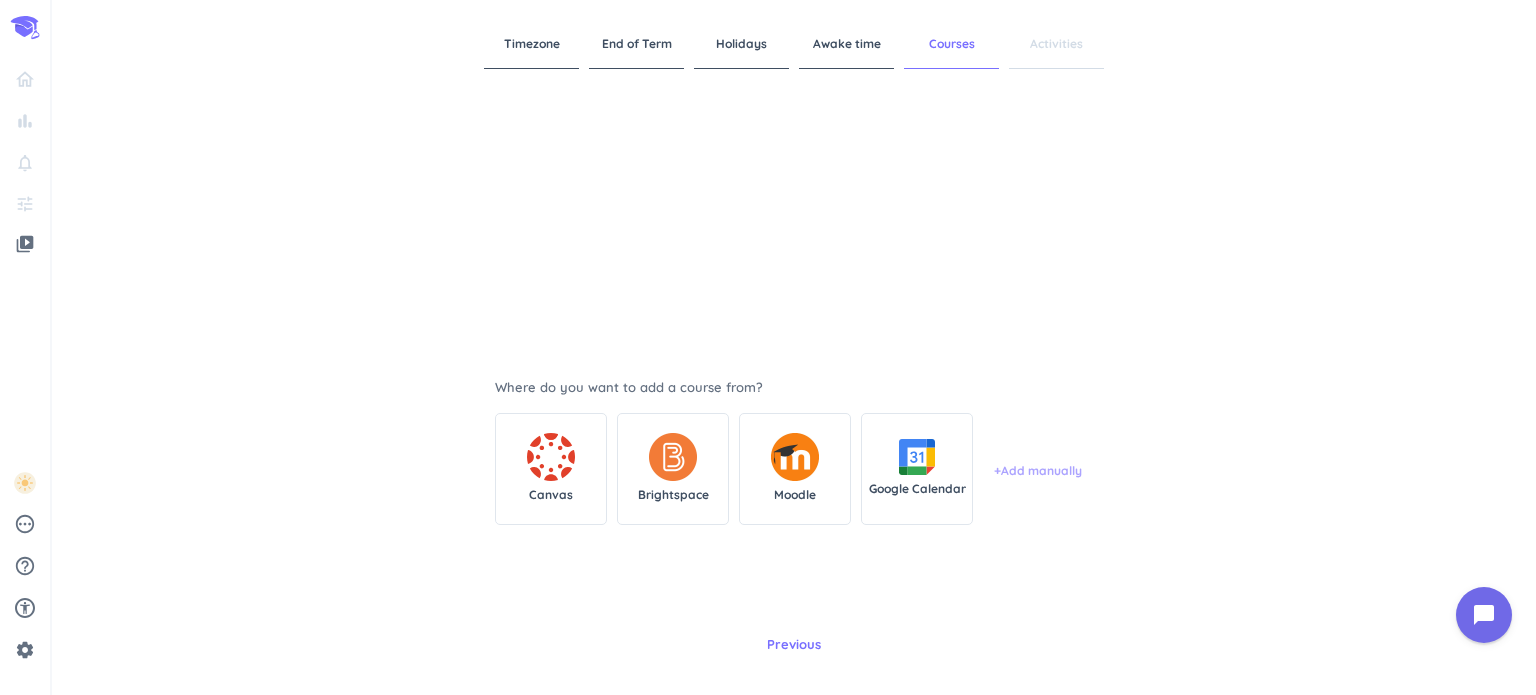 click on "+  Add manually" at bounding box center (1038, 471) 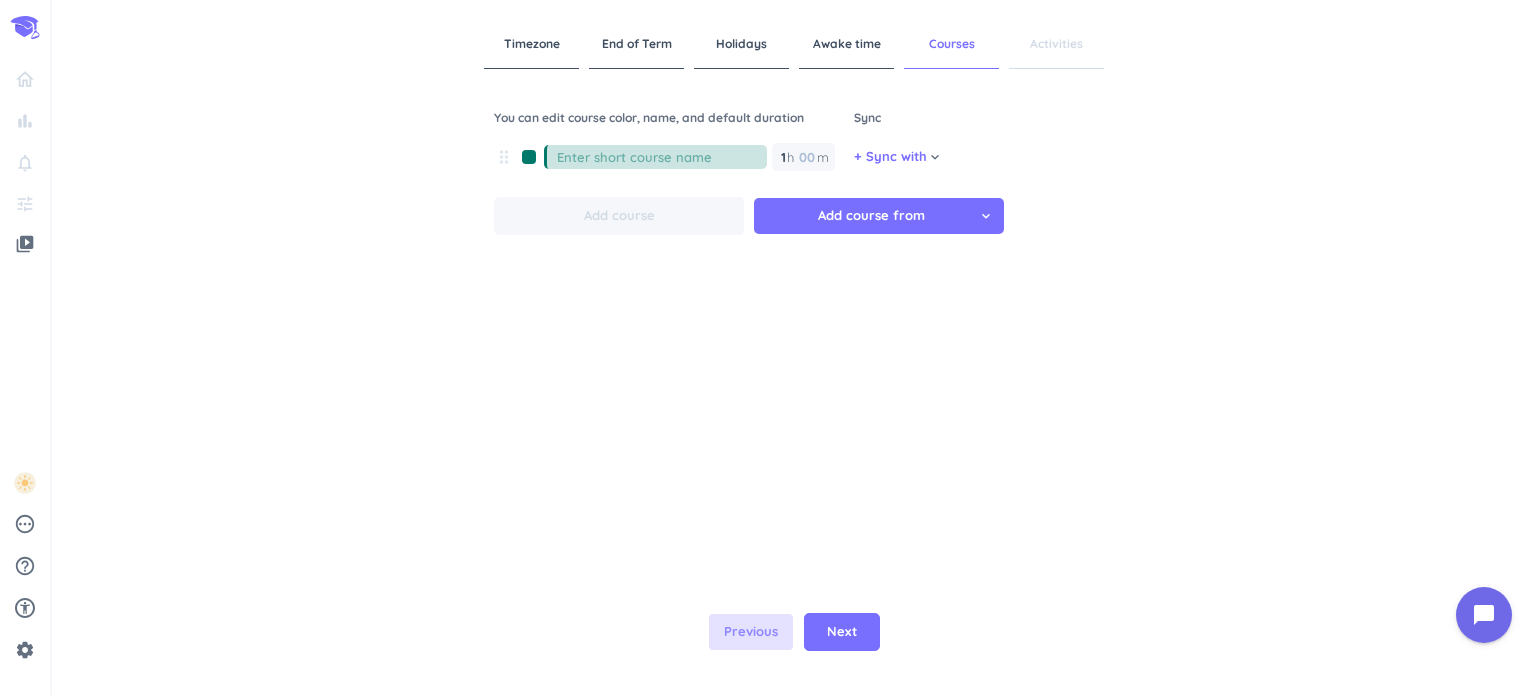 click on "Previous" at bounding box center [751, 632] 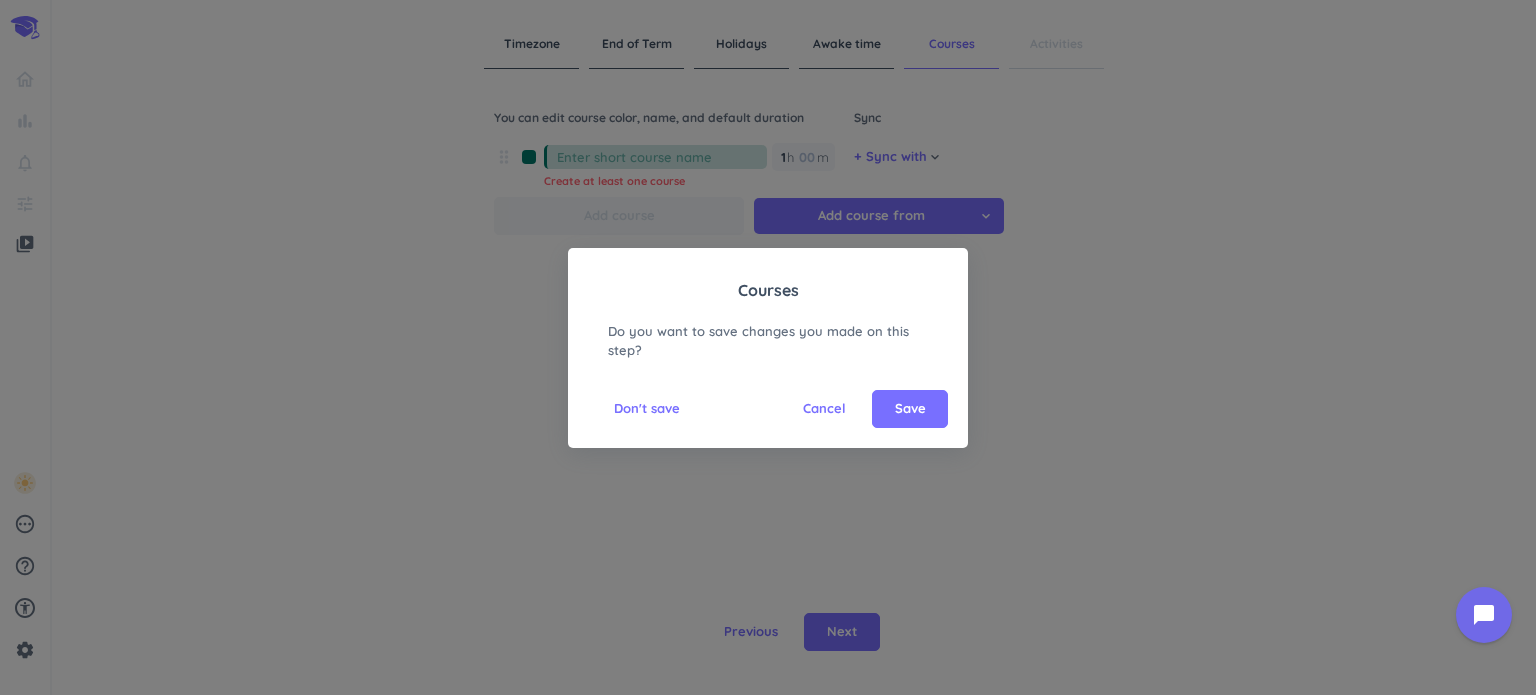 click on "Save" at bounding box center (910, 409) 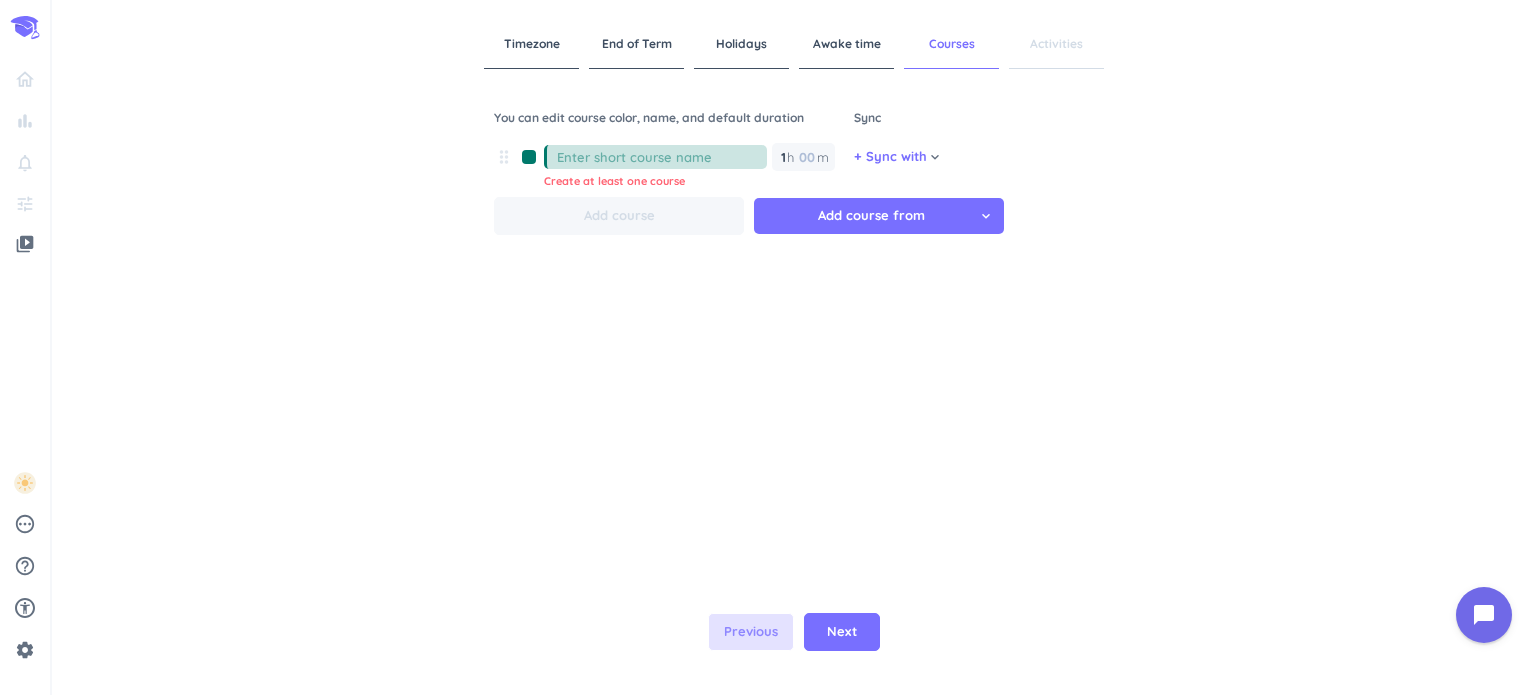 click on "Previous" at bounding box center (751, 632) 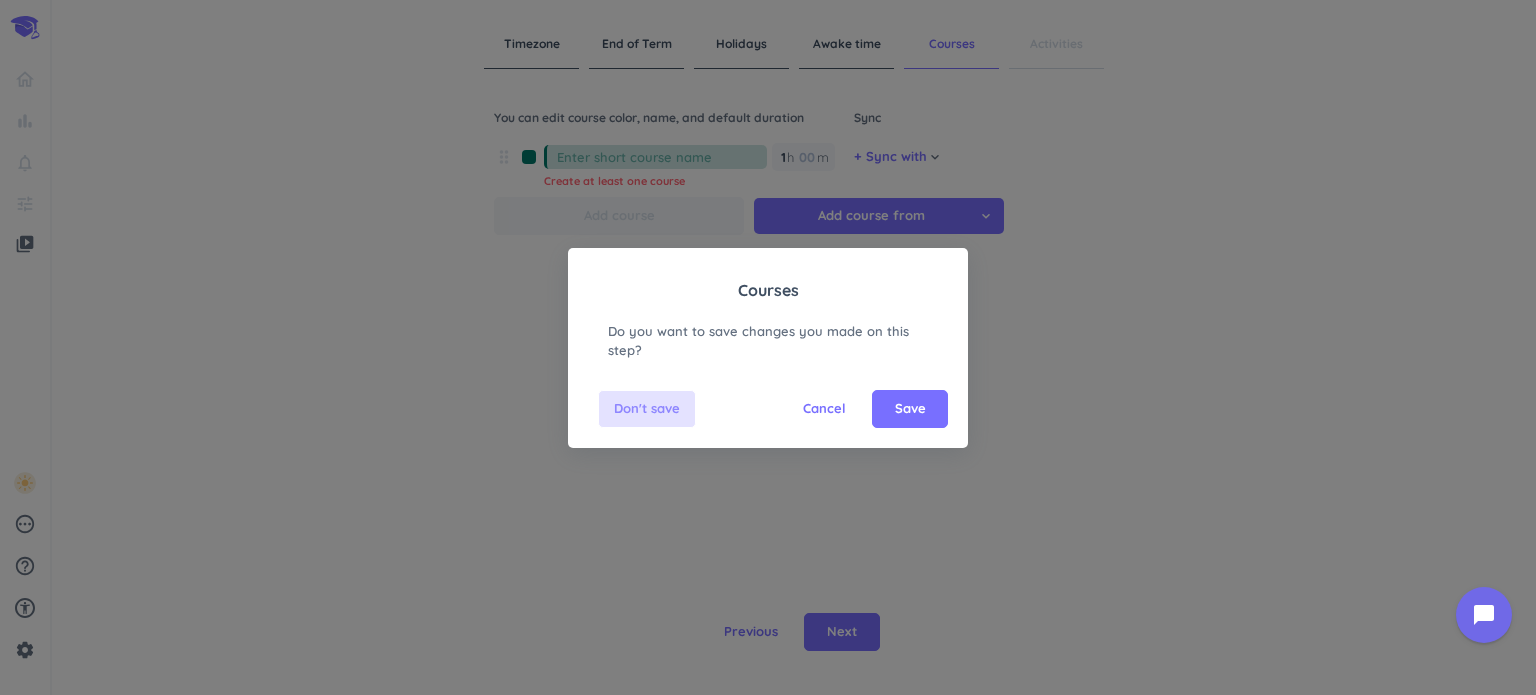 click on "Don't save" at bounding box center (647, 409) 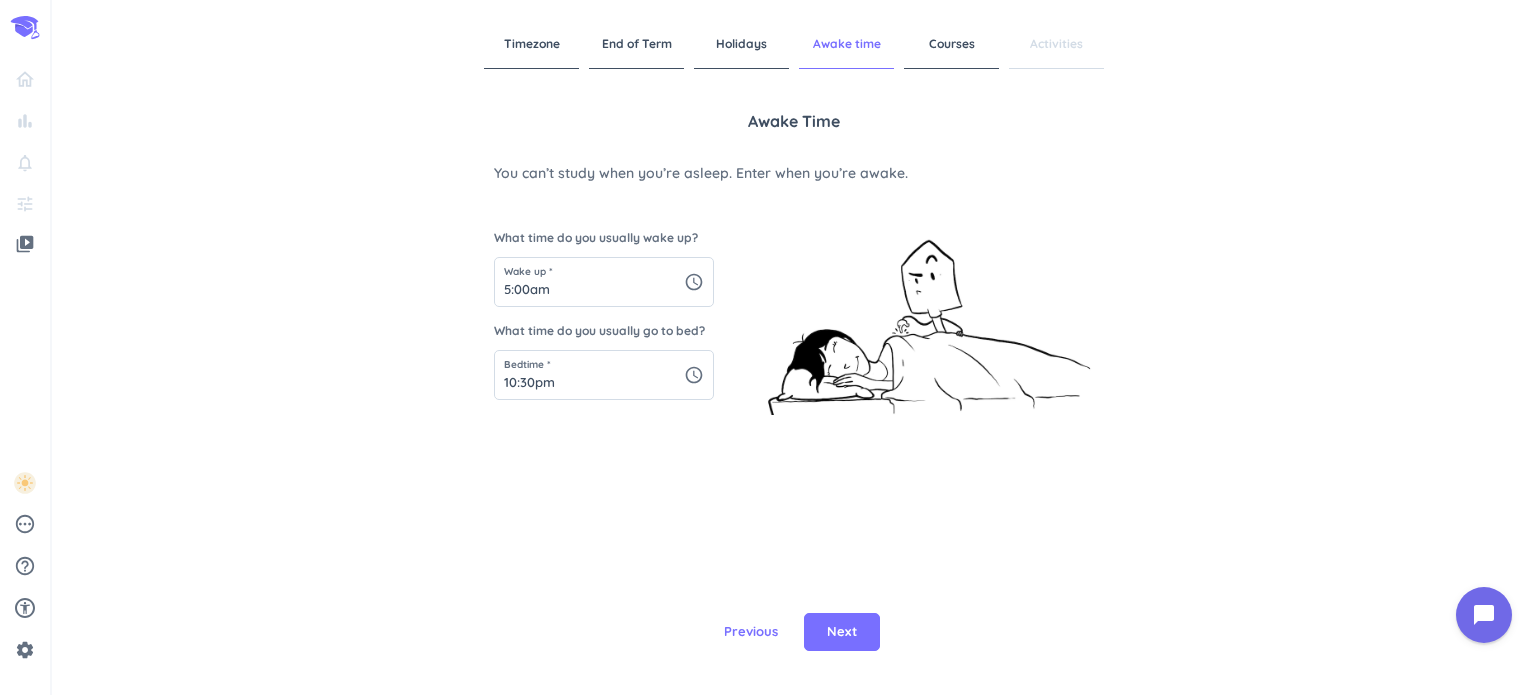 click on "Courses" at bounding box center (951, 44) 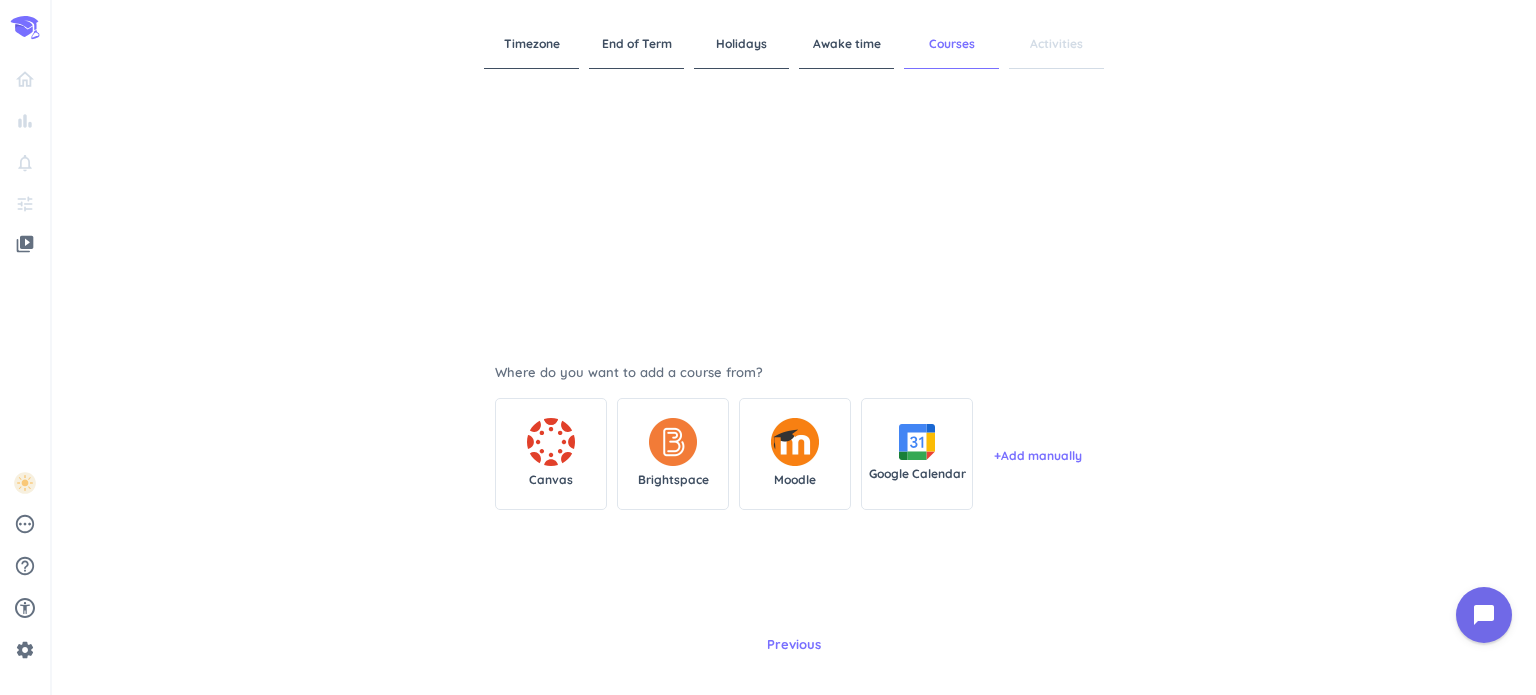 scroll, scrollTop: 218, scrollLeft: 0, axis: vertical 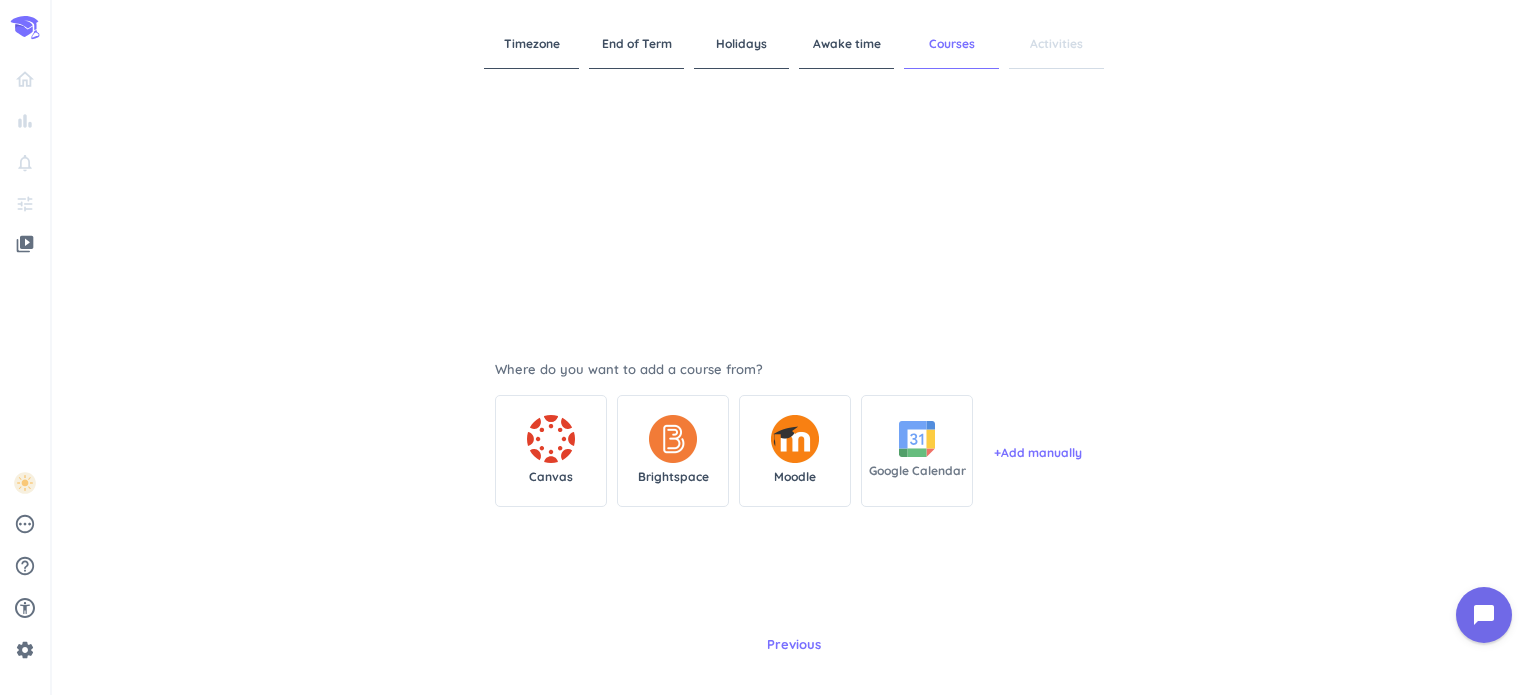 click on "Google Calendar" at bounding box center (917, 471) 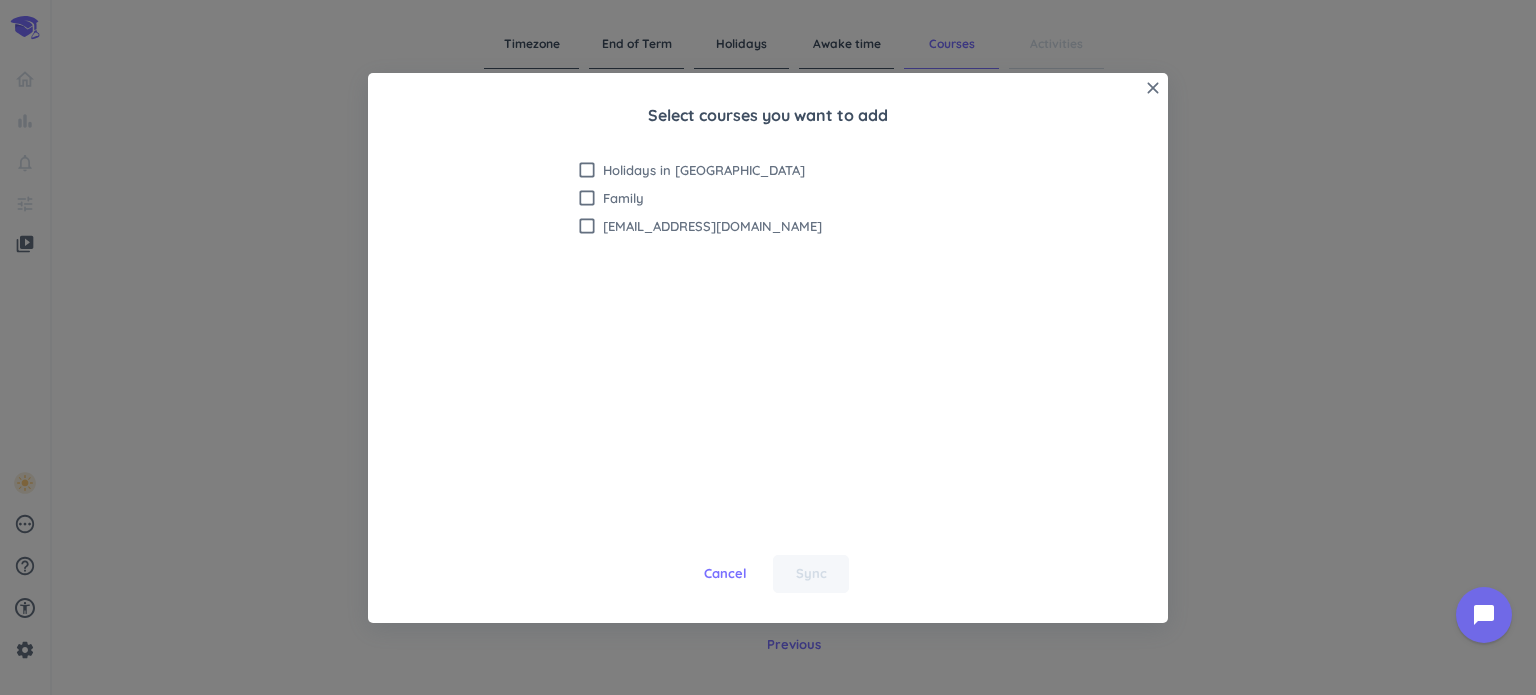 click on "close Select courses you want to add check_box_outline_blank Holidays in United States check_box_outline_blank Family check_box_outline_blank monickpadillait@gmail.com Cancel Sync" at bounding box center [768, 348] 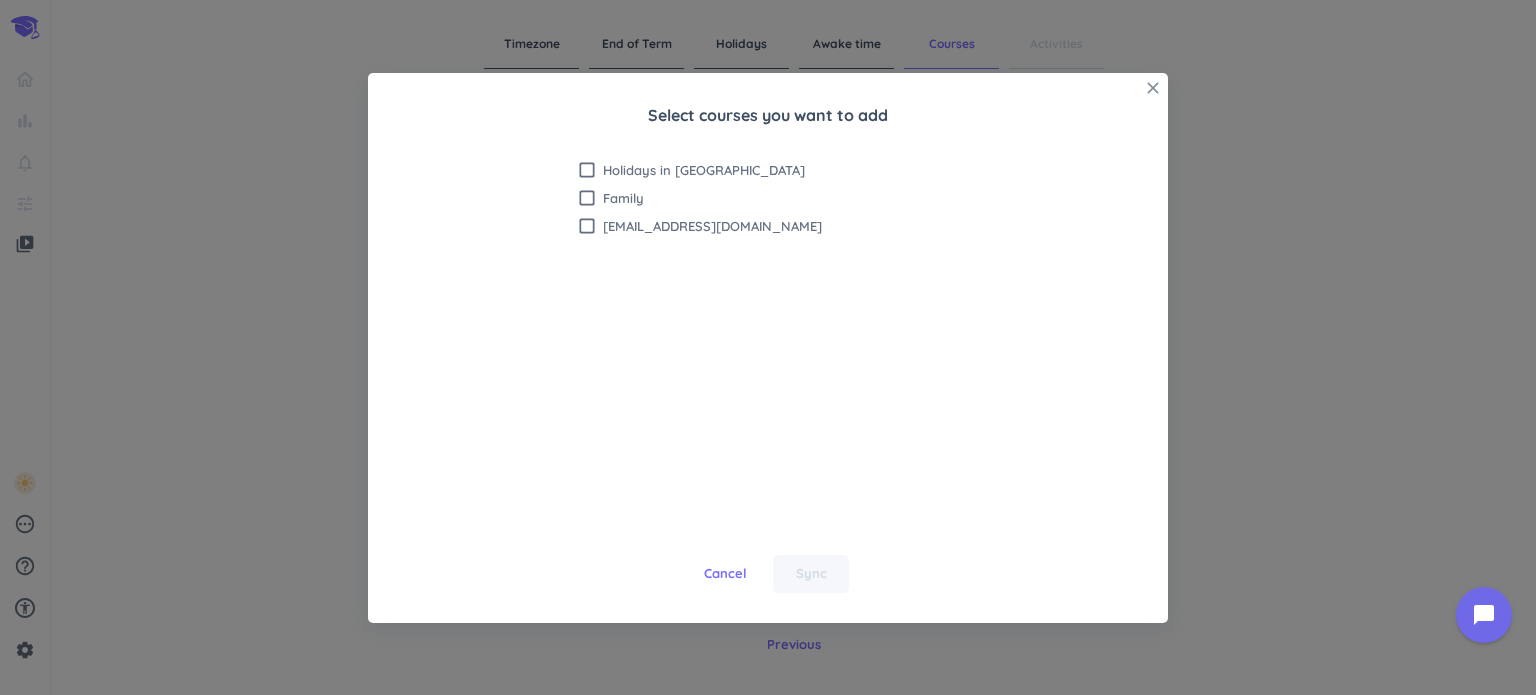 click on "close" at bounding box center (1153, 88) 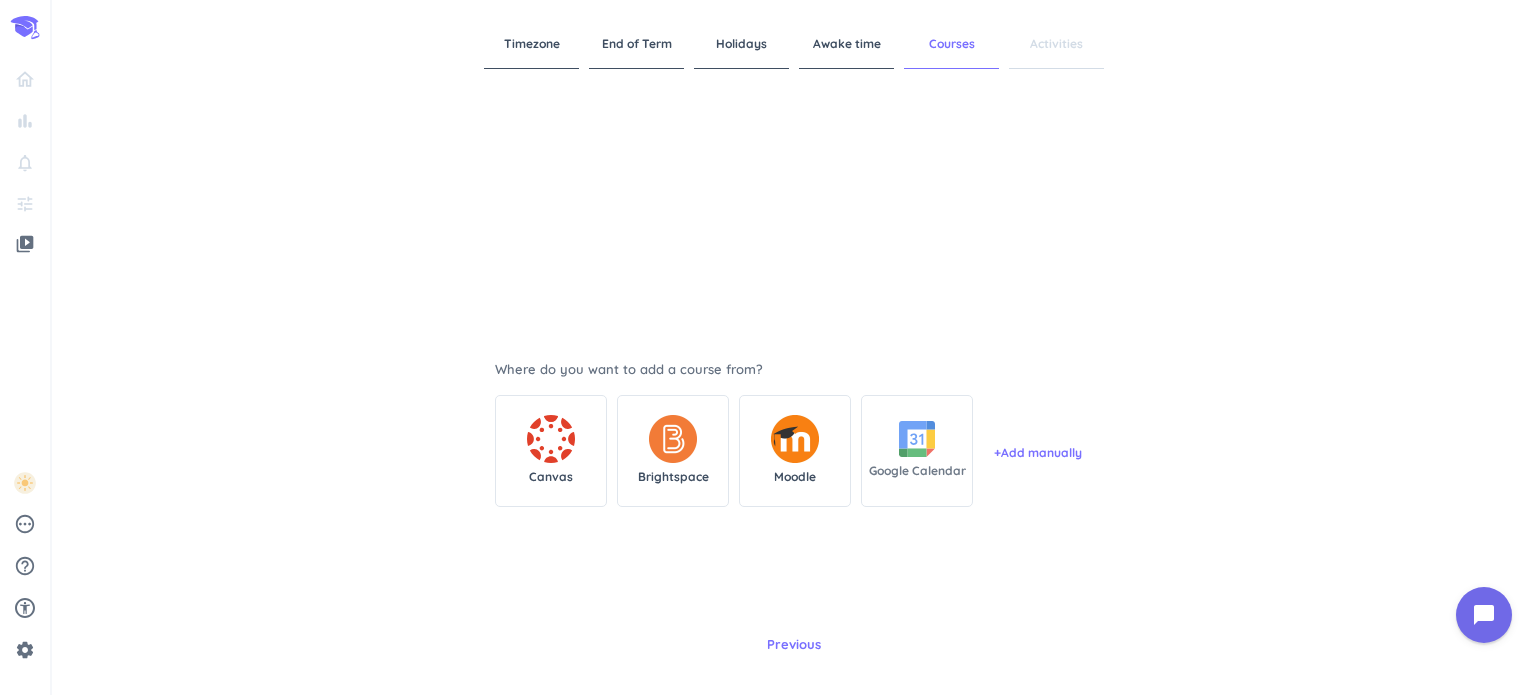 click on "Google Calendar" at bounding box center [917, 471] 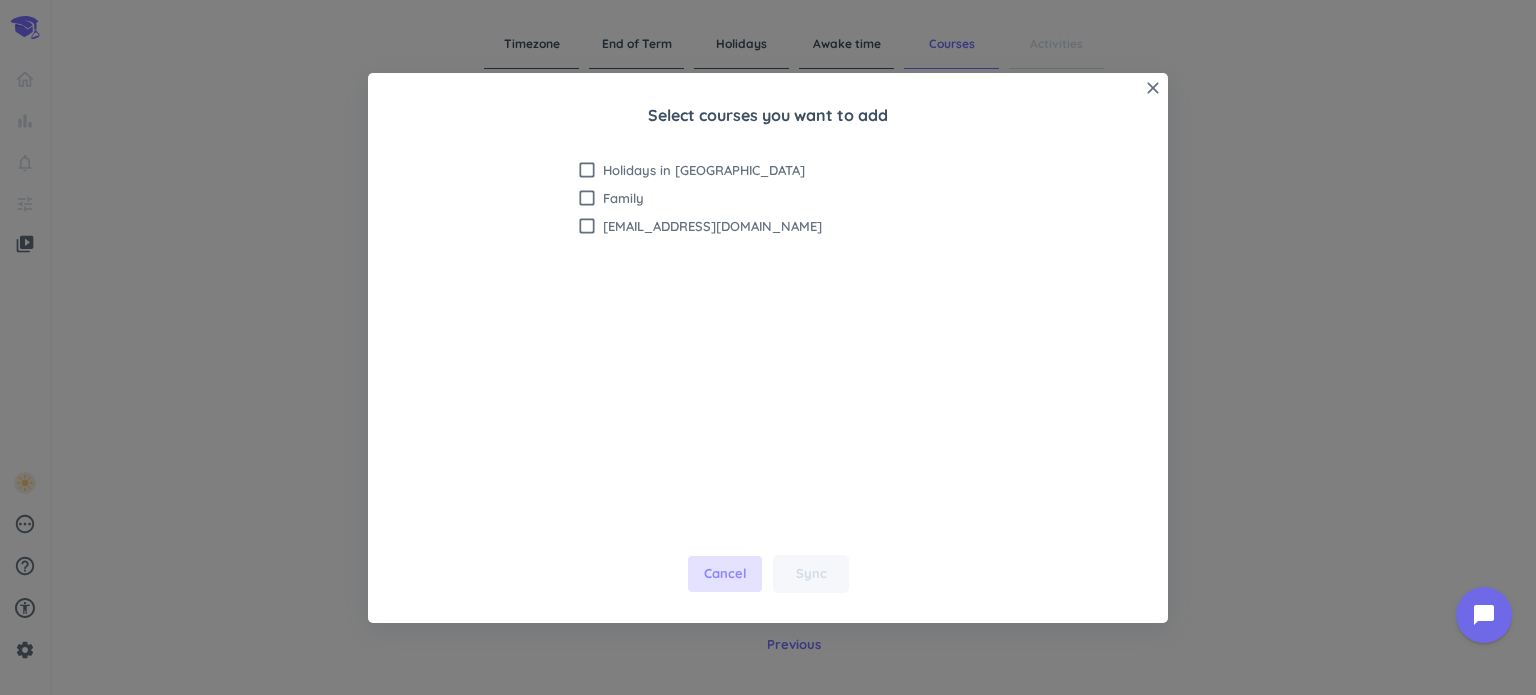 click on "Cancel" at bounding box center [725, 574] 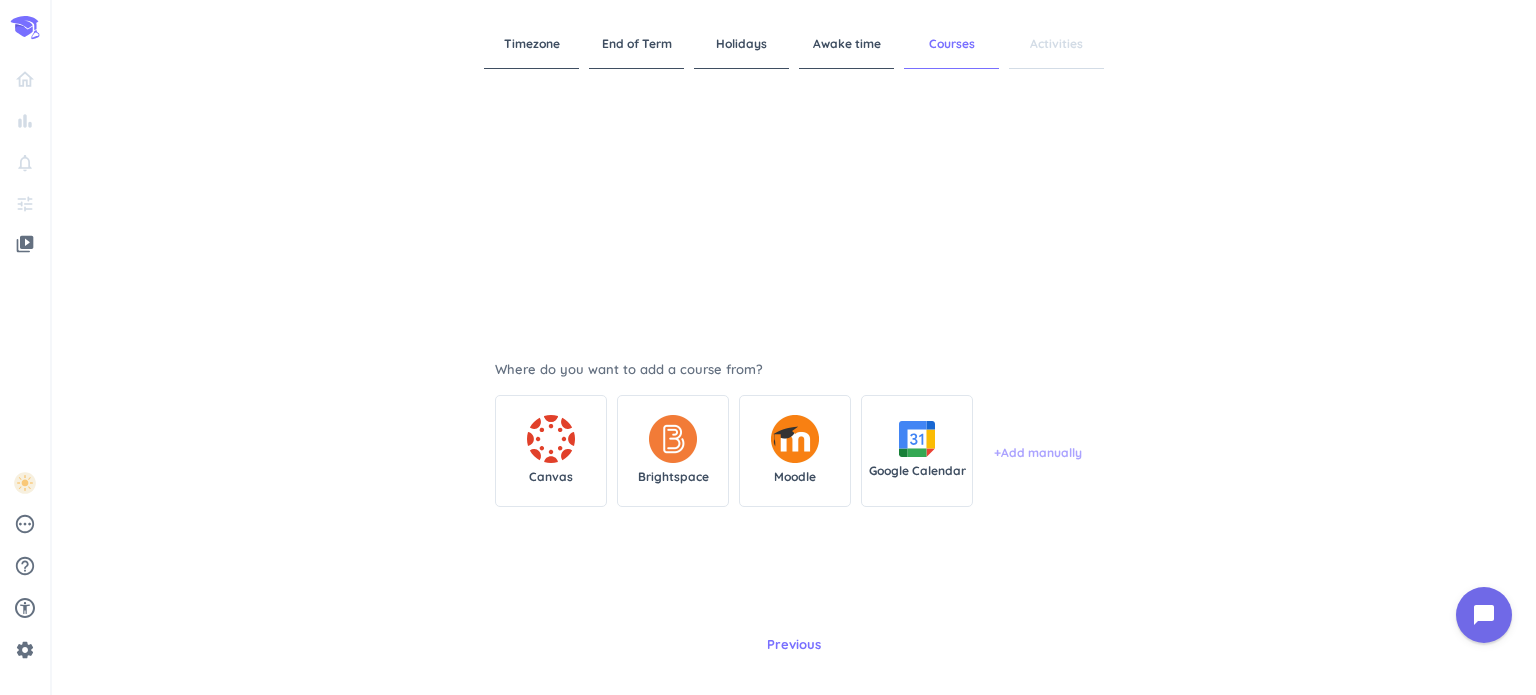 click on "+  Add manually" at bounding box center [1038, 453] 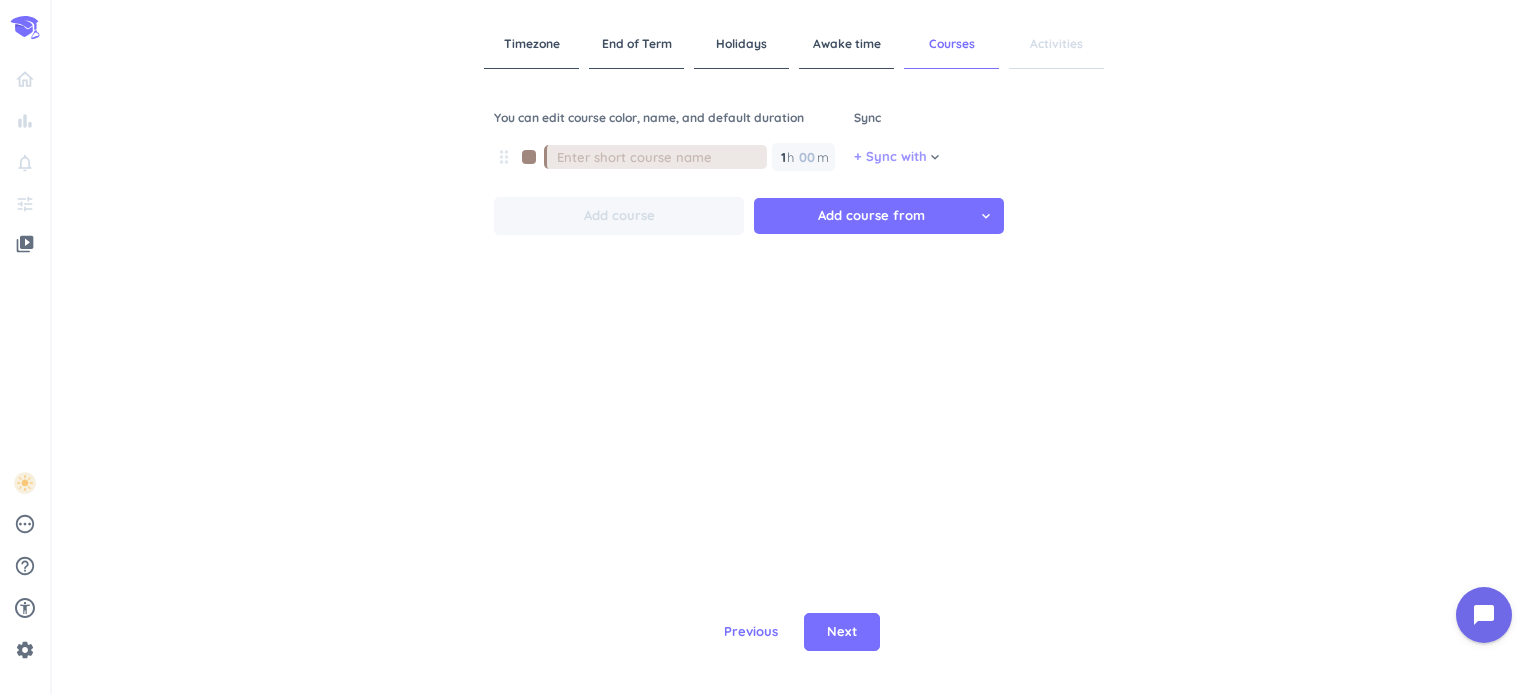 click on "+ Sync with" at bounding box center [890, 157] 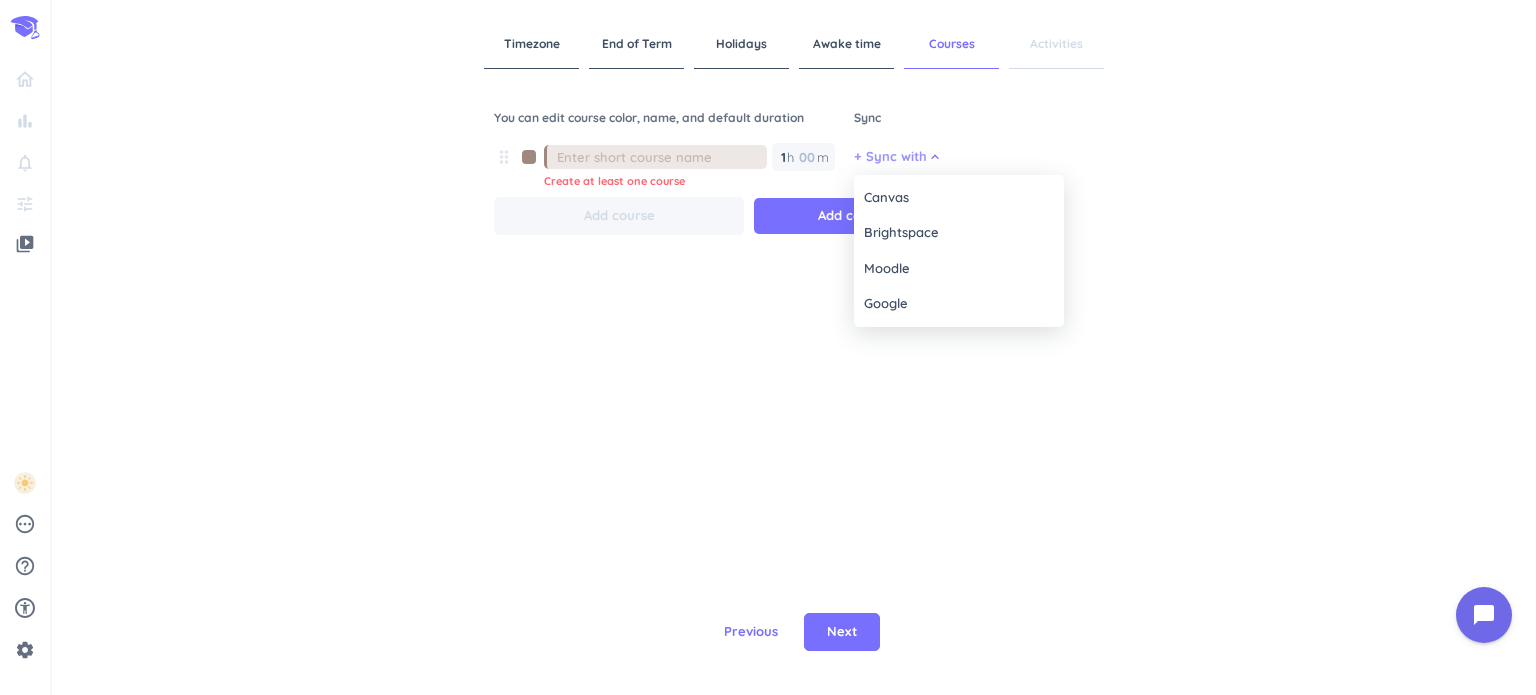 click at bounding box center (768, 347) 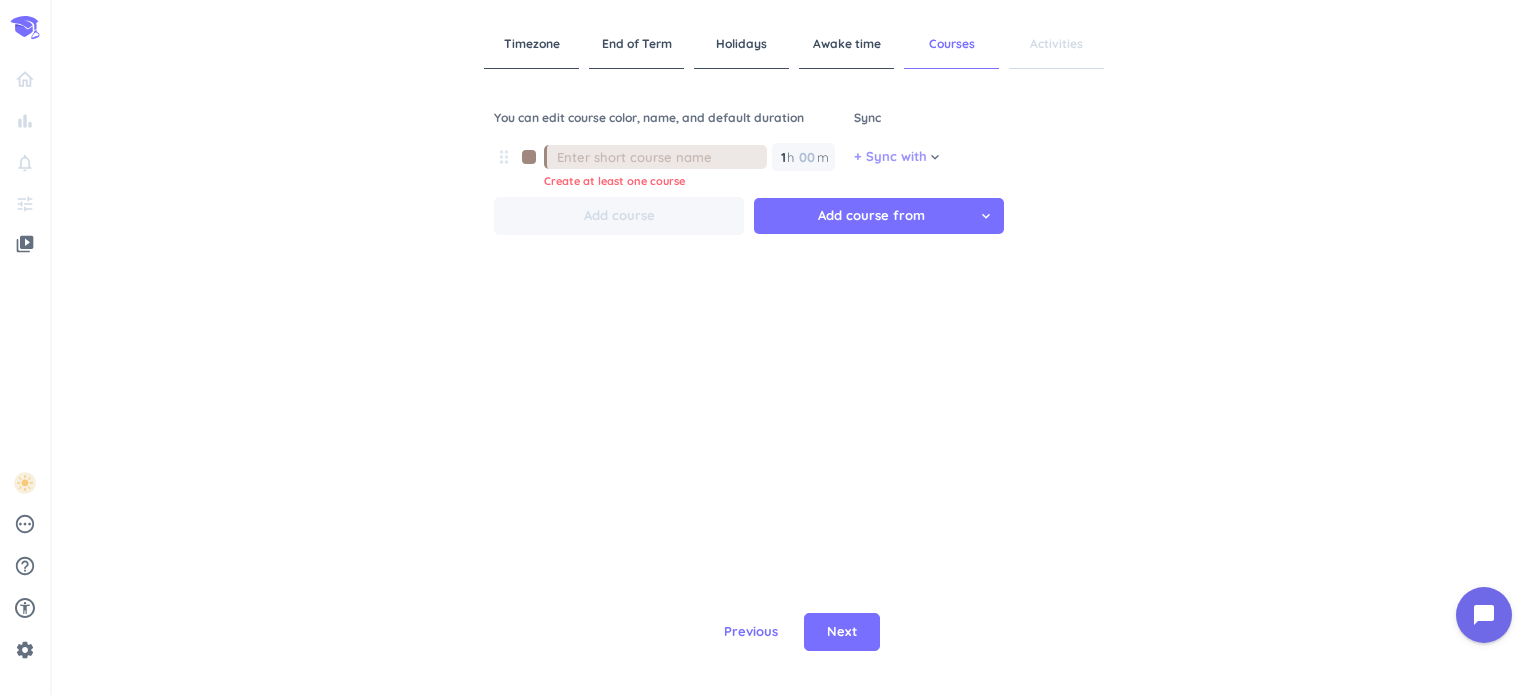 click on "+ Sync with" at bounding box center [890, 157] 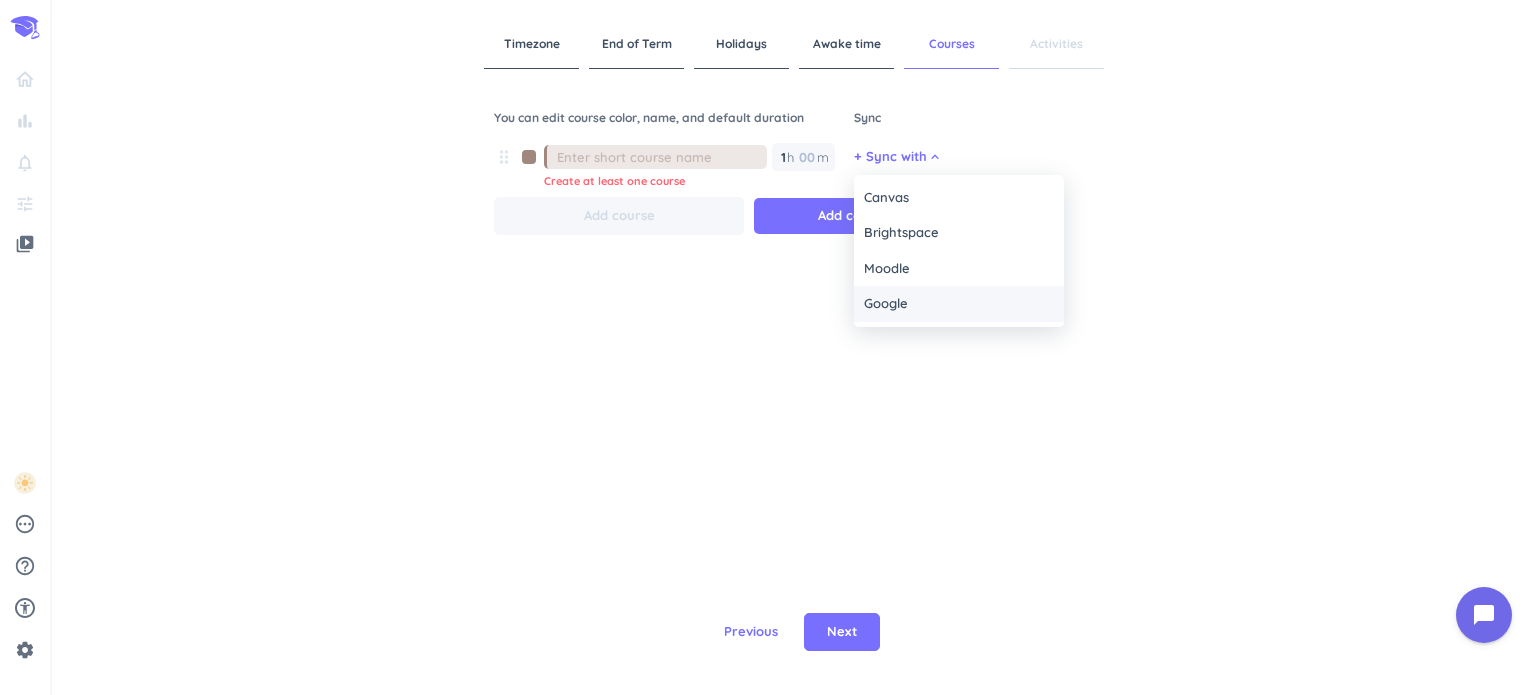 click on "Google" at bounding box center [886, 304] 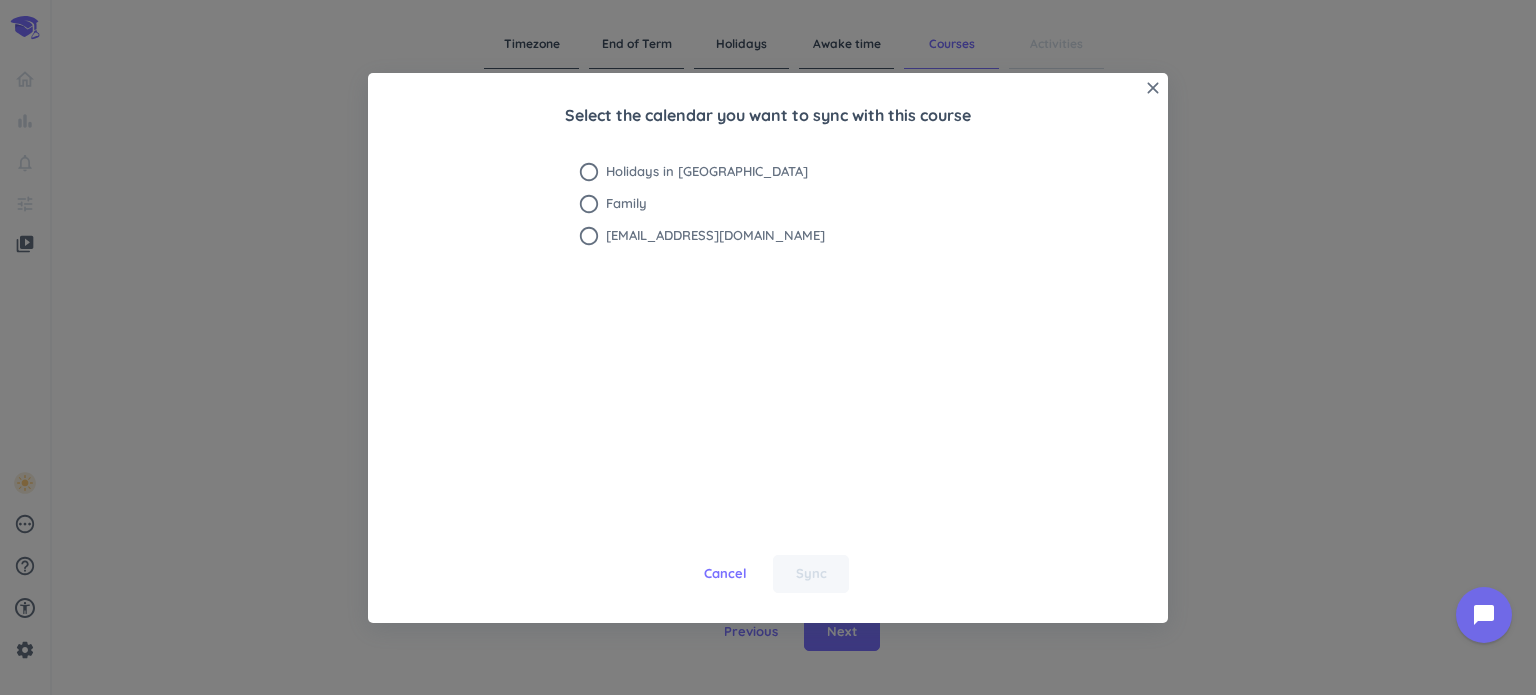 click on "close Select the calendar you want to sync with this course radio_button_unchecked Holidays in United States radio_button_unchecked Family radio_button_unchecked monickpadillait@gmail.com Cancel Sync" at bounding box center [768, 348] 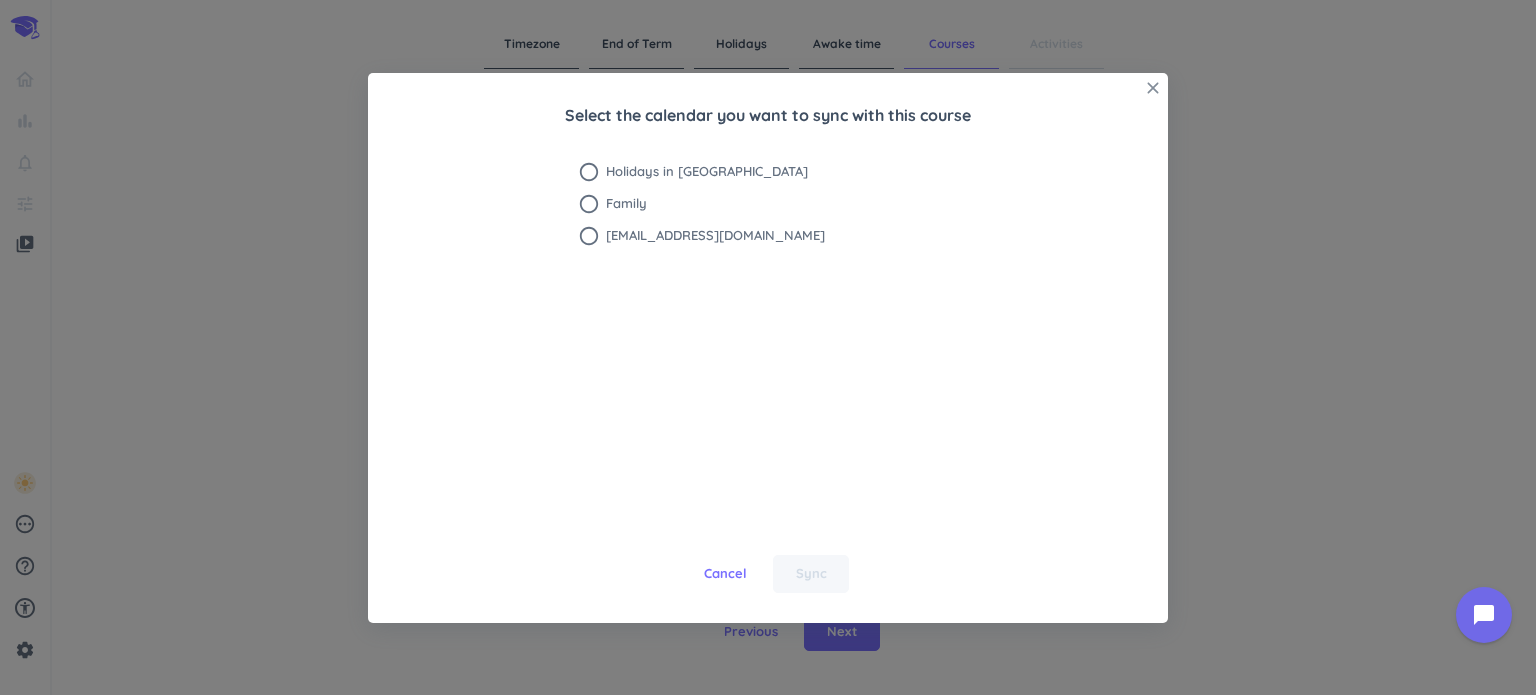click on "close" at bounding box center [1153, 88] 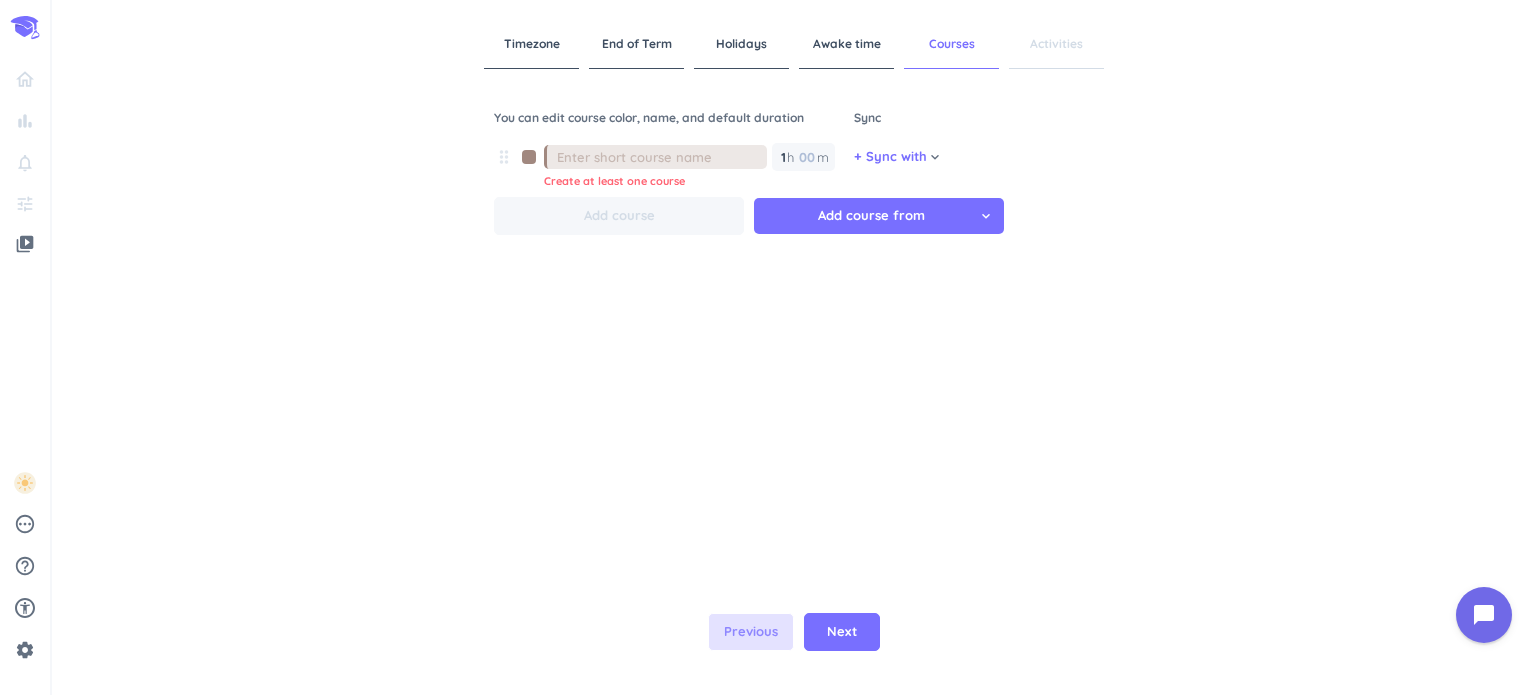 click on "Previous" at bounding box center (751, 632) 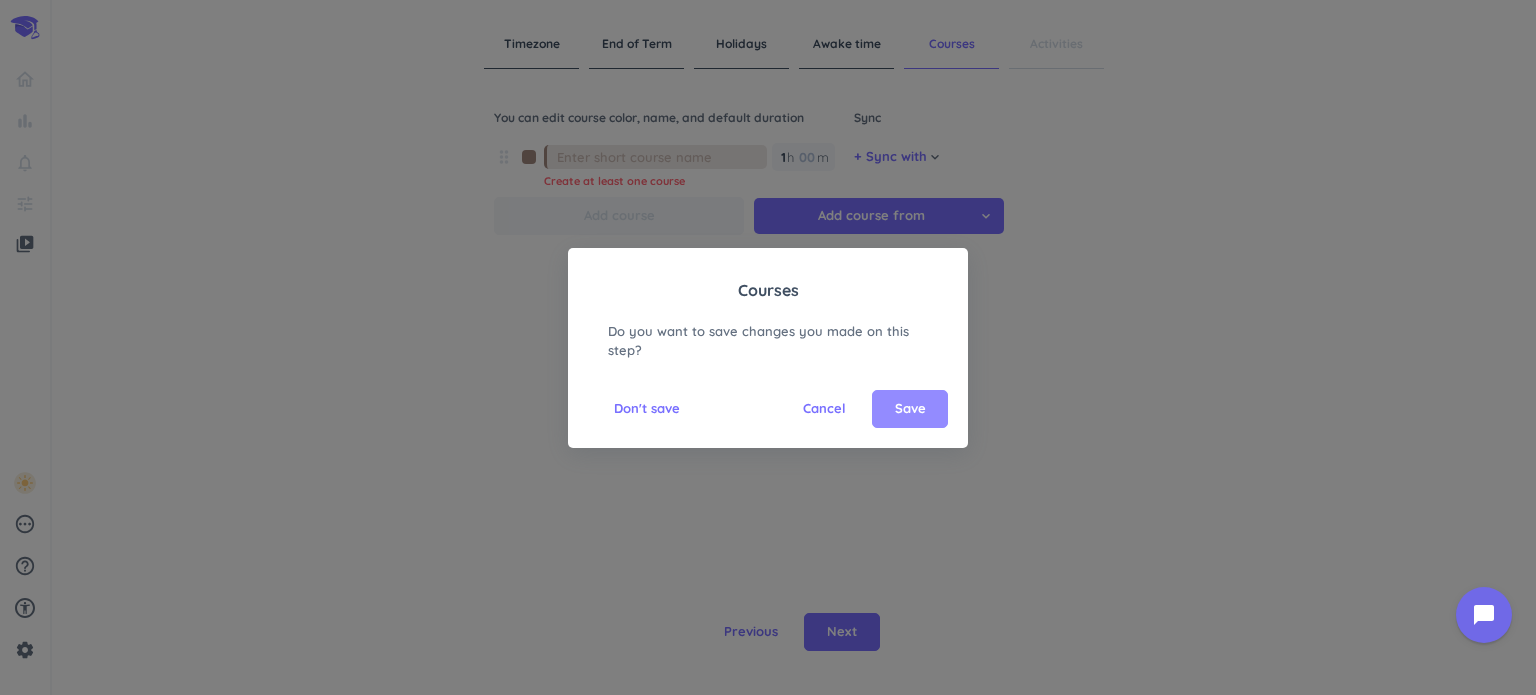 click on "Save" at bounding box center (910, 409) 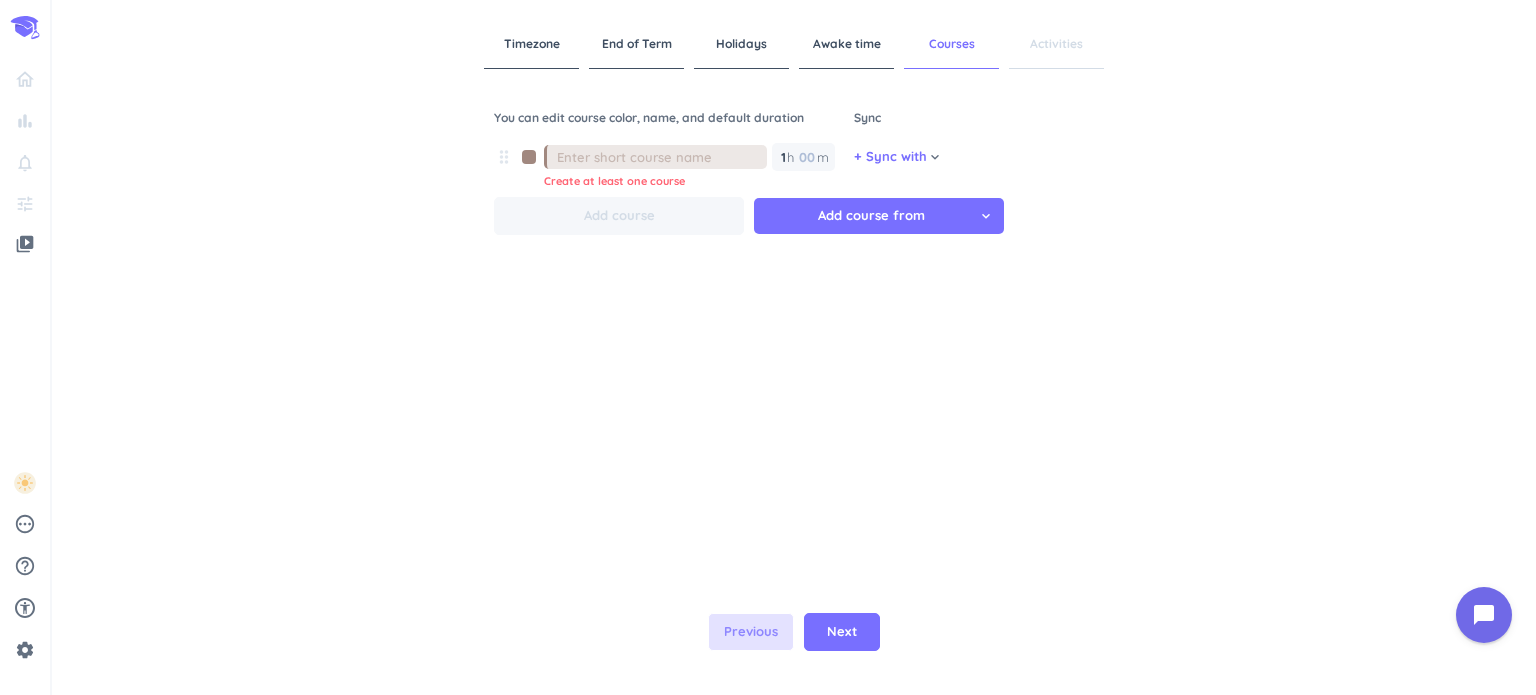 click on "Previous" at bounding box center (751, 632) 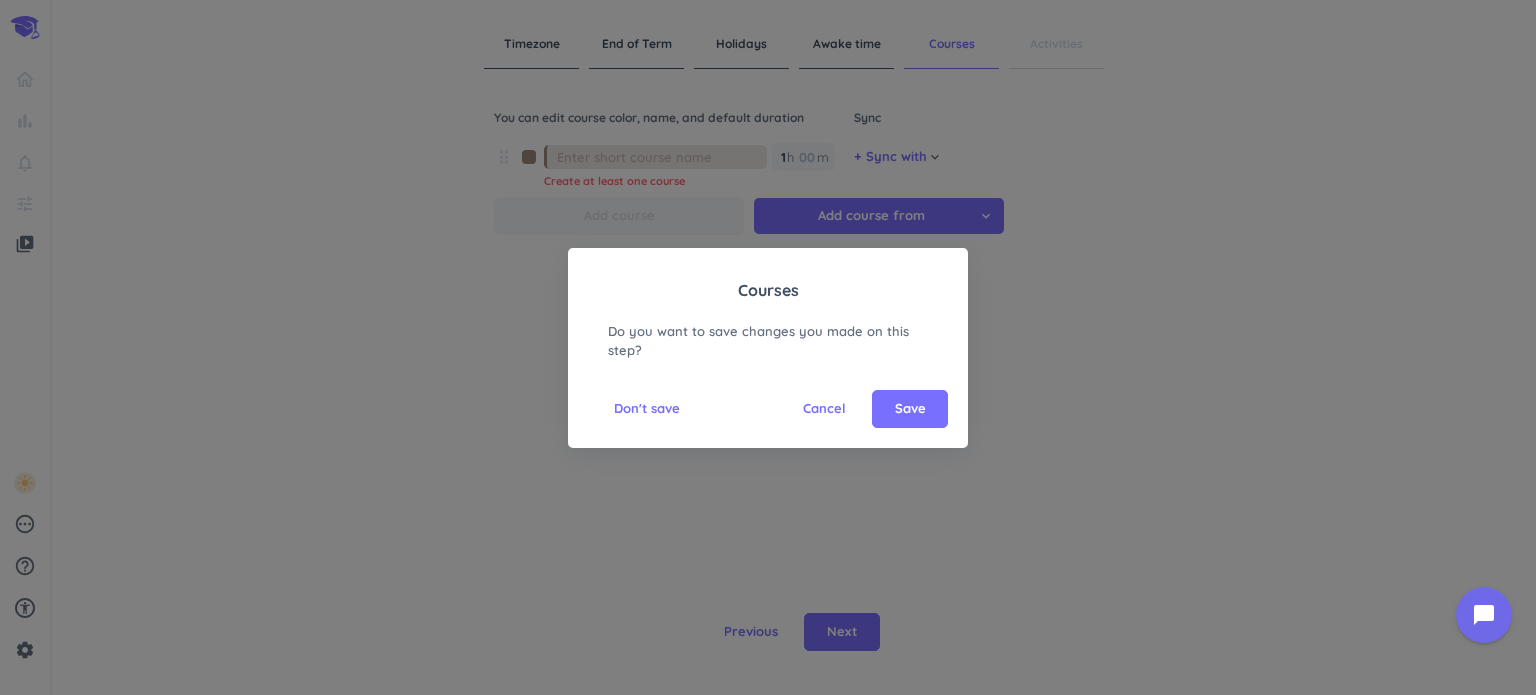 click on "Courses Do you want to save changes you made on this step? Cancel Save Don't save" at bounding box center [768, 348] 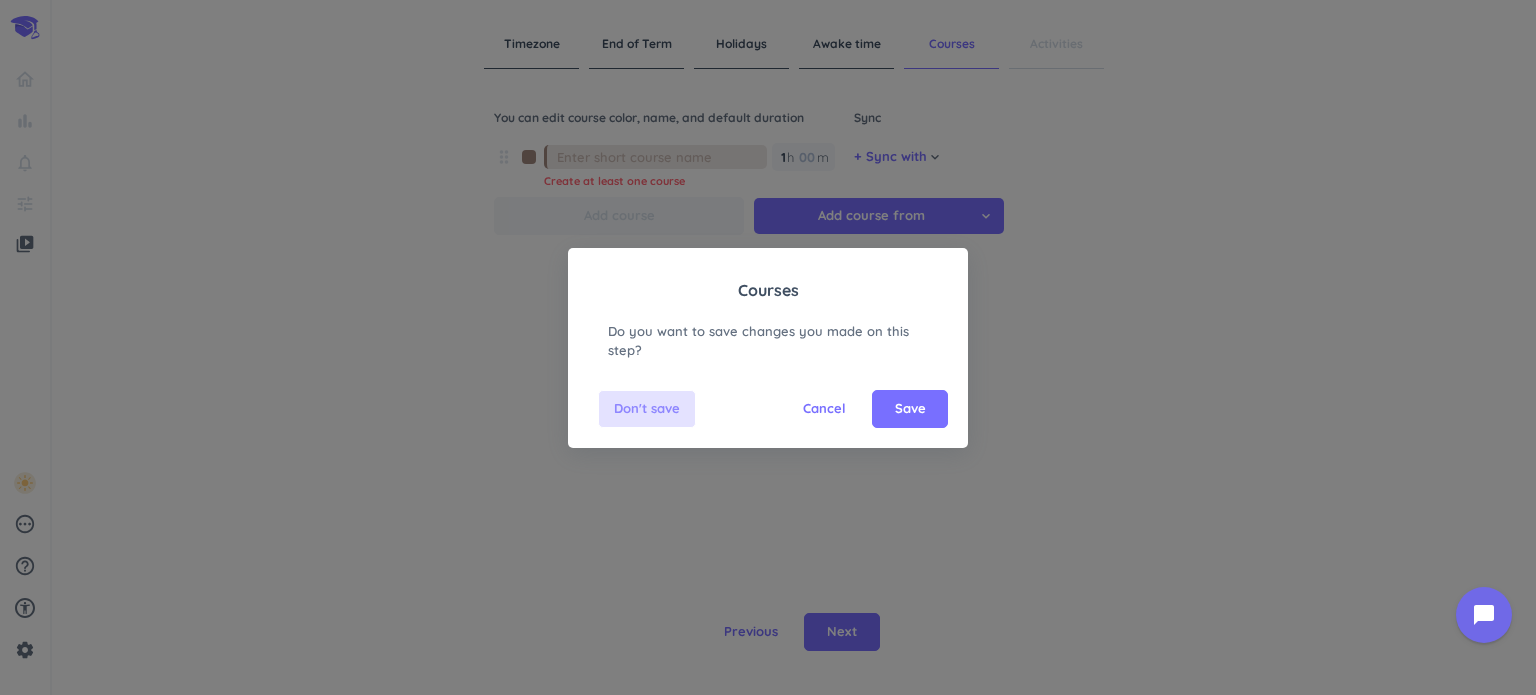 click on "Don't save" at bounding box center [647, 409] 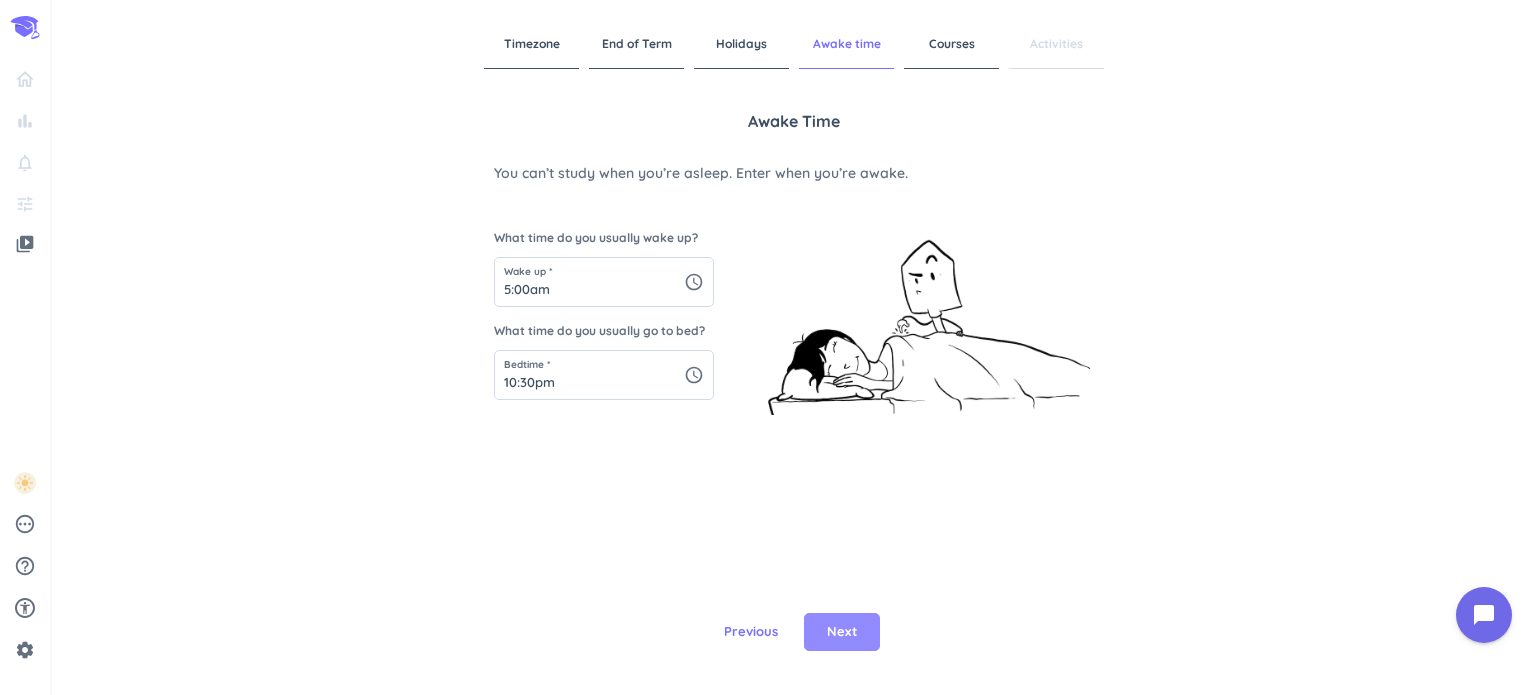 click on "Next" at bounding box center [842, 632] 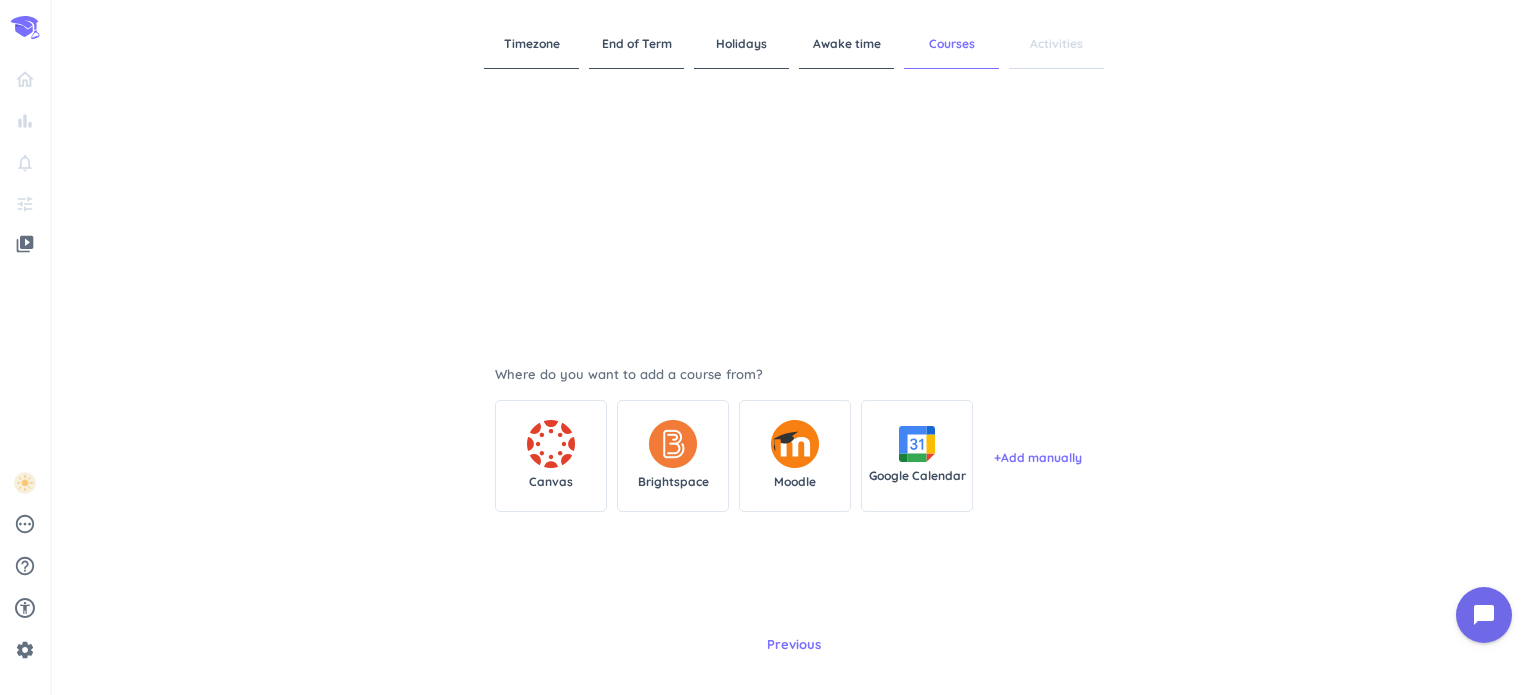scroll, scrollTop: 218, scrollLeft: 0, axis: vertical 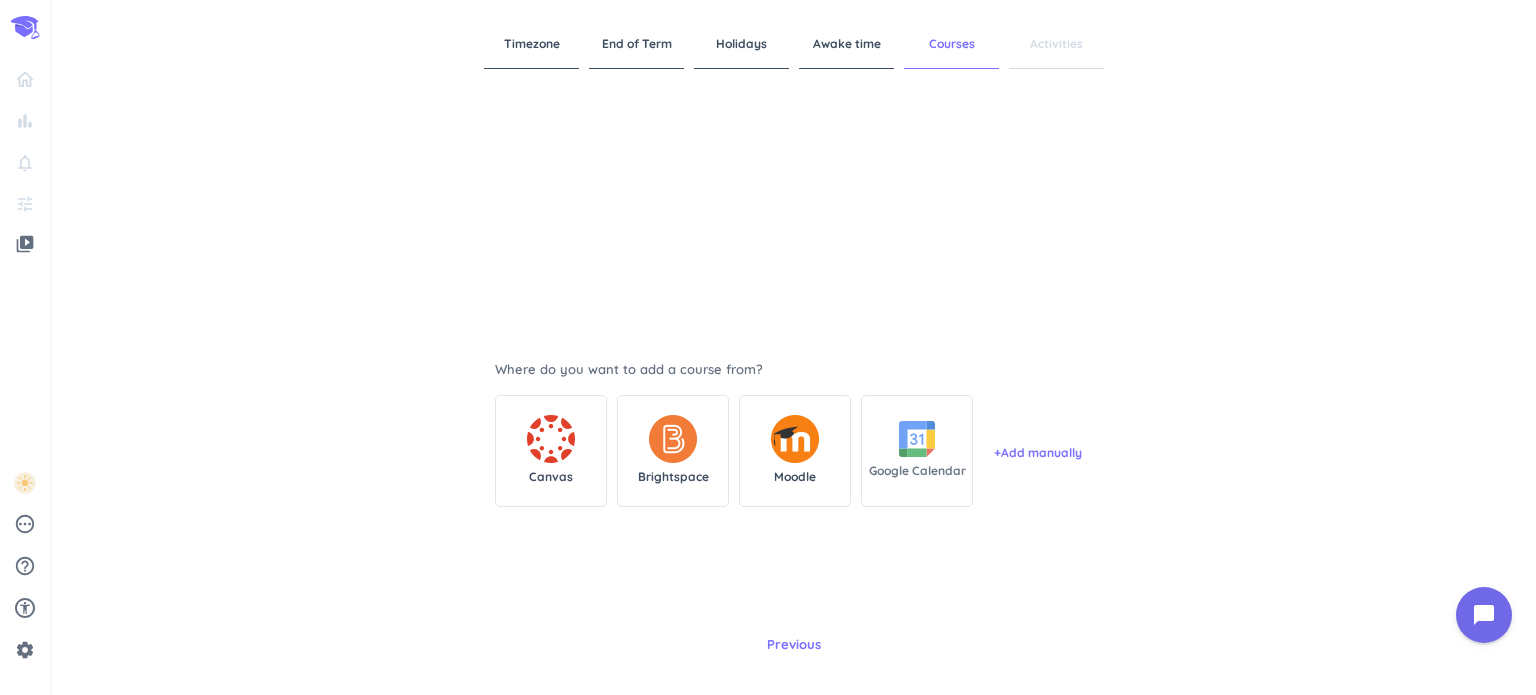 click on "Google Calendar" at bounding box center [917, 451] 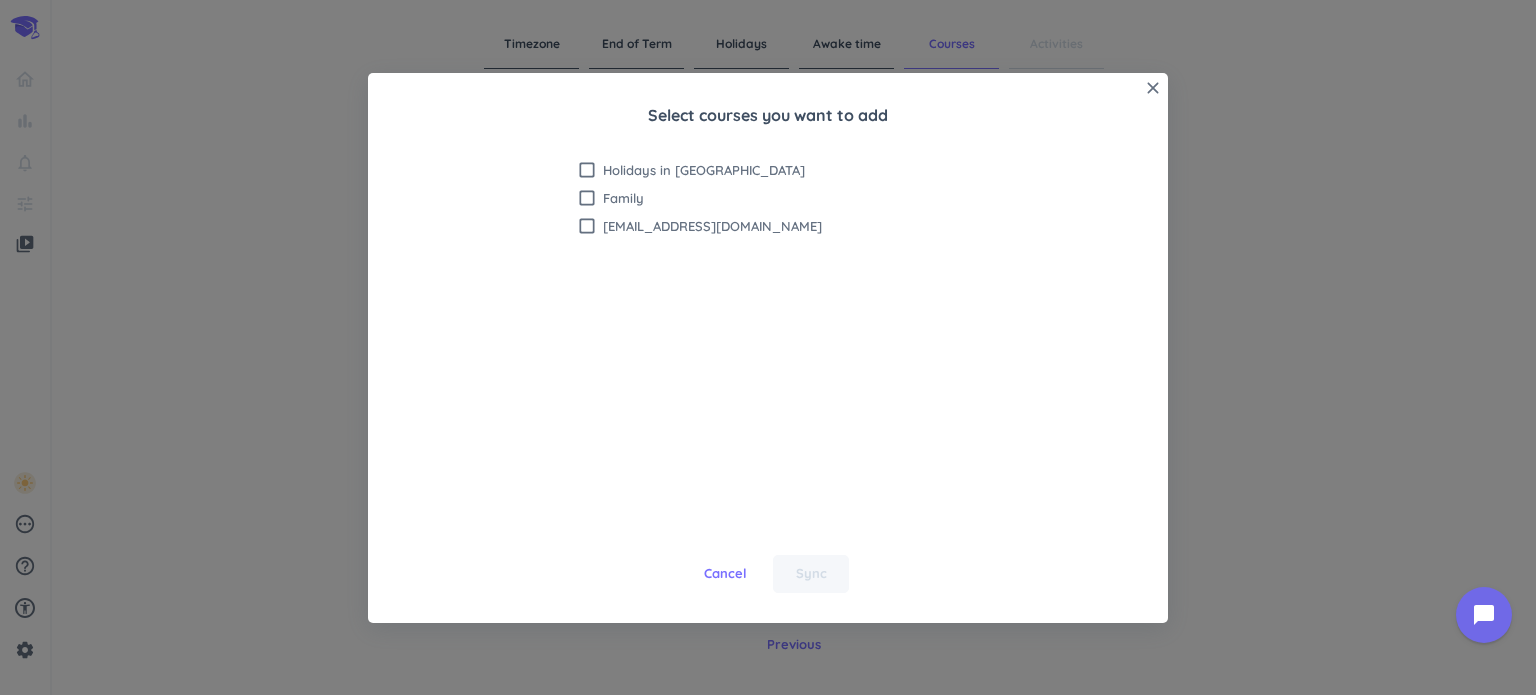 click on "Cancel" at bounding box center [725, 574] 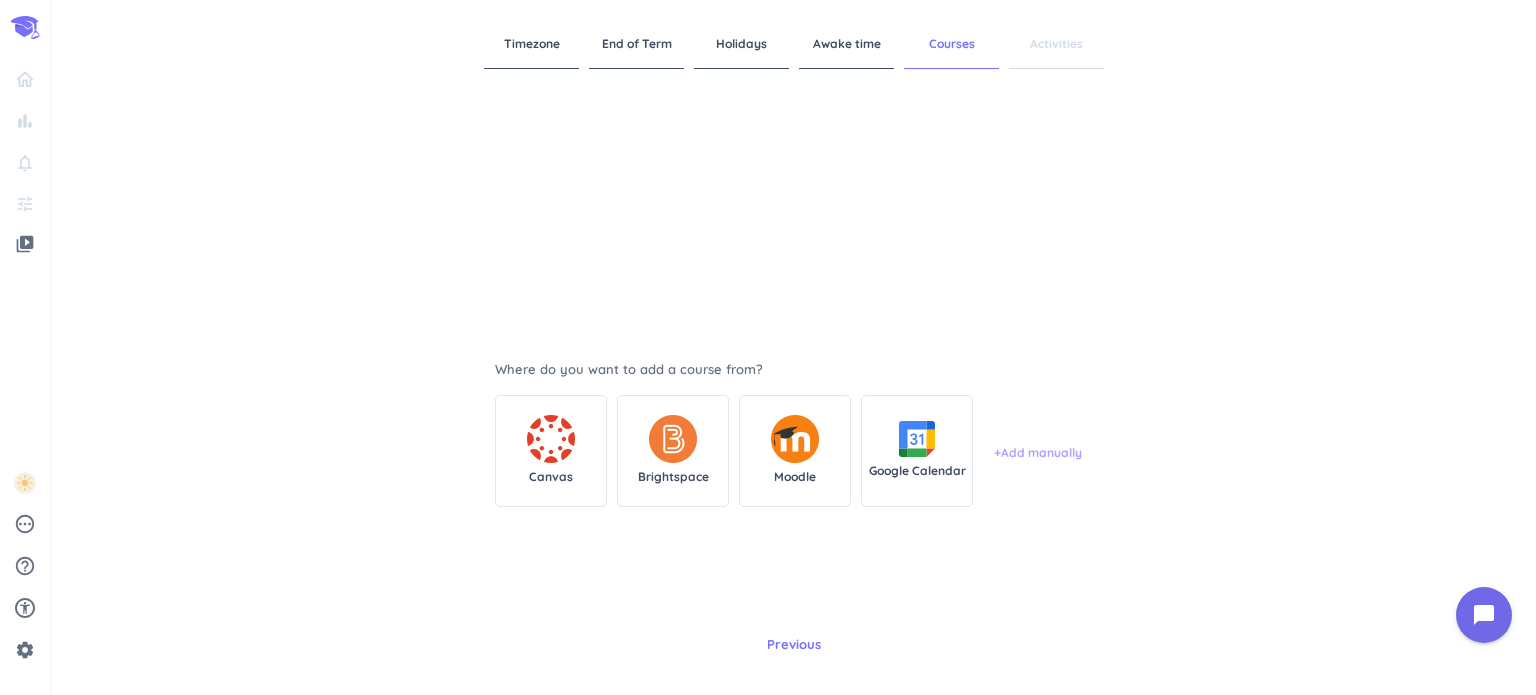 click on "+  Add manually" at bounding box center [1038, 453] 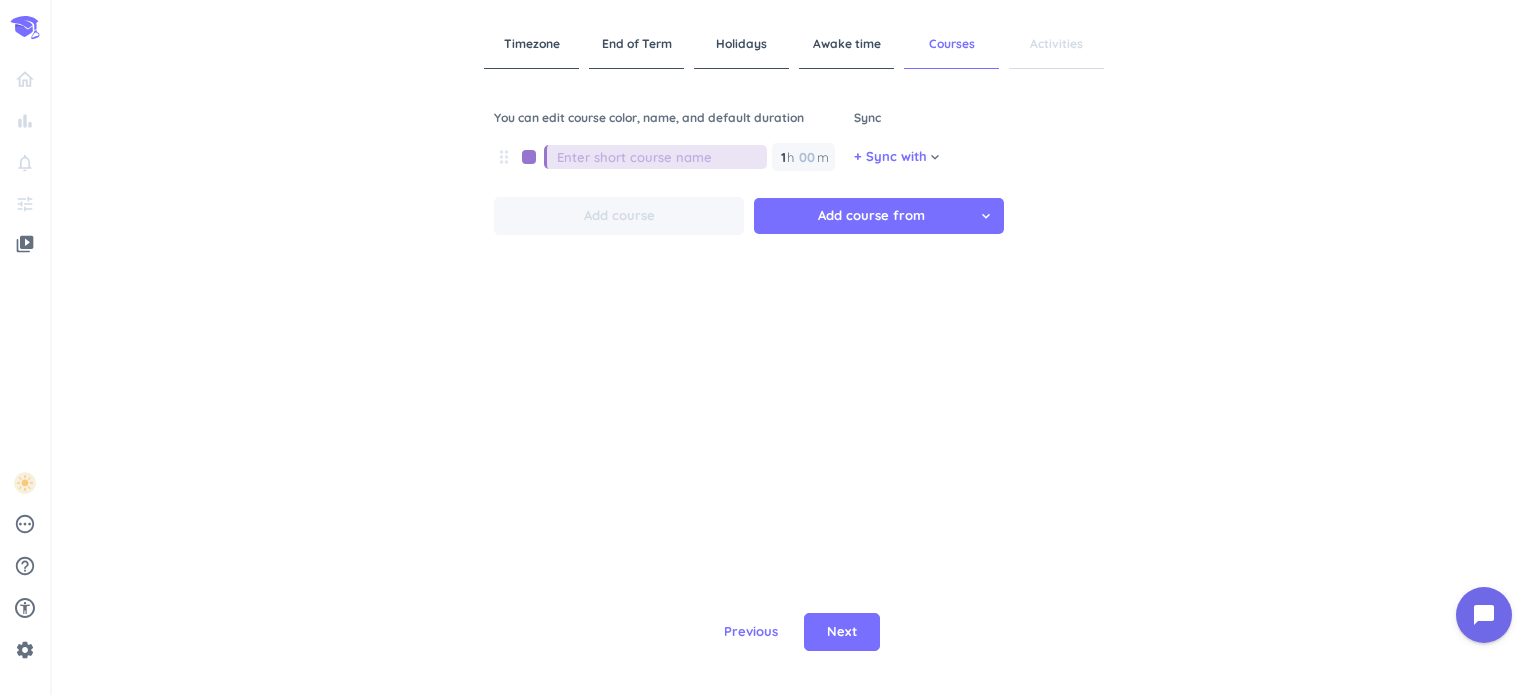 click on "drag_indicator 1 1 00 h 00 m + Sync with cancel keyboard_arrow_down" at bounding box center [794, 164] 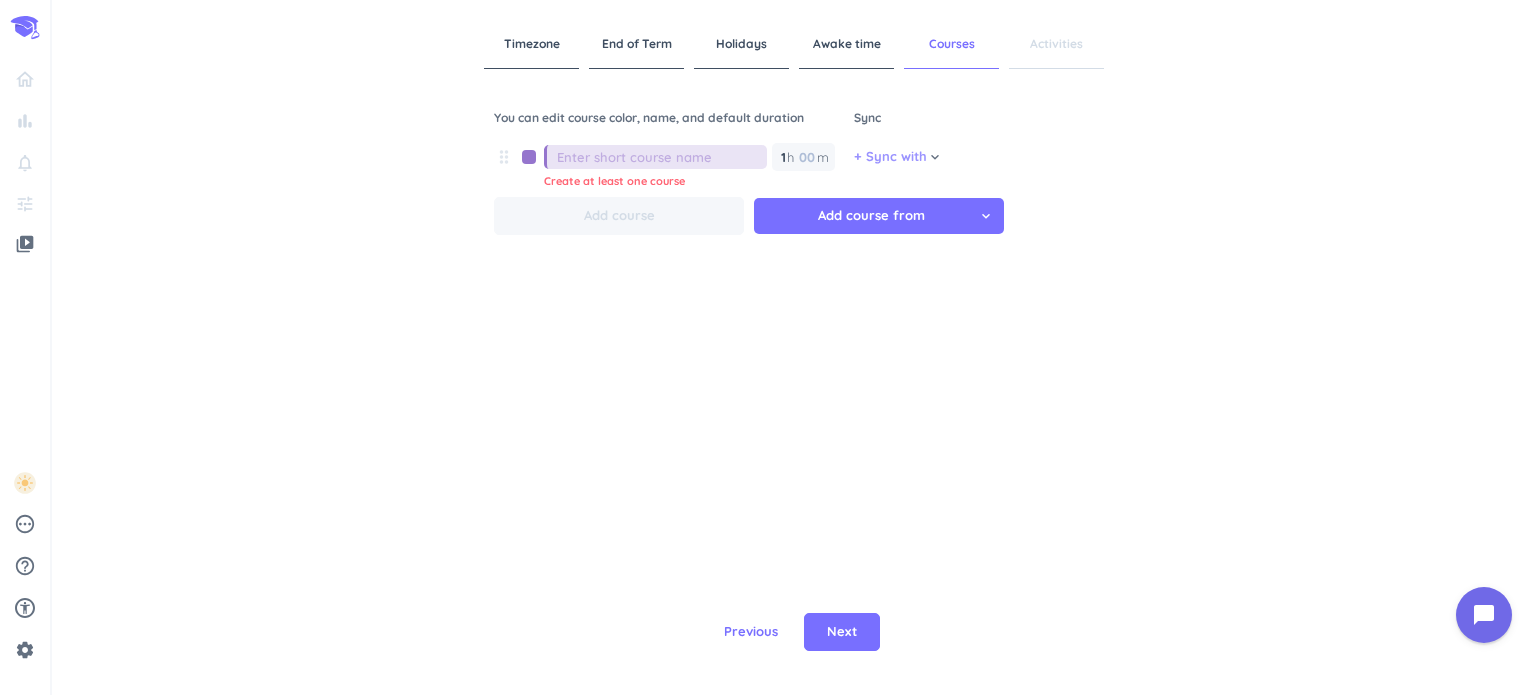 click on "+ Sync with" at bounding box center [890, 157] 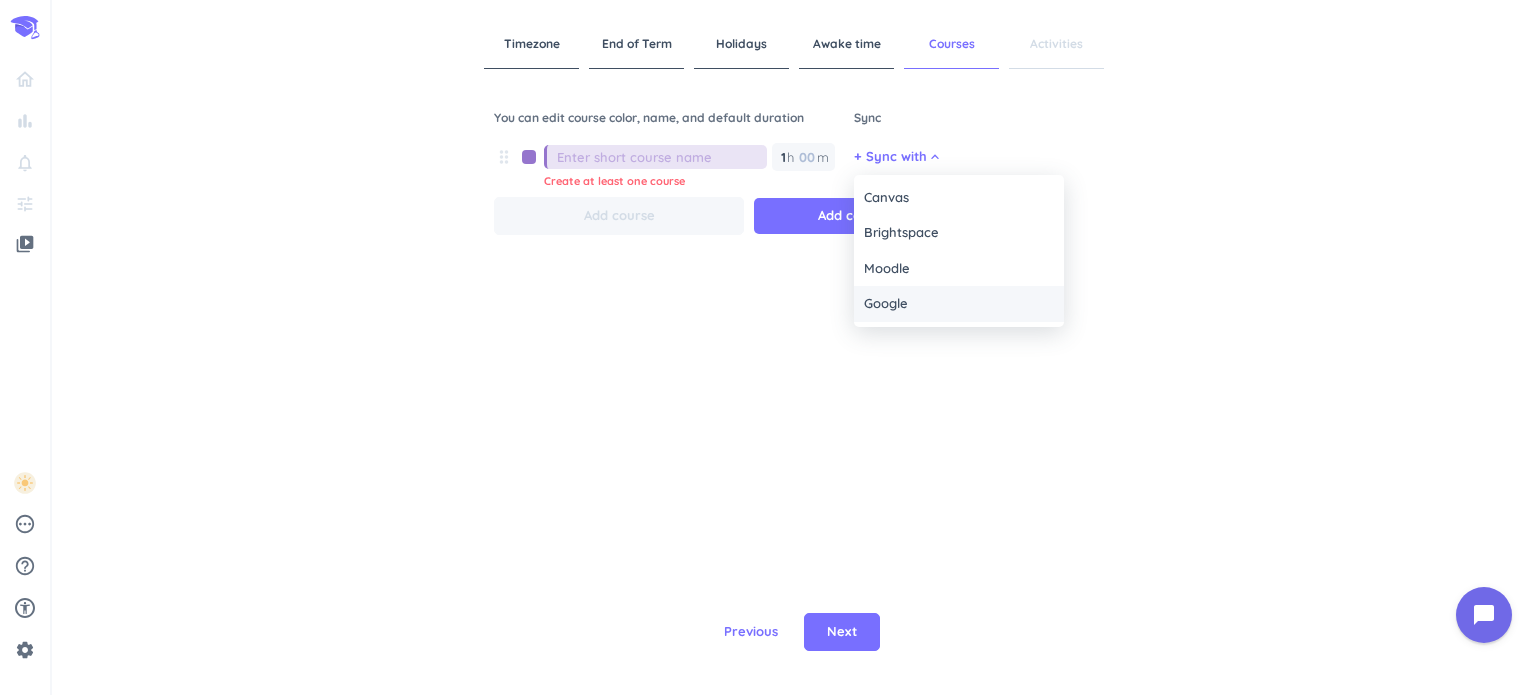 click on "Google" at bounding box center [959, 304] 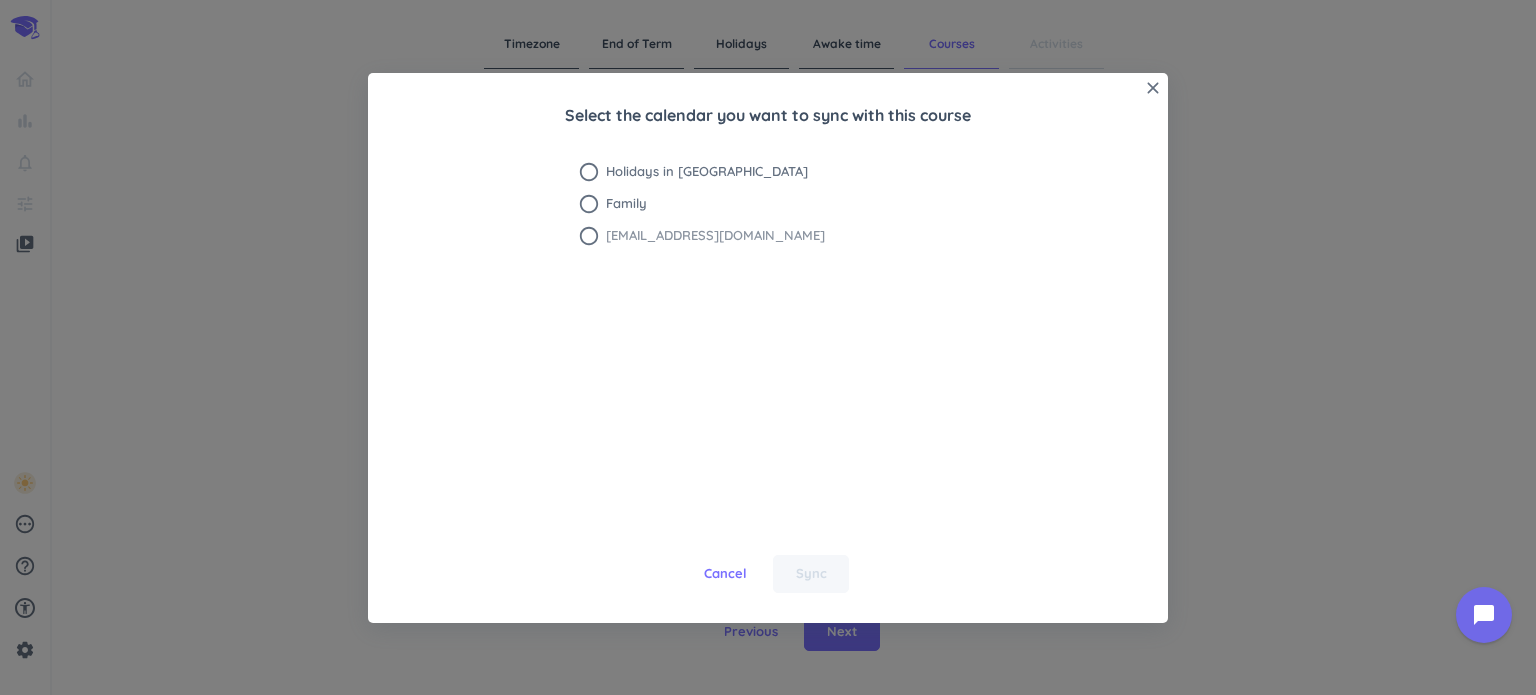 click on "[EMAIL_ADDRESS][DOMAIN_NAME]" at bounding box center (715, 236) 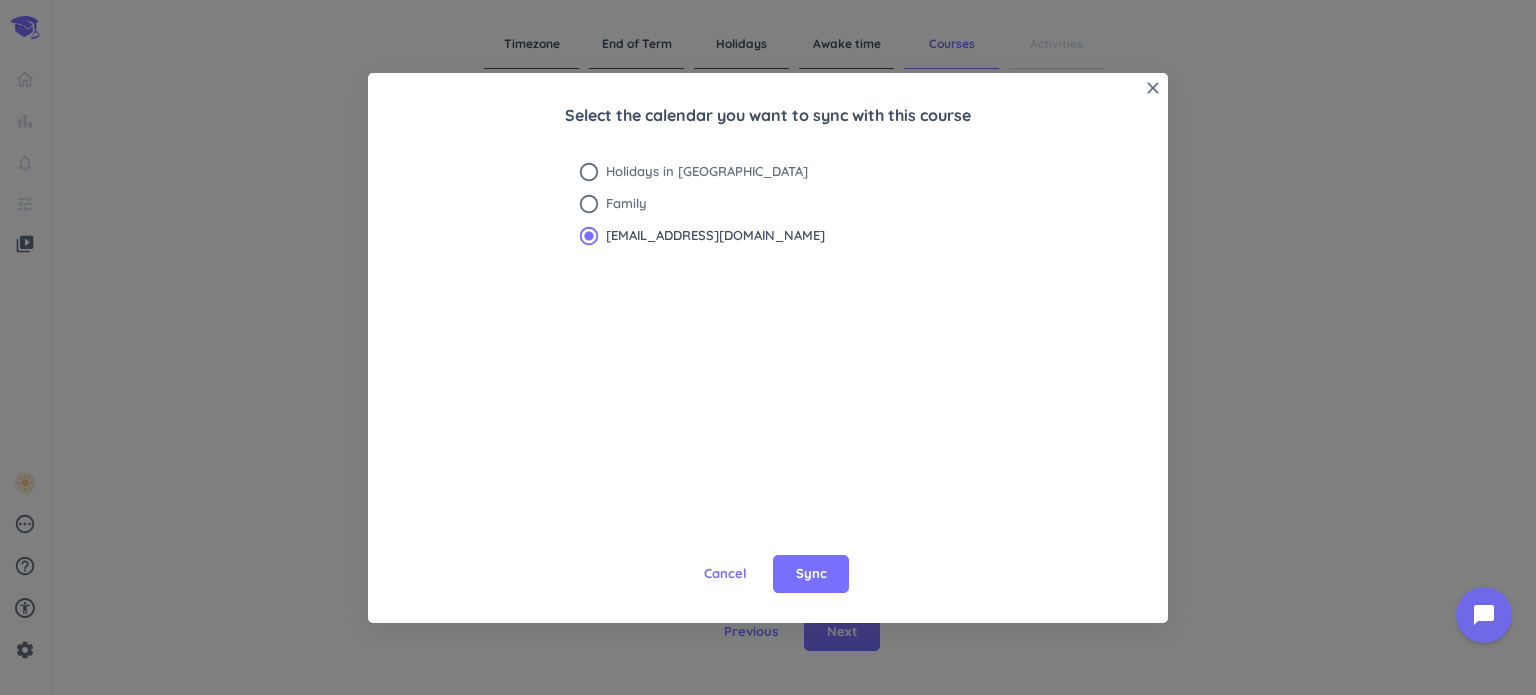 click on "Sync" at bounding box center (811, 574) 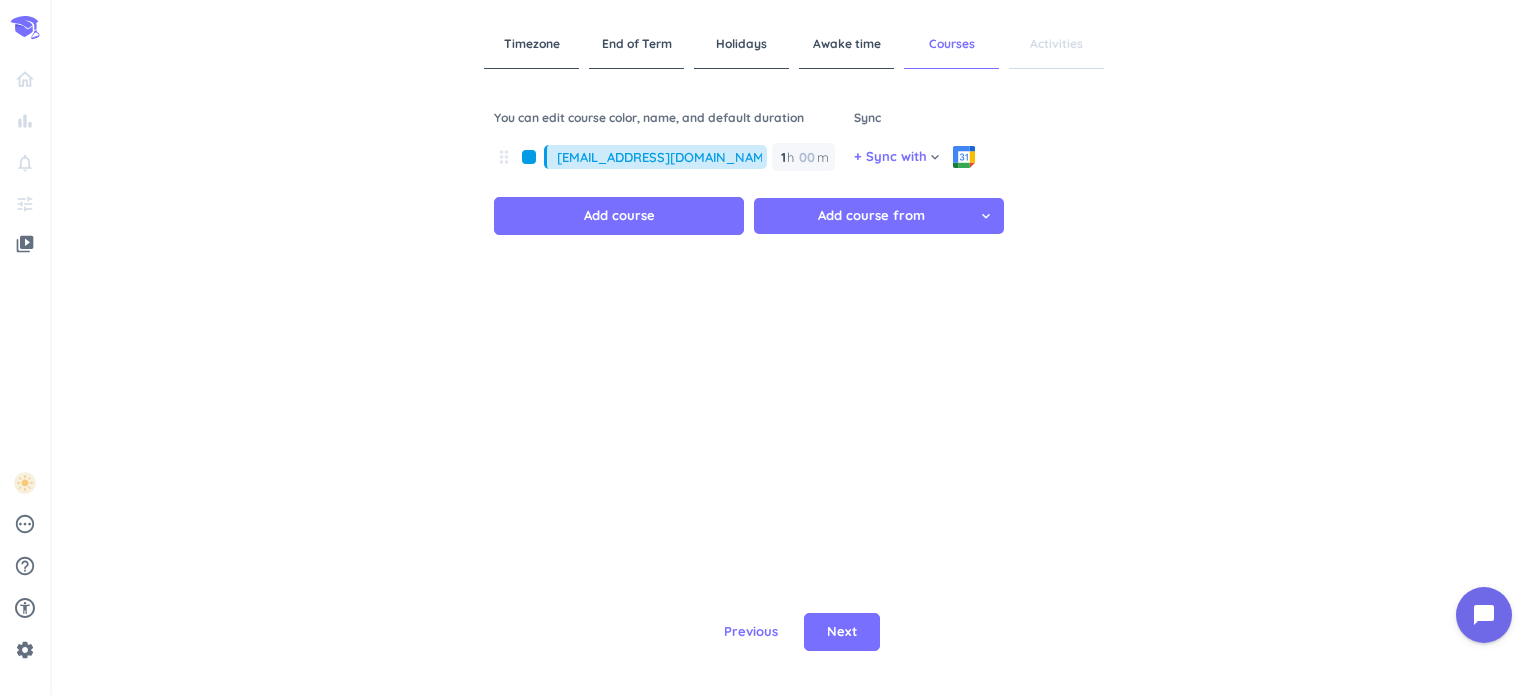 click on "Add course from cancel" at bounding box center [871, 216] 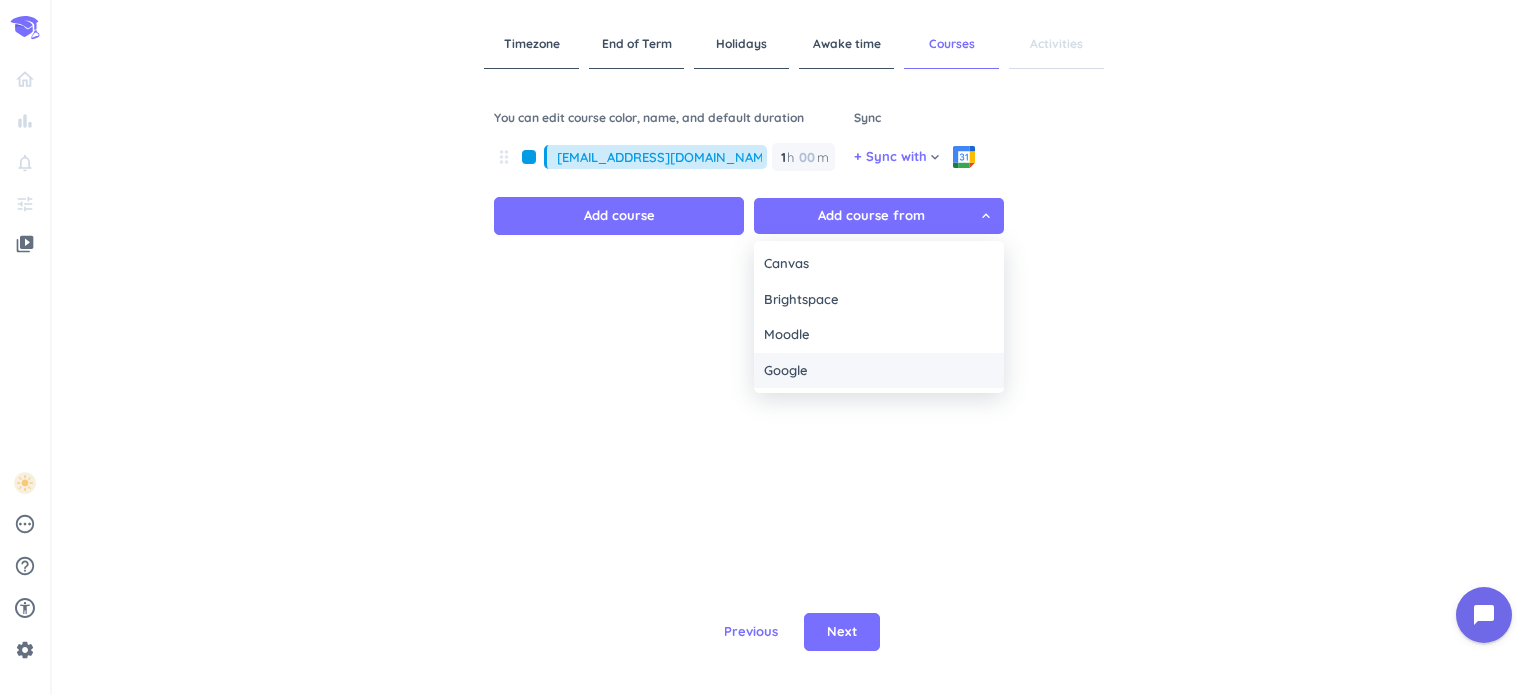 click on "Google" at bounding box center (786, 371) 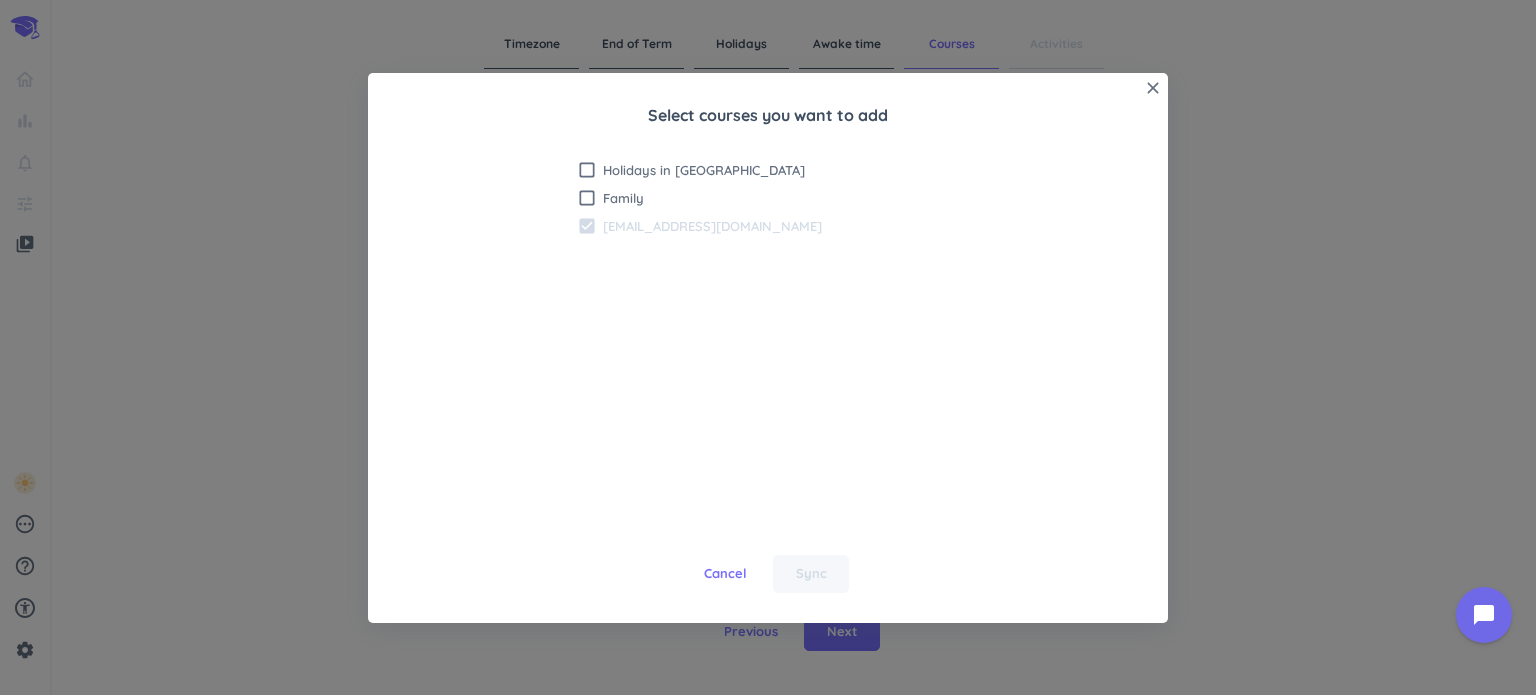 drag, startPoint x: 632, startPoint y: 224, endPoint x: 654, endPoint y: 256, distance: 38.832977 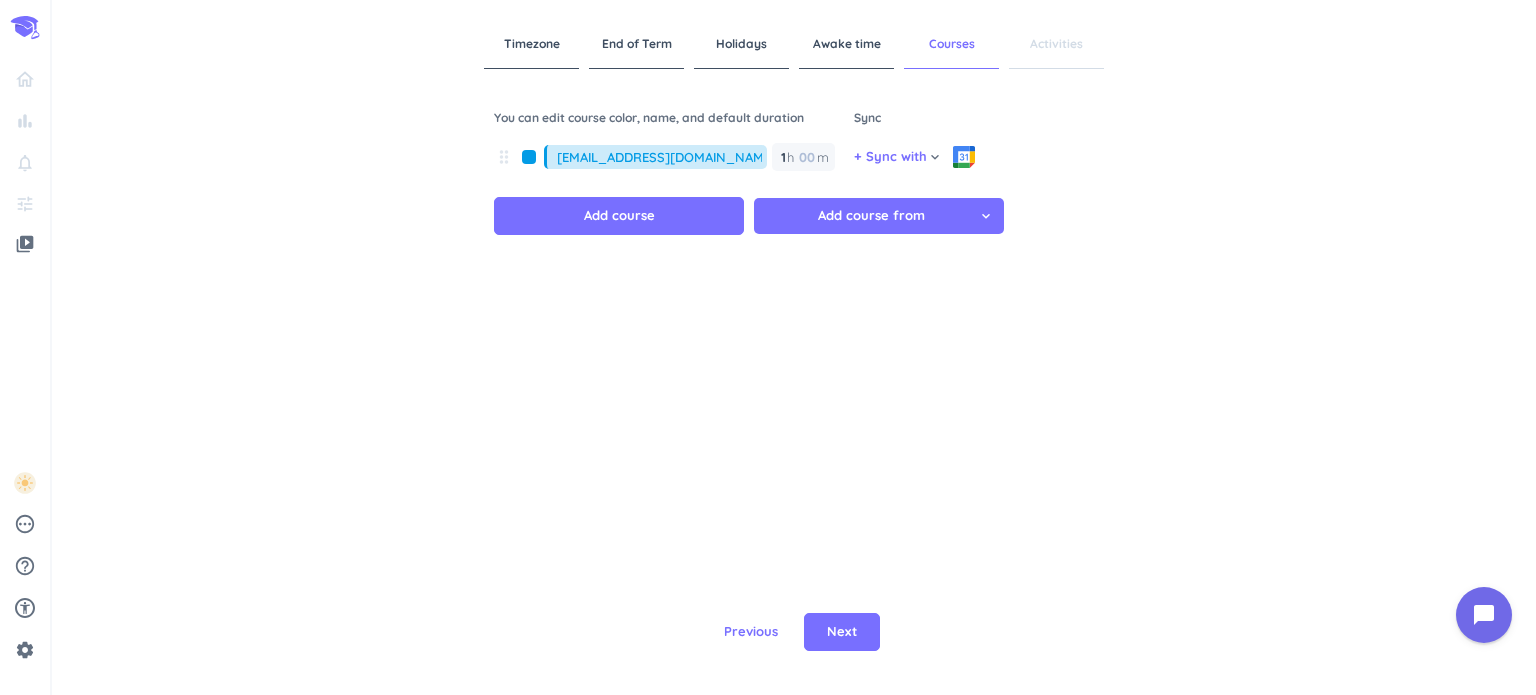click at bounding box center (529, 157) 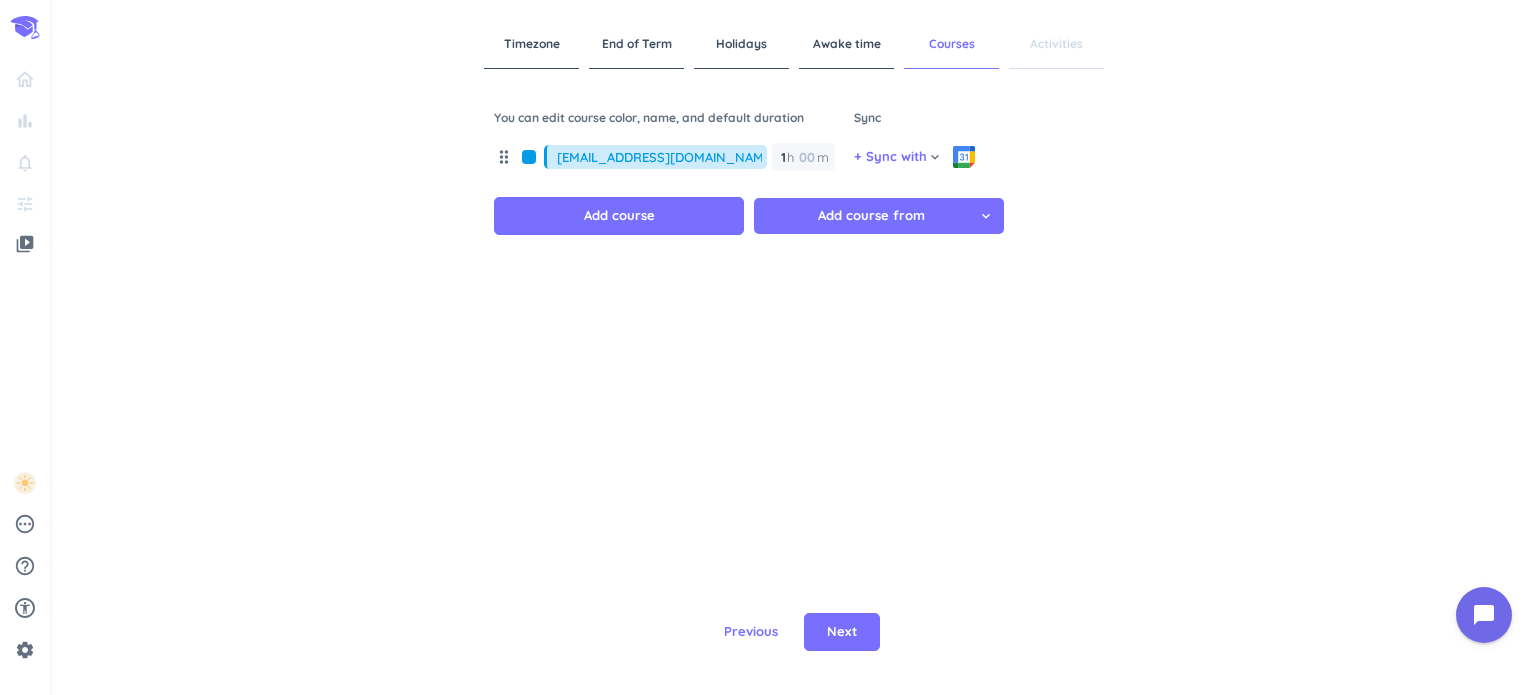 click on "drag_indicator" at bounding box center (504, 157) 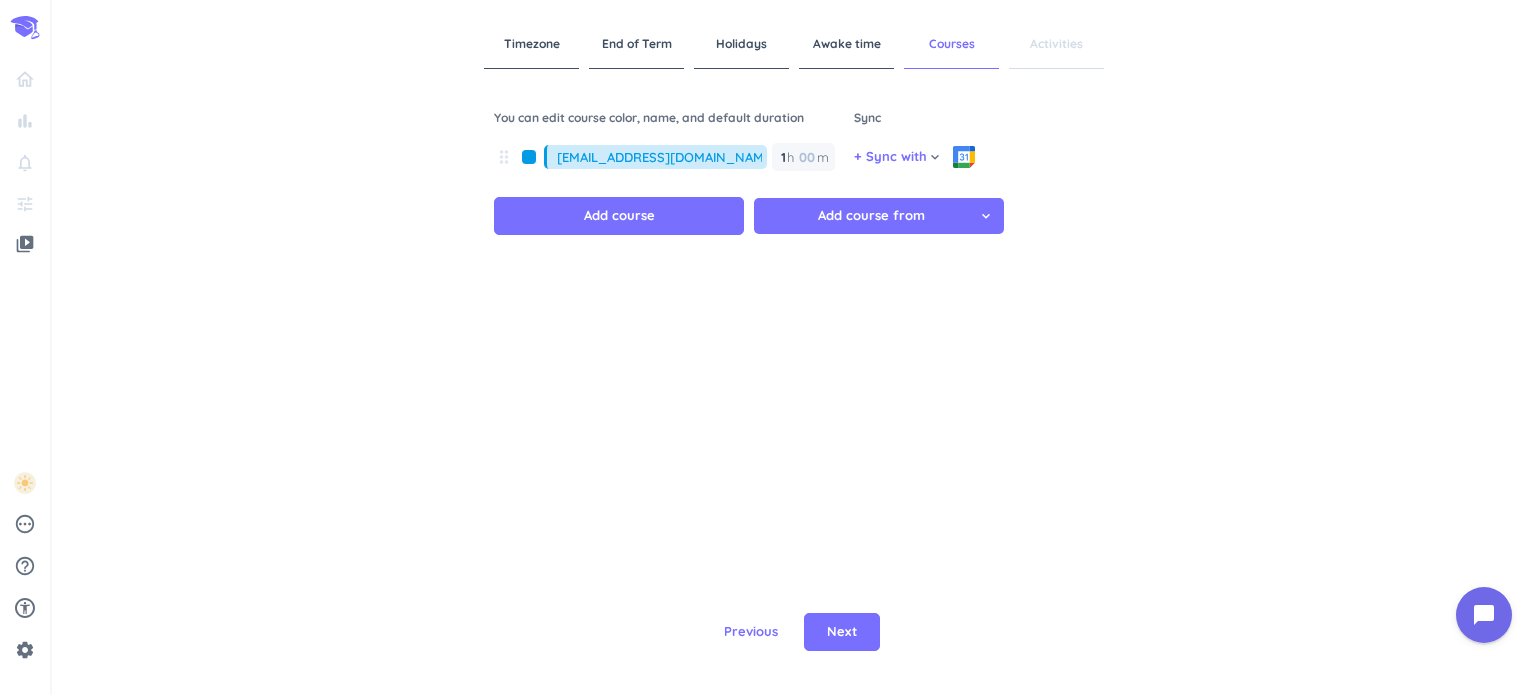 drag, startPoint x: 528, startPoint y: 161, endPoint x: 445, endPoint y: 198, distance: 90.873535 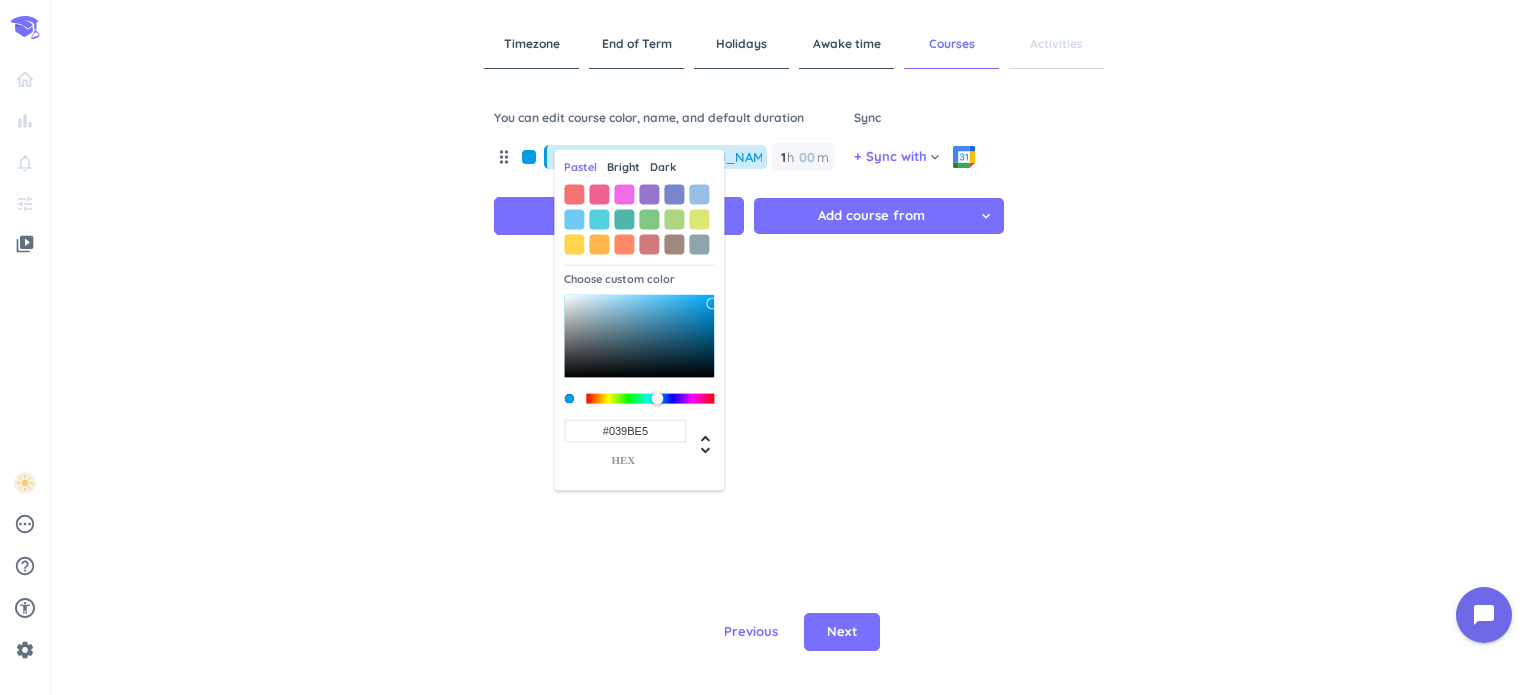 click on "drag_indicator" at bounding box center [504, 157] 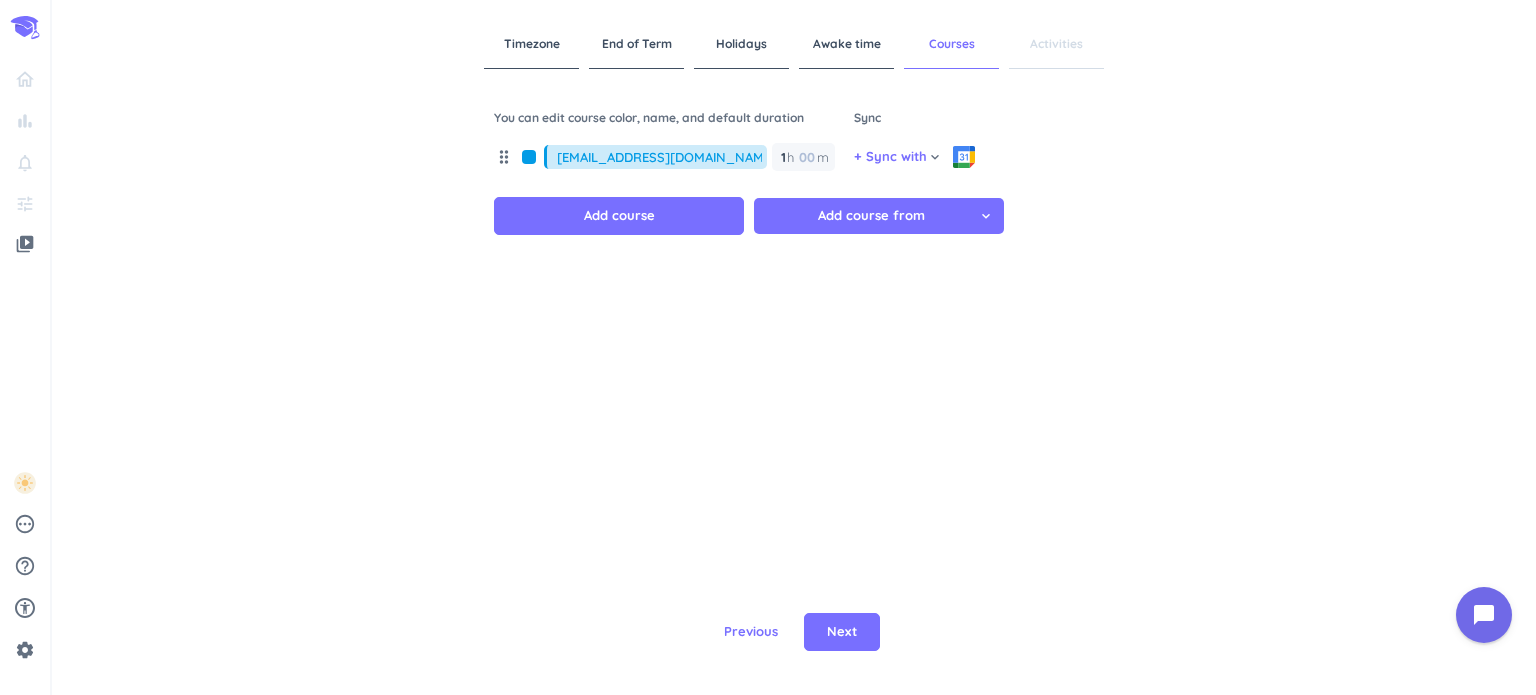 click on "drag_indicator" at bounding box center (504, 157) 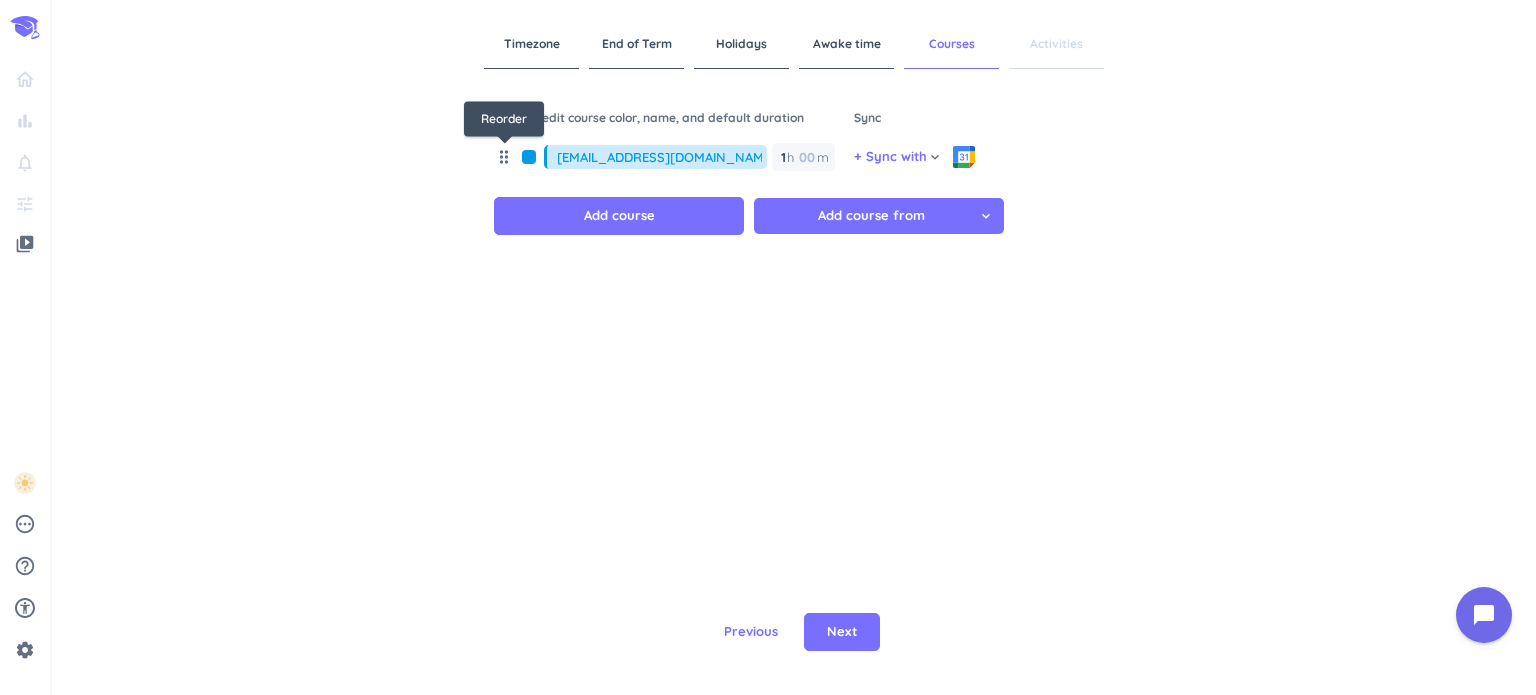 click on "drag_indicator" at bounding box center (504, 157) 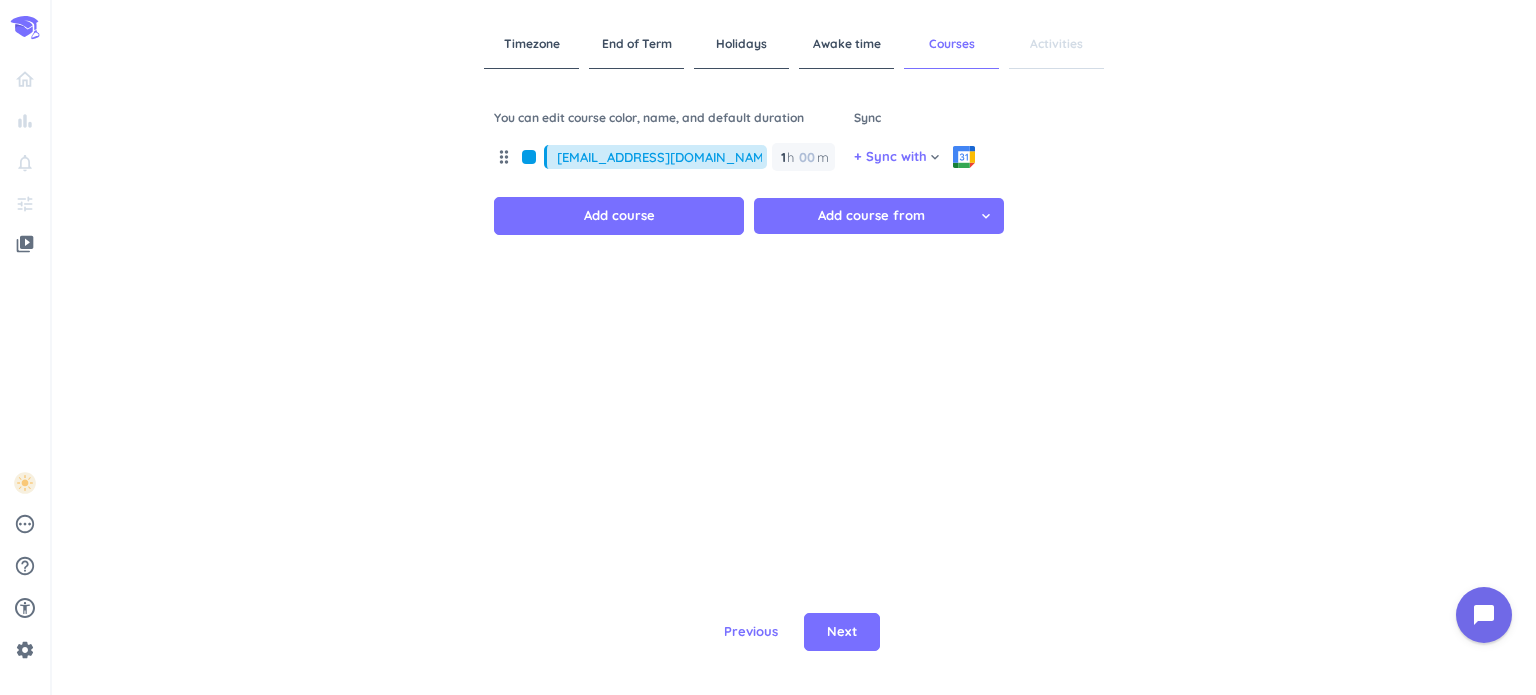 click on "drag_indicator" at bounding box center [504, 157] 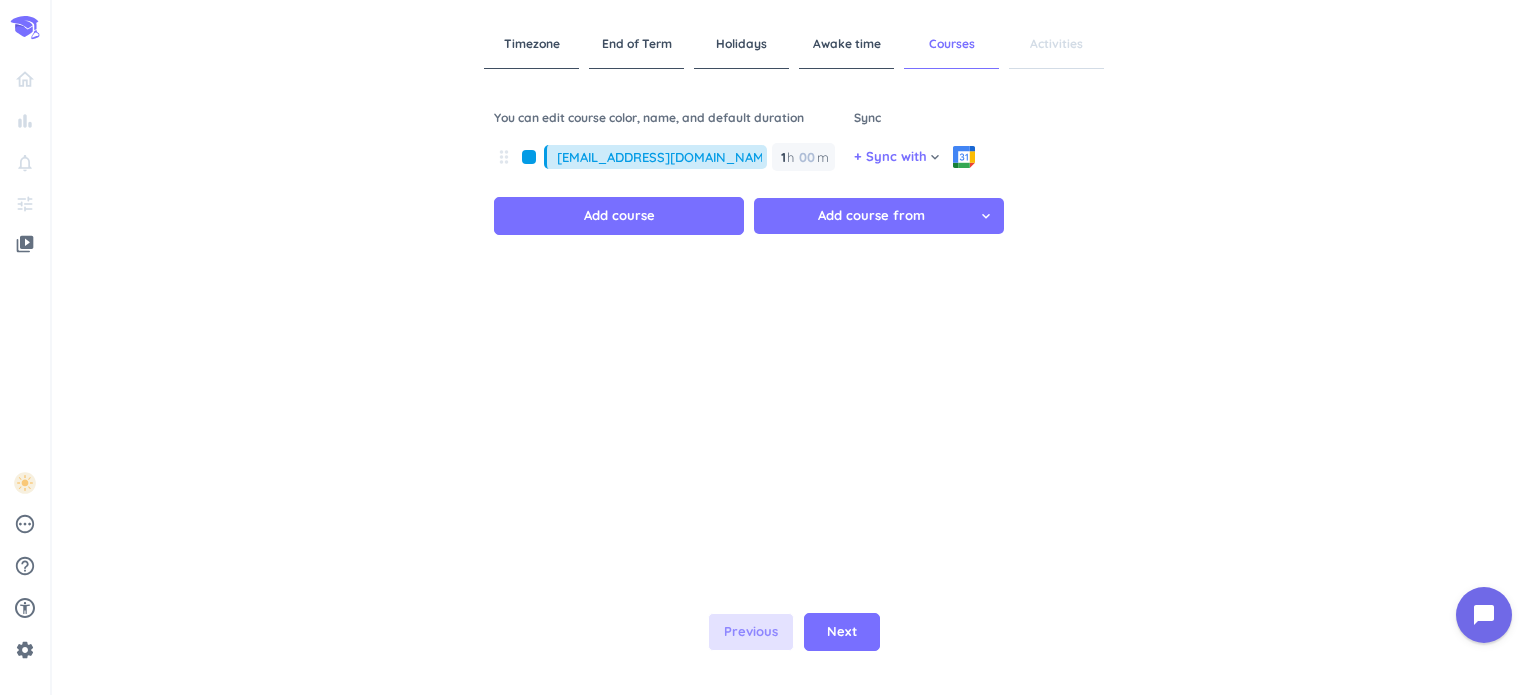 click on "Previous" at bounding box center [751, 632] 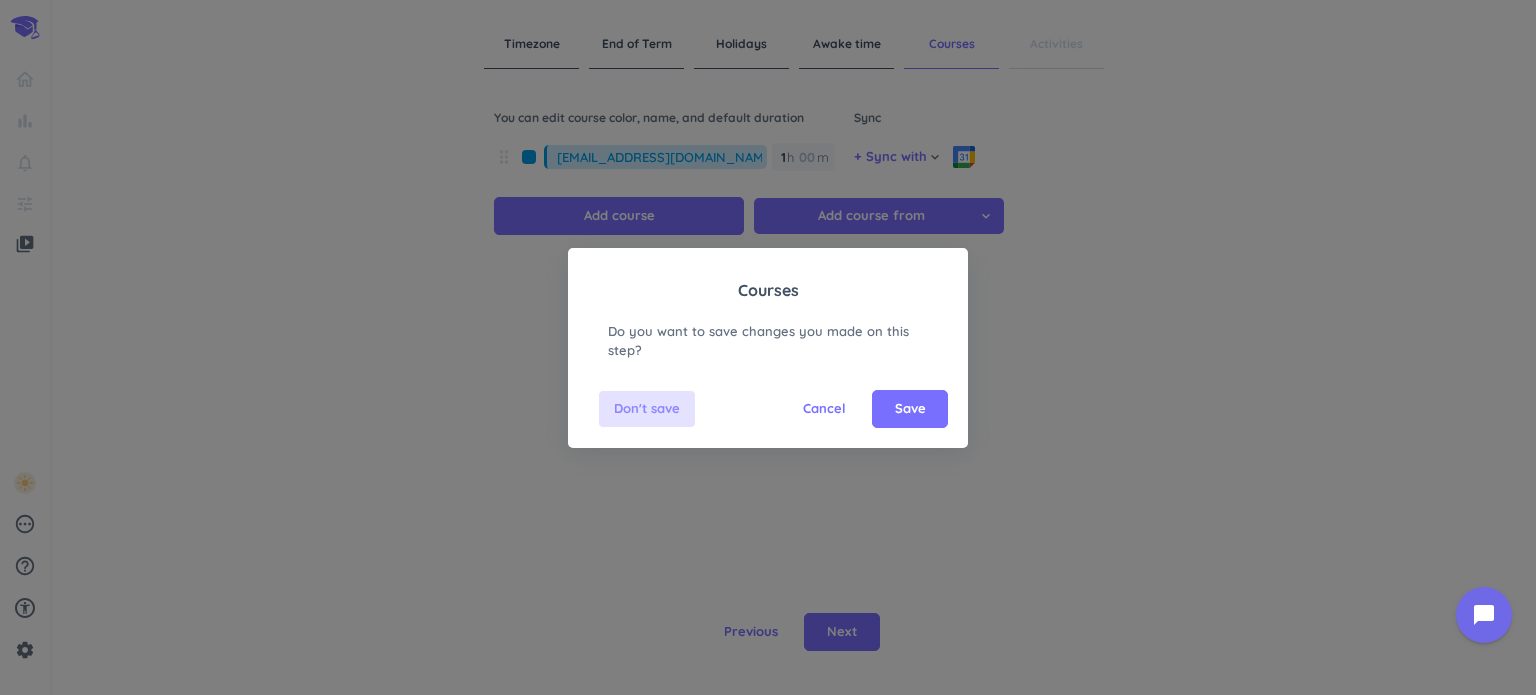click on "Don't save" at bounding box center [647, 409] 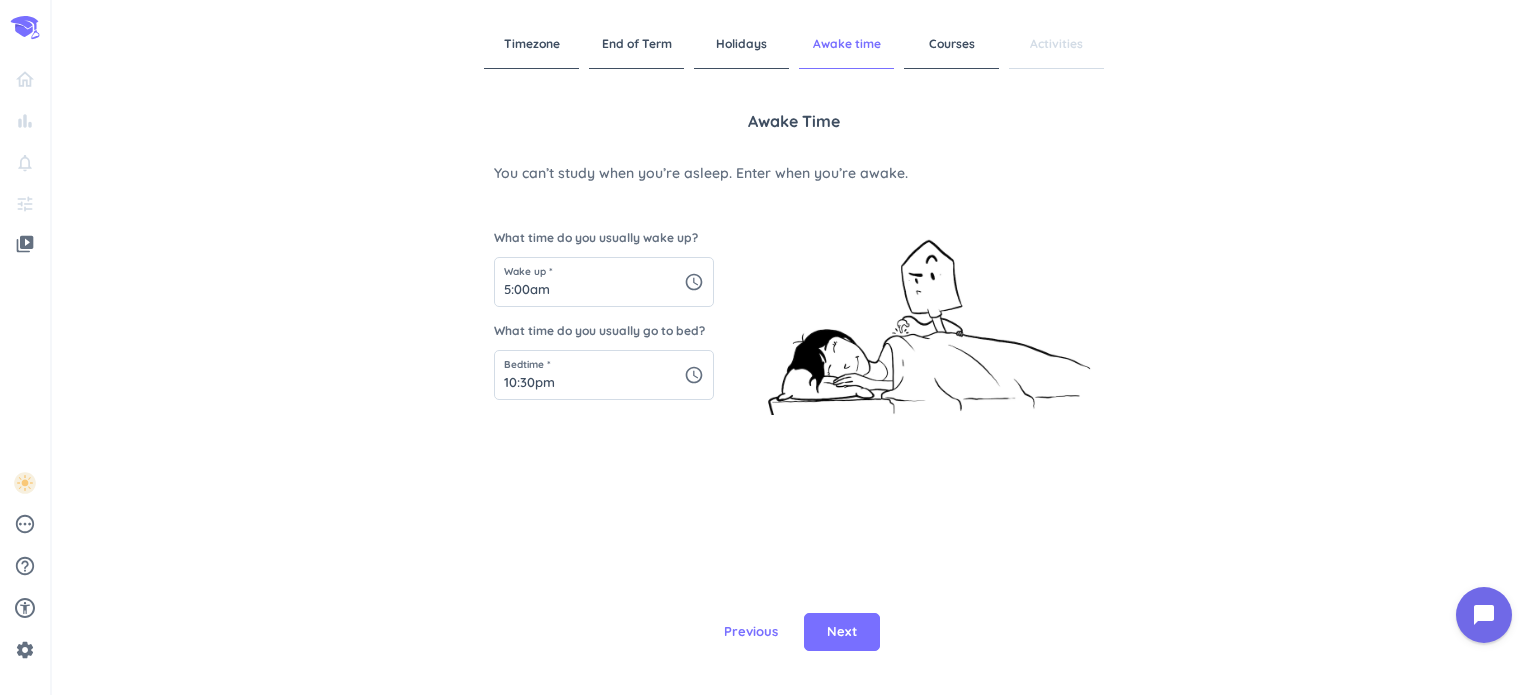 click on "Courses" at bounding box center [951, 44] 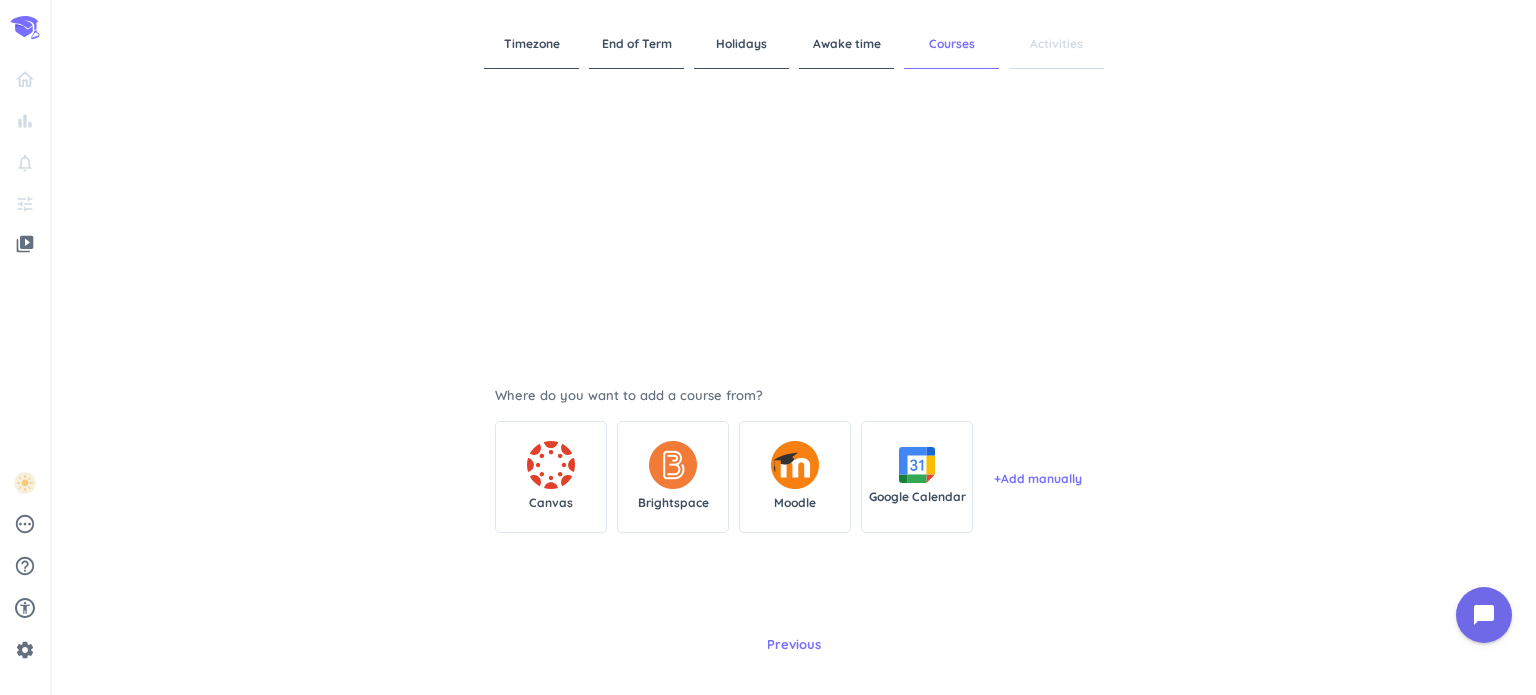 scroll, scrollTop: 218, scrollLeft: 0, axis: vertical 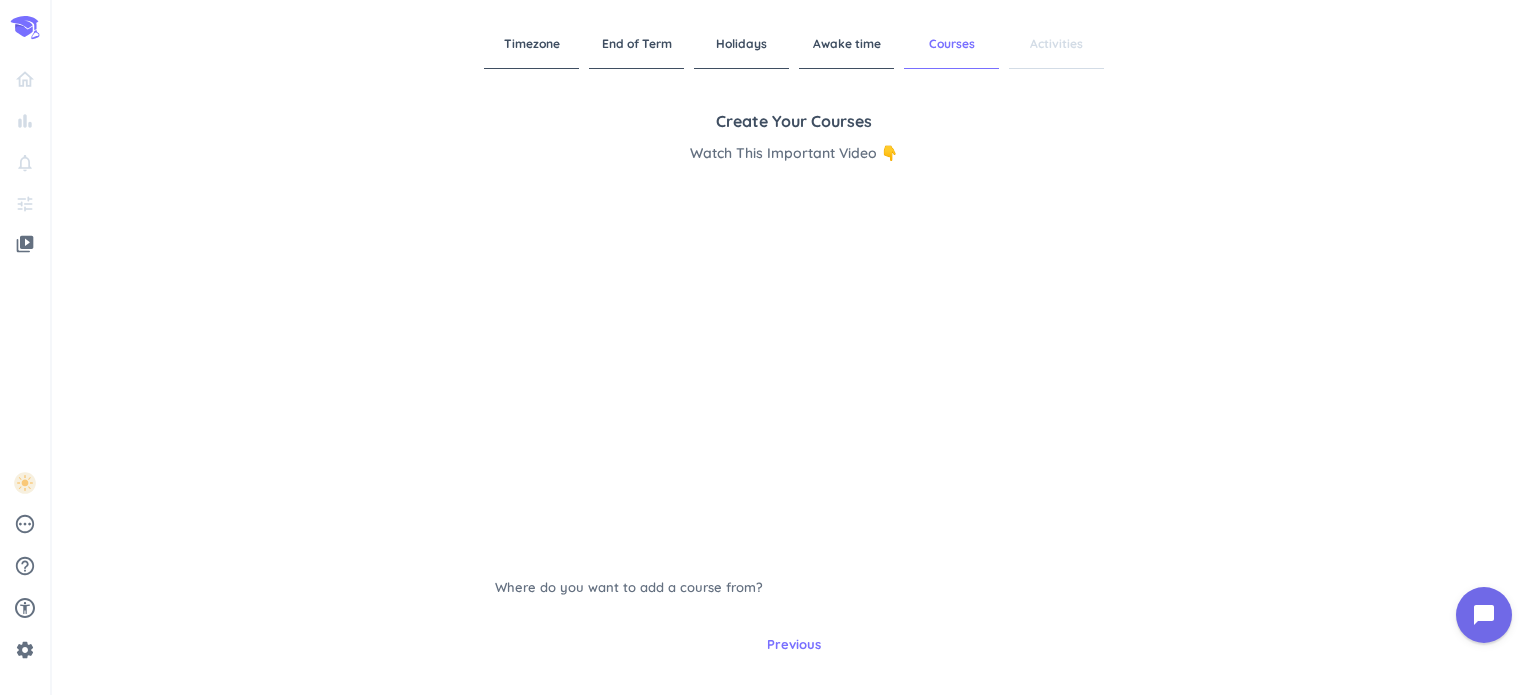 click on "Timezone" at bounding box center [531, 44] 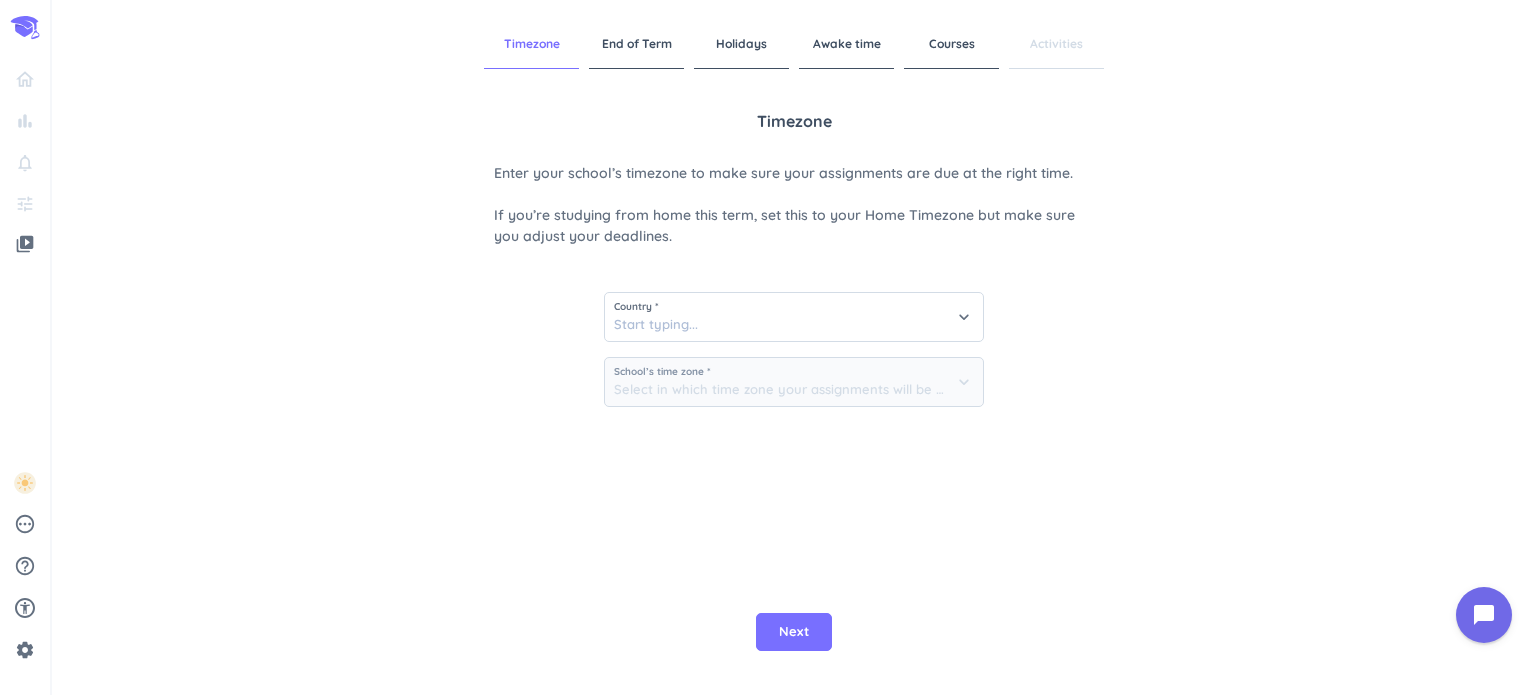 type on "(GMT-04:00) Eastern Time" 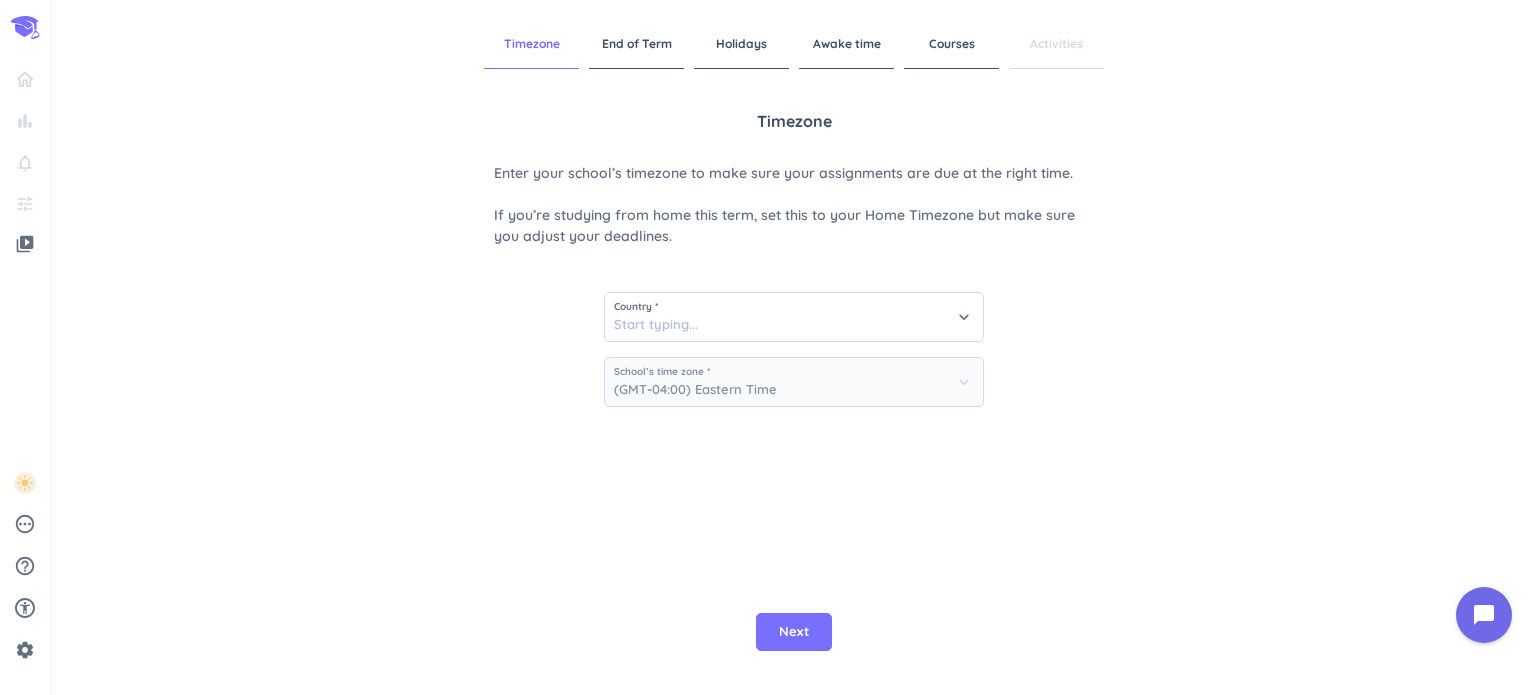 type on "[GEOGRAPHIC_DATA]" 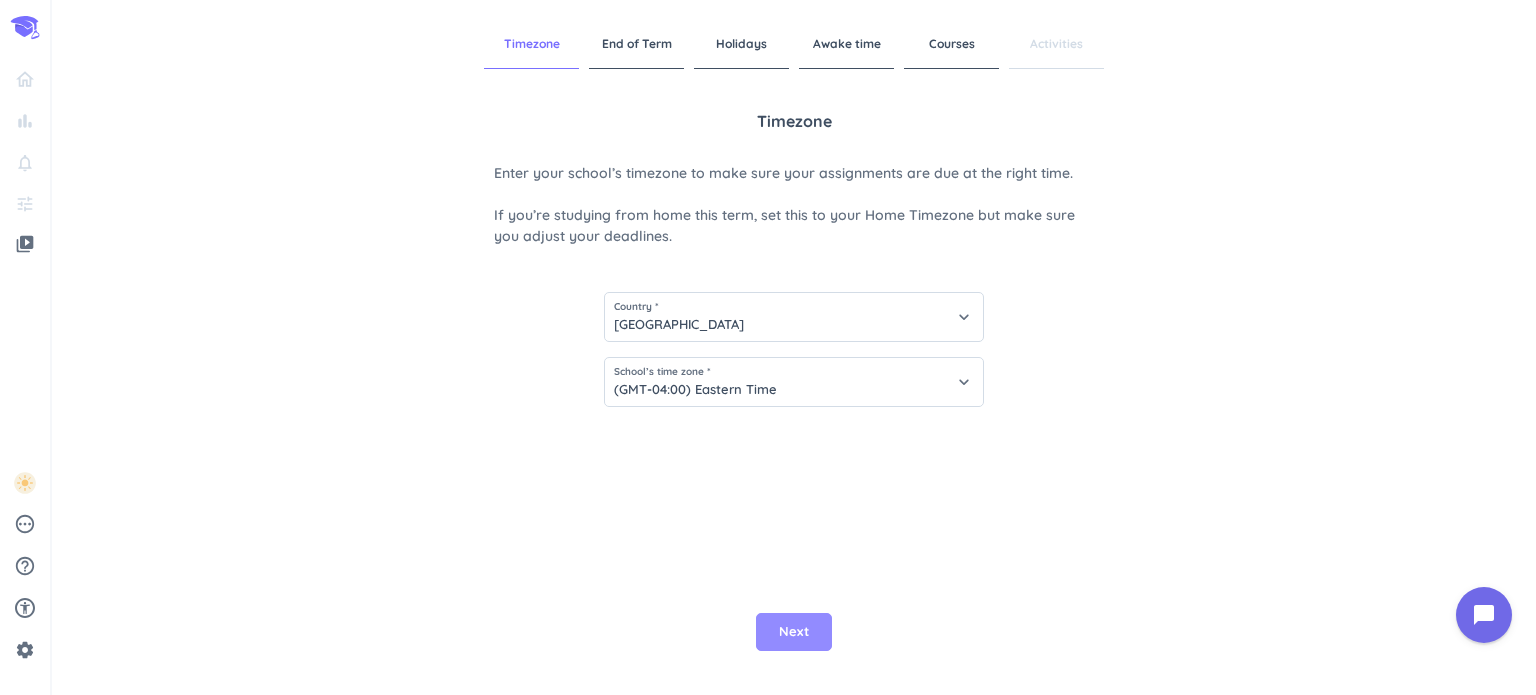 click on "Next" at bounding box center (794, 632) 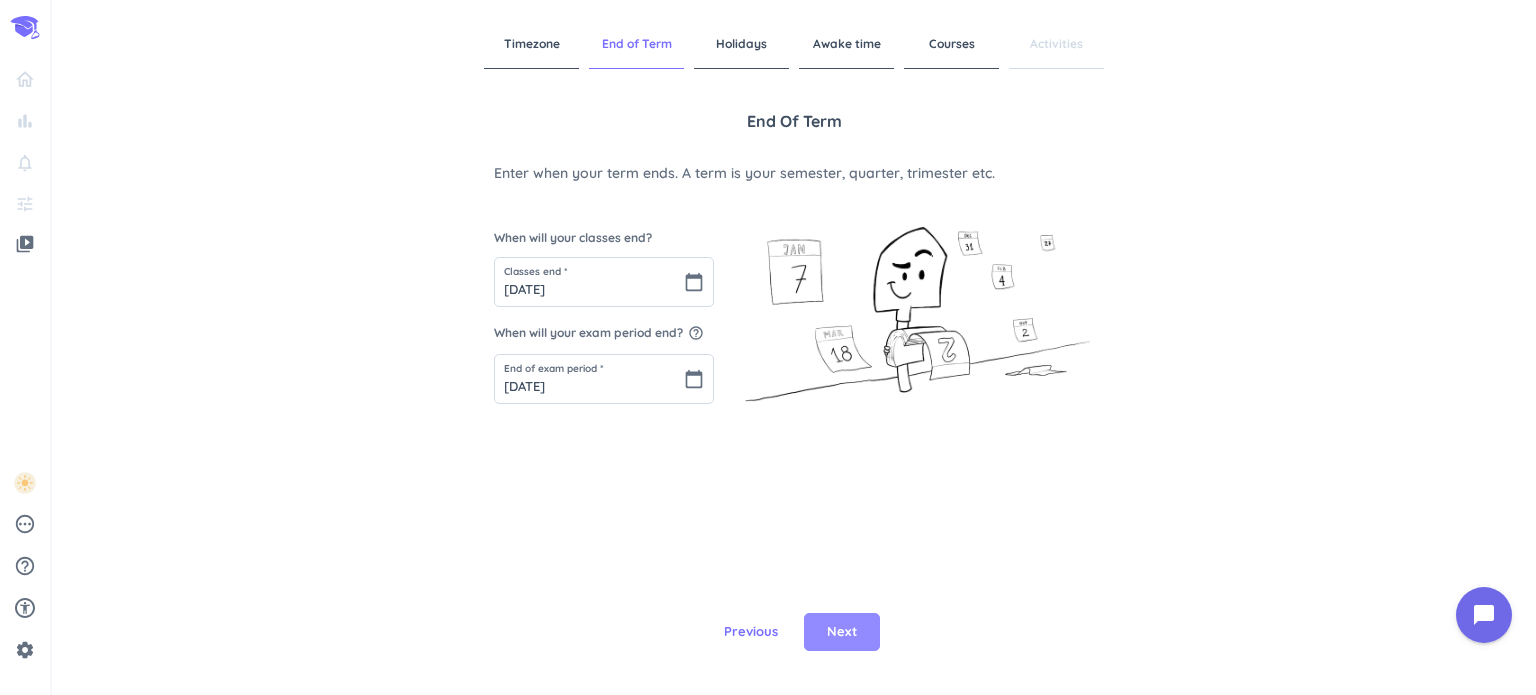 click on "Next" at bounding box center (842, 632) 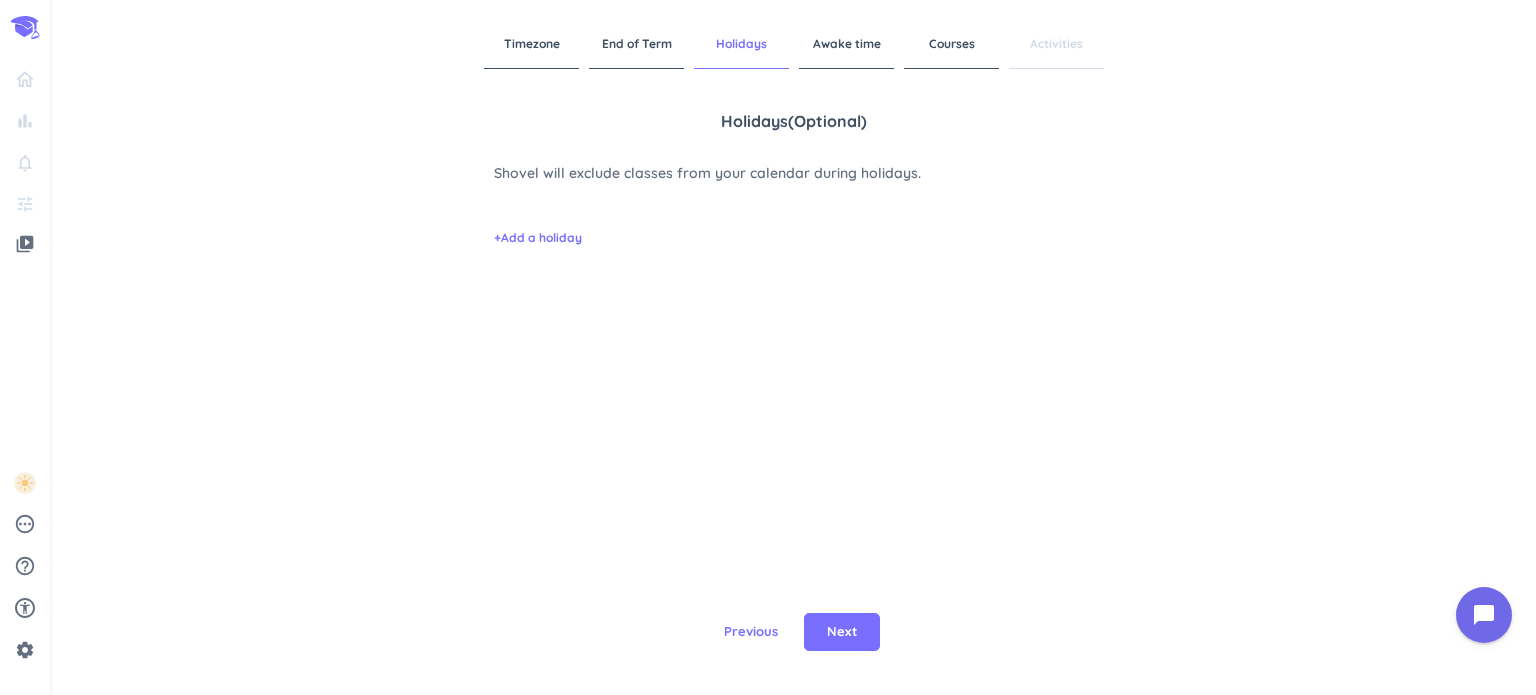click on "Next" at bounding box center (842, 632) 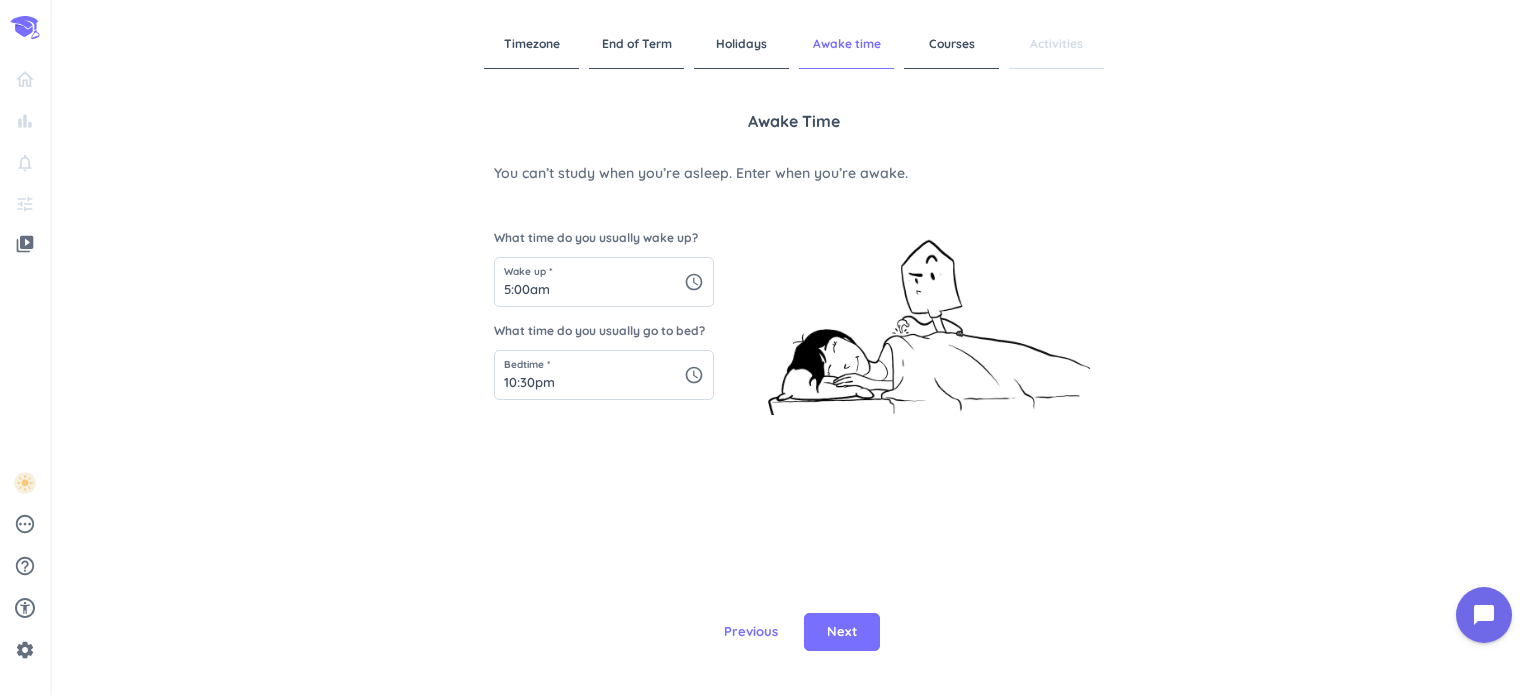click on "Next" at bounding box center (842, 632) 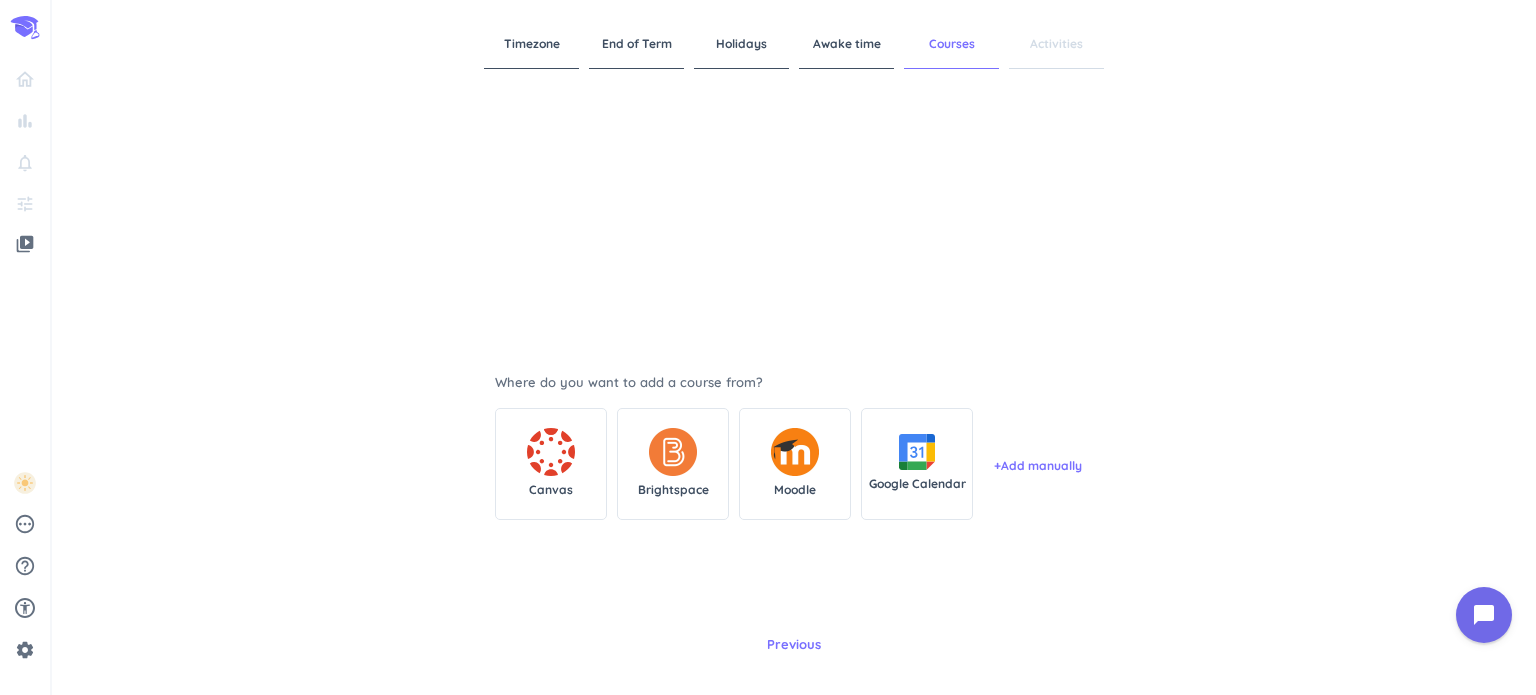 scroll, scrollTop: 218, scrollLeft: 0, axis: vertical 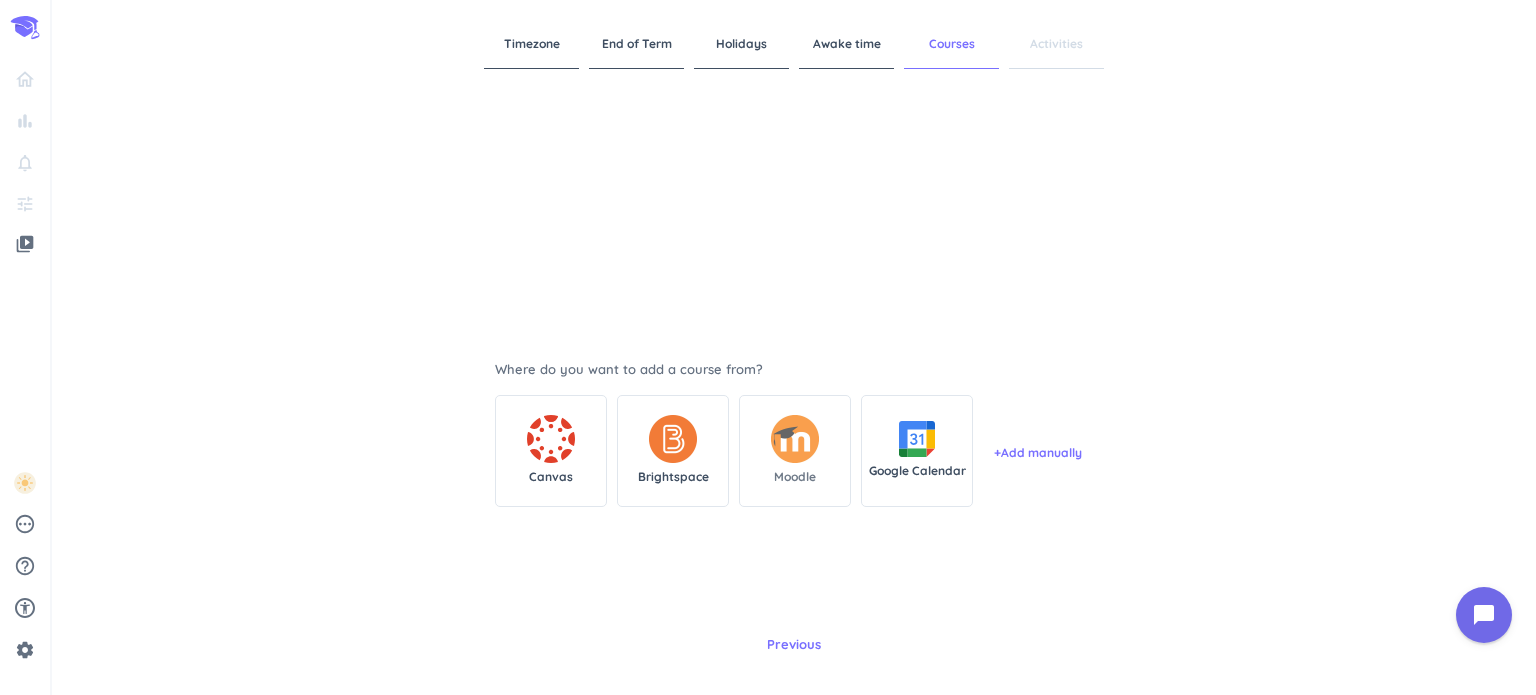 click on "Moodle" at bounding box center (795, 451) 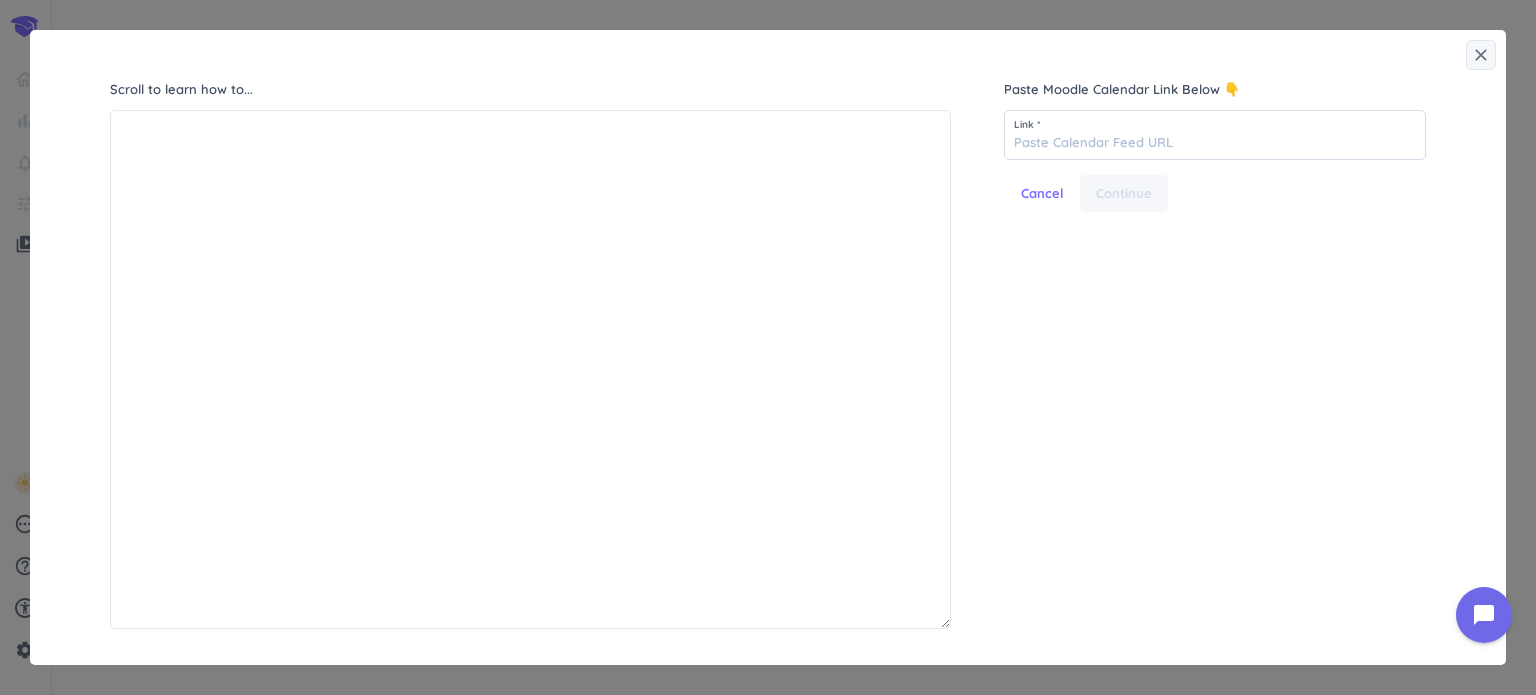 scroll, scrollTop: 8, scrollLeft: 9, axis: both 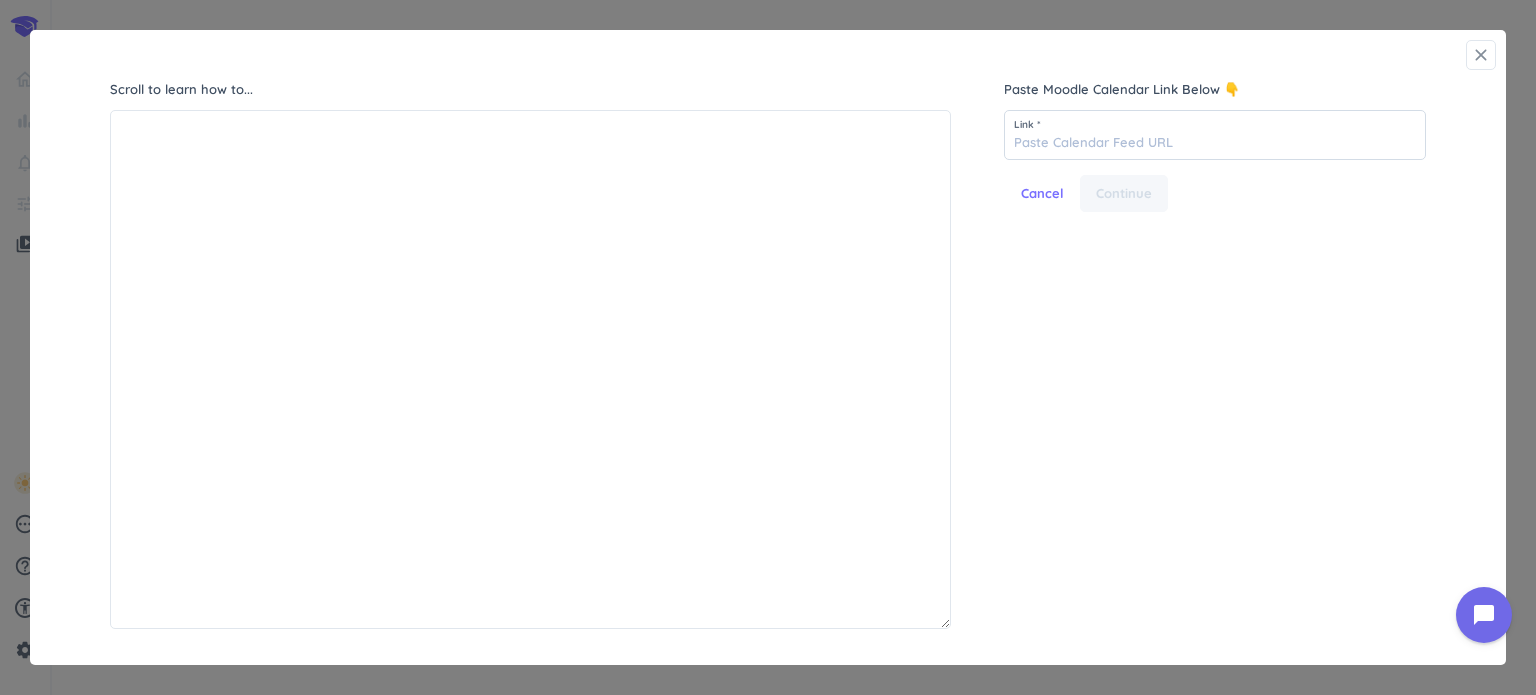click on "close" at bounding box center (1481, 55) 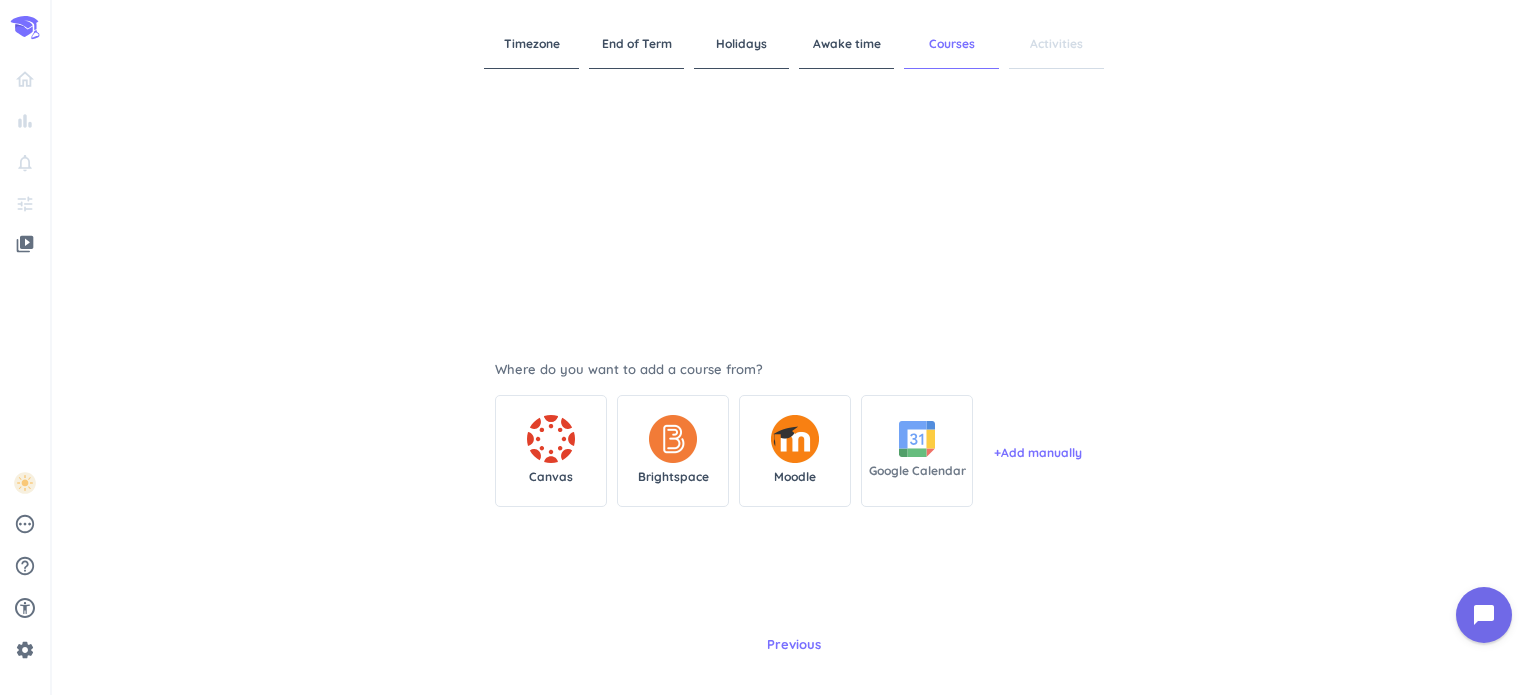 click on "Google Calendar" at bounding box center (917, 451) 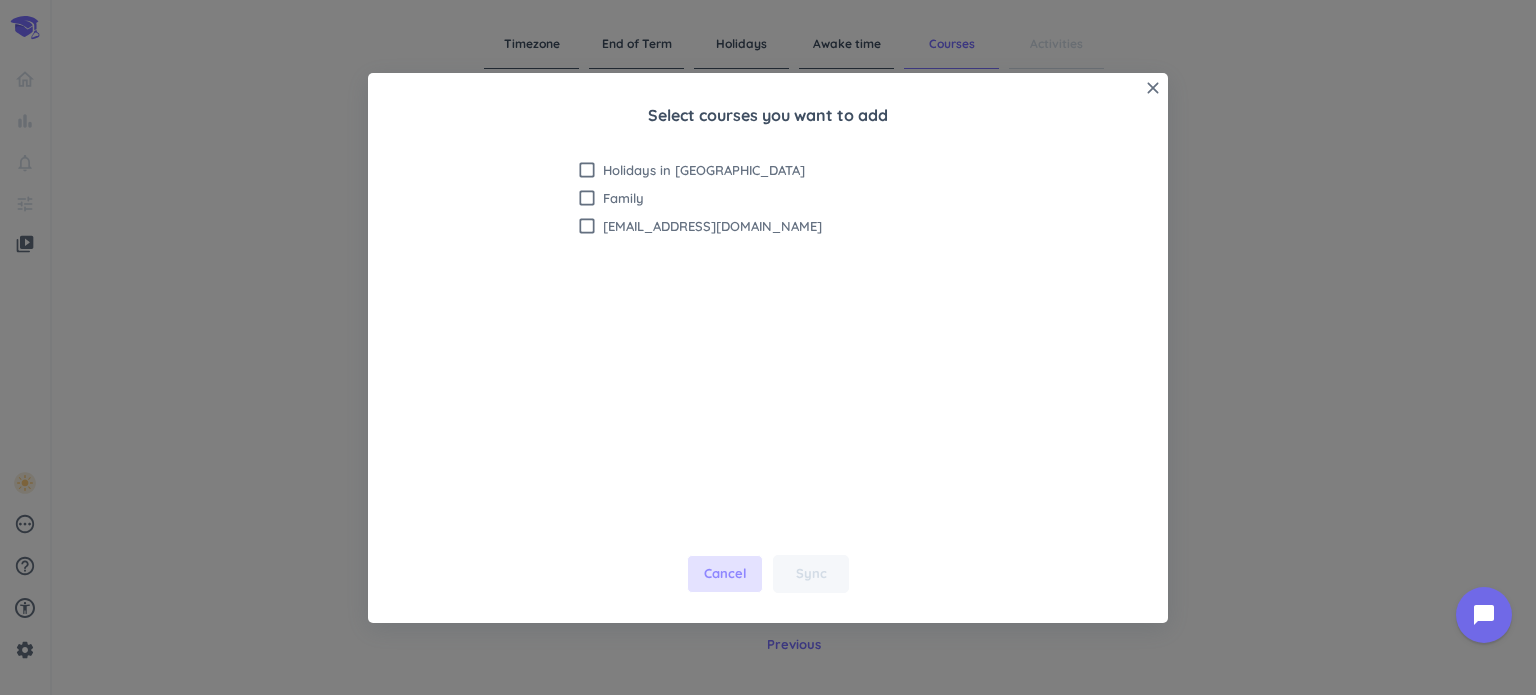 click on "Cancel" at bounding box center (725, 574) 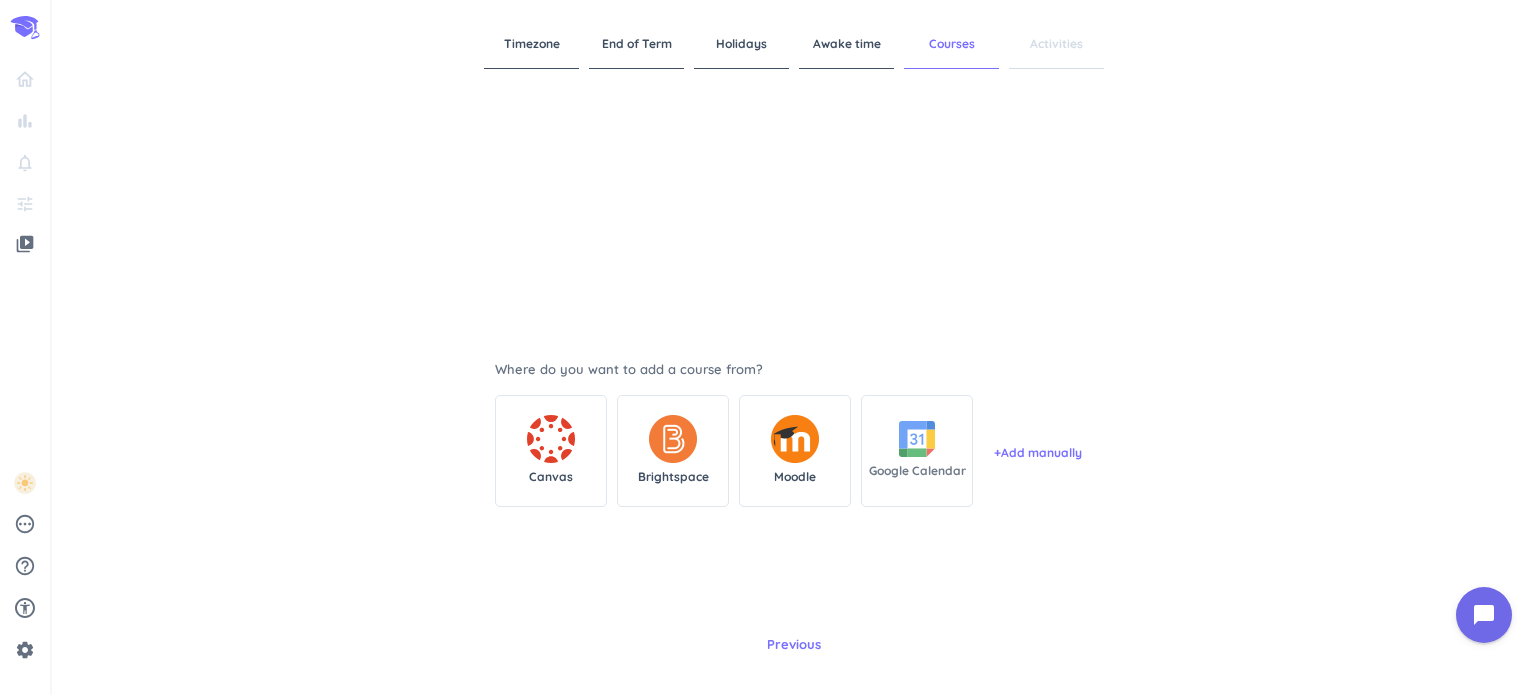 click 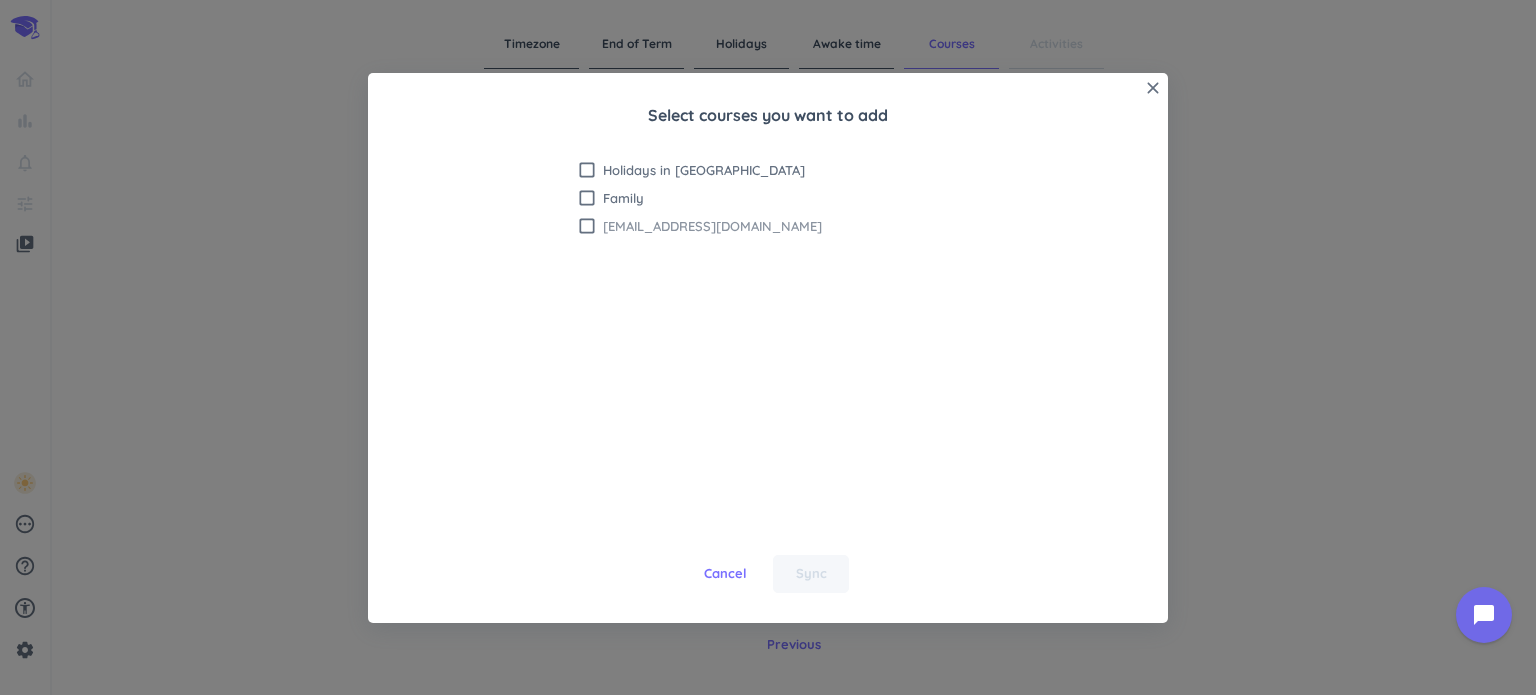 click on "[EMAIL_ADDRESS][DOMAIN_NAME]" at bounding box center [780, 226] 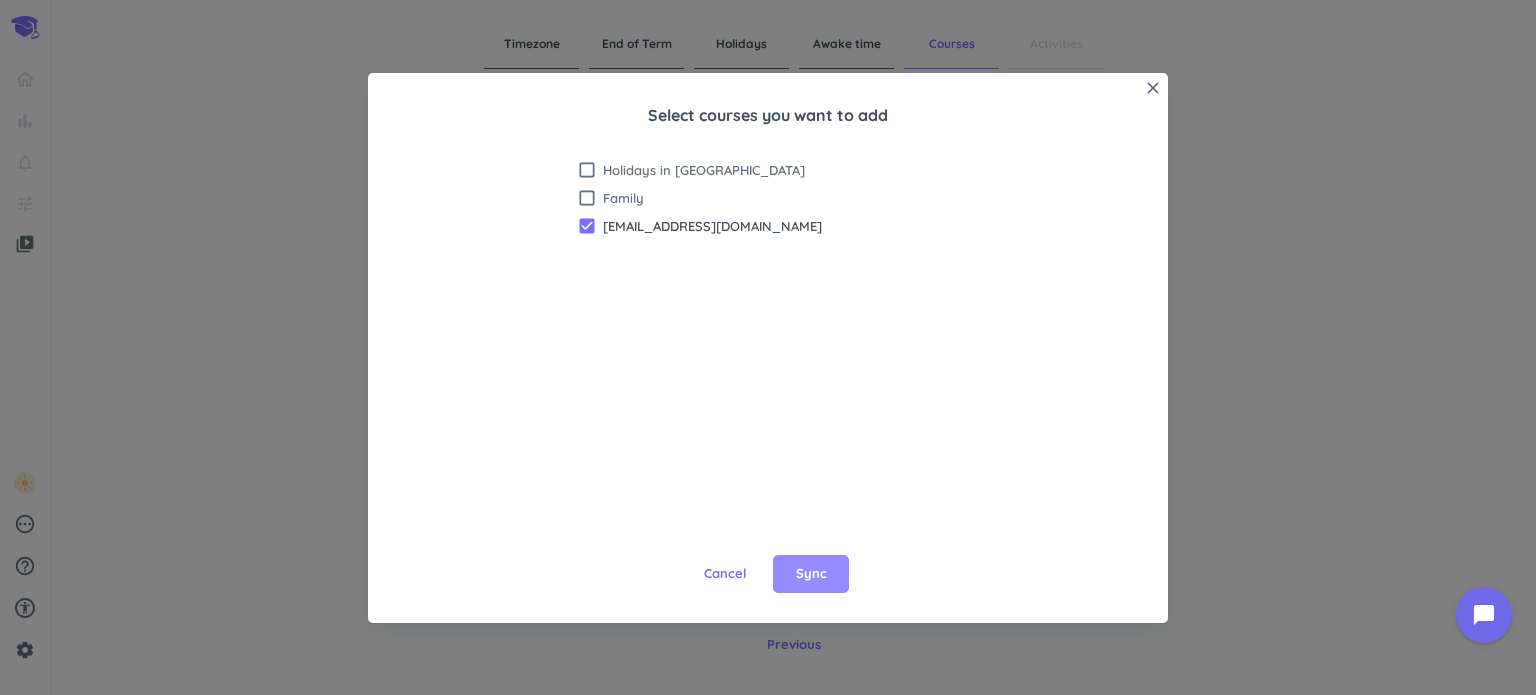 click on "Sync" at bounding box center [811, 574] 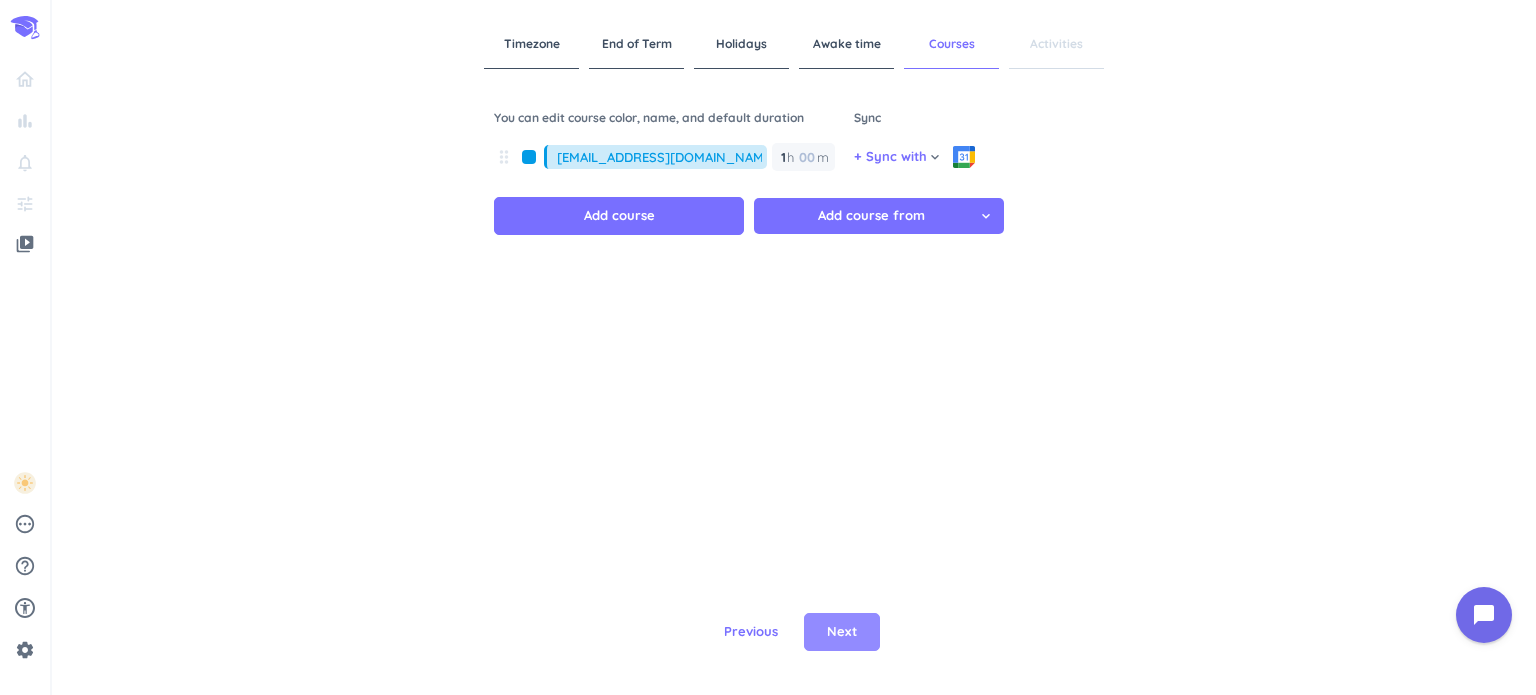 click on "Next" at bounding box center [842, 632] 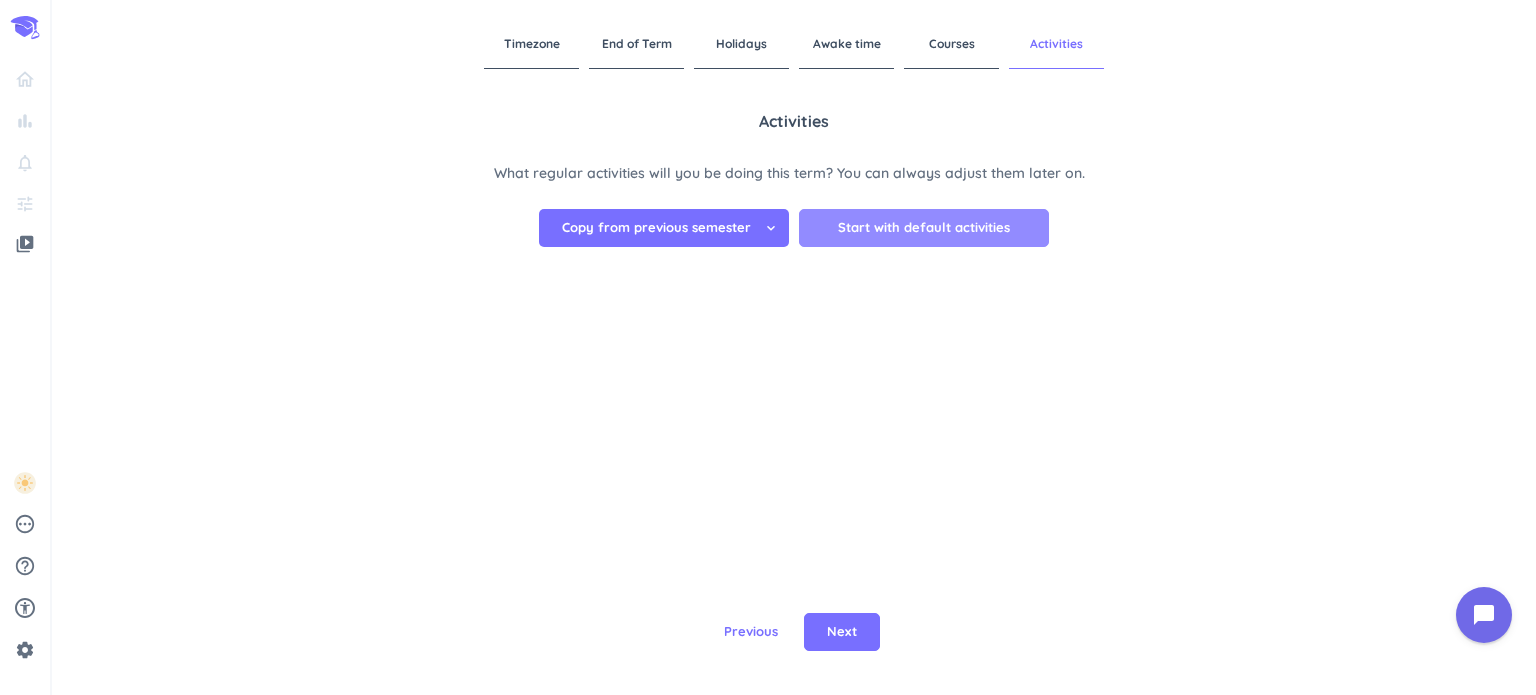 click on "Start with default activities" at bounding box center [924, 228] 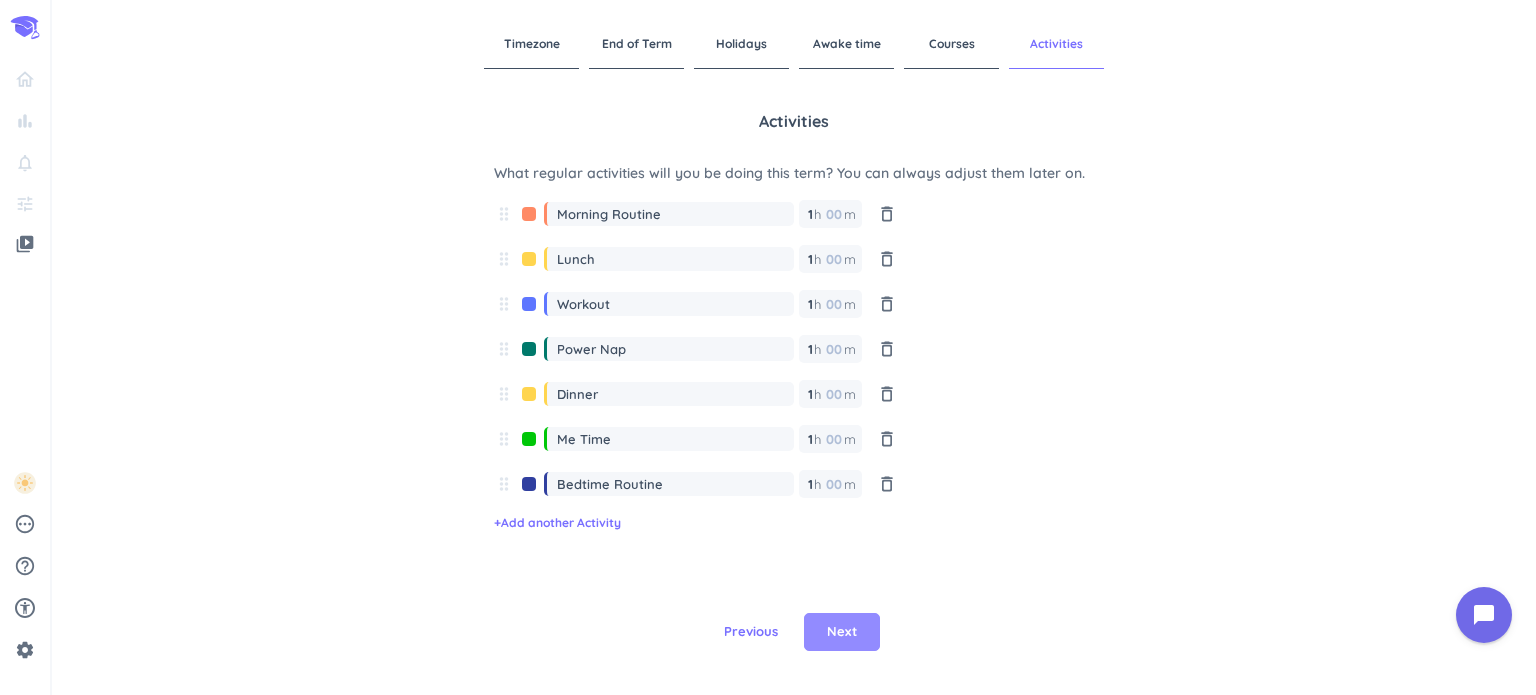 click on "Next" at bounding box center [842, 632] 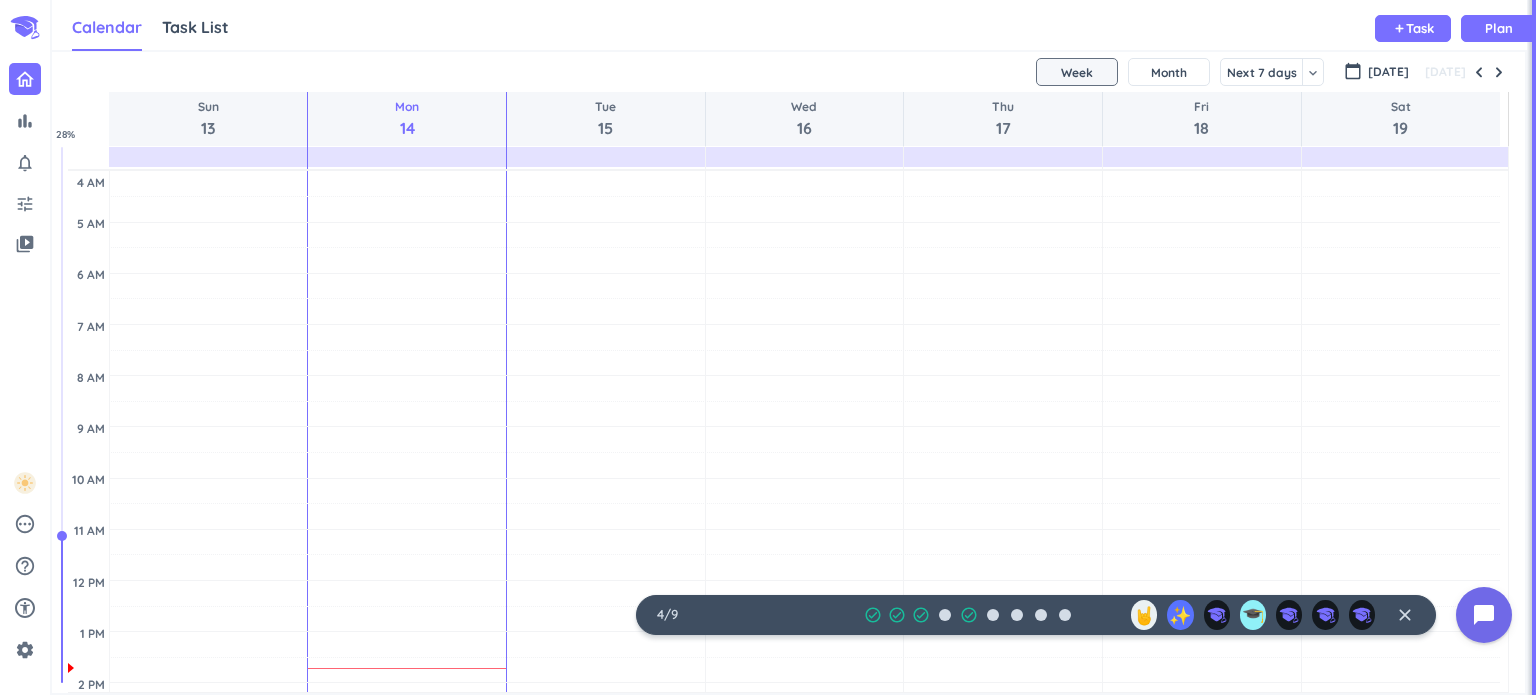 scroll, scrollTop: 41, scrollLeft: 1225, axis: both 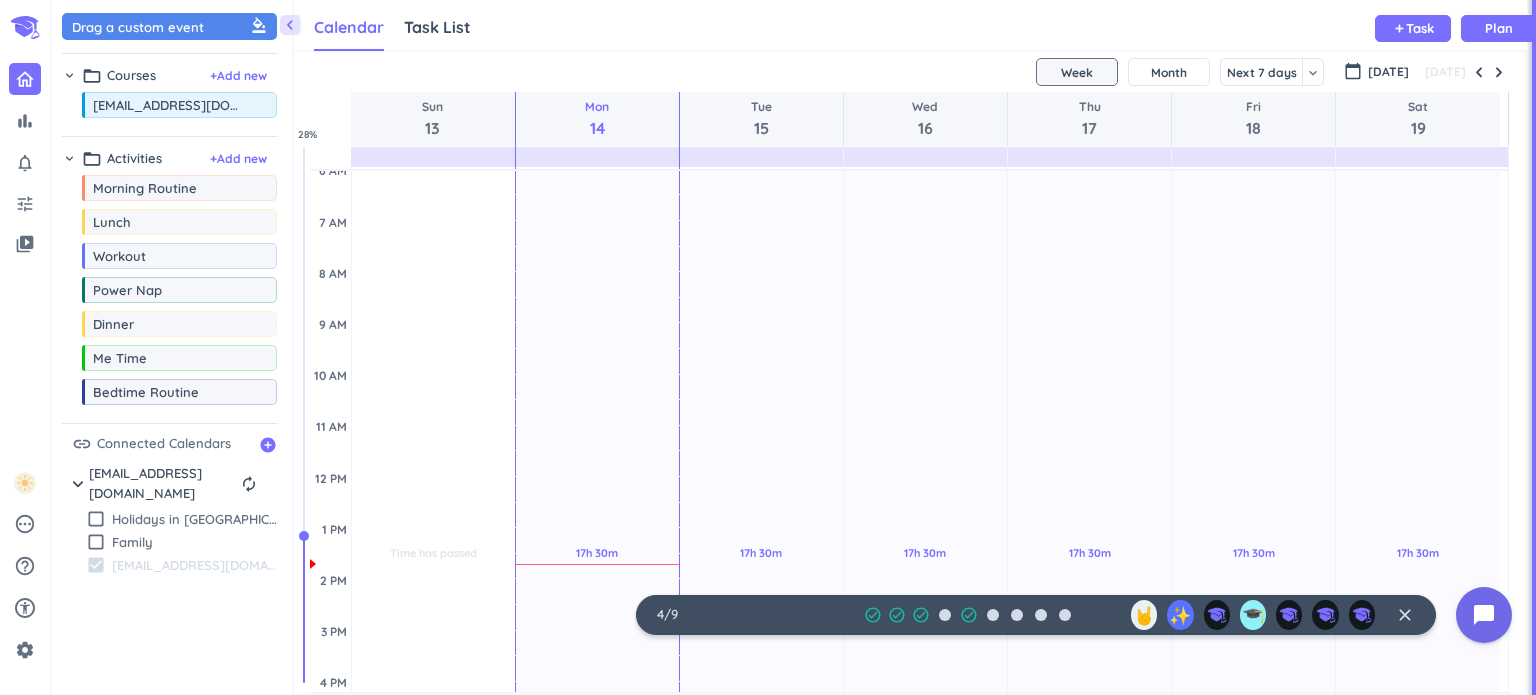 click on "[EMAIL_ADDRESS][DOMAIN_NAME]" at bounding box center (194, 565) 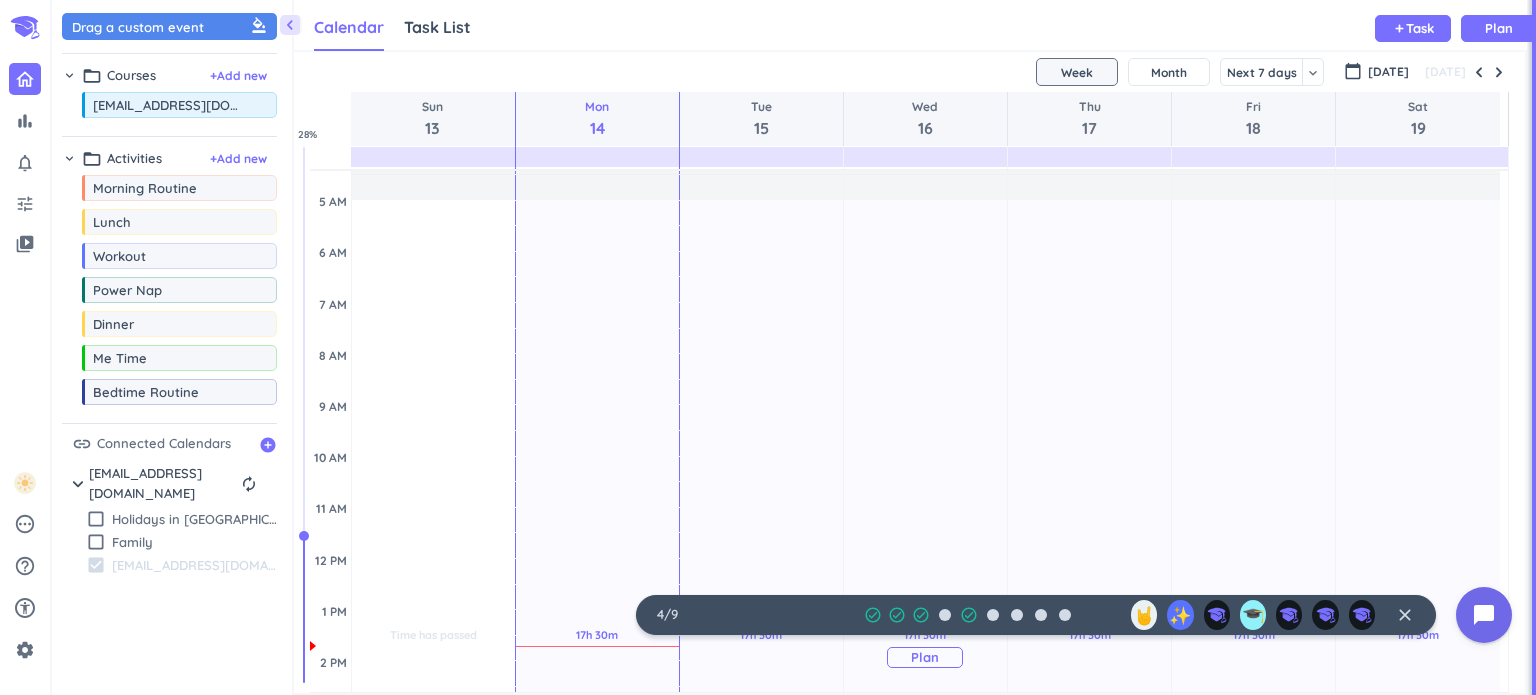 scroll, scrollTop: 4, scrollLeft: 0, axis: vertical 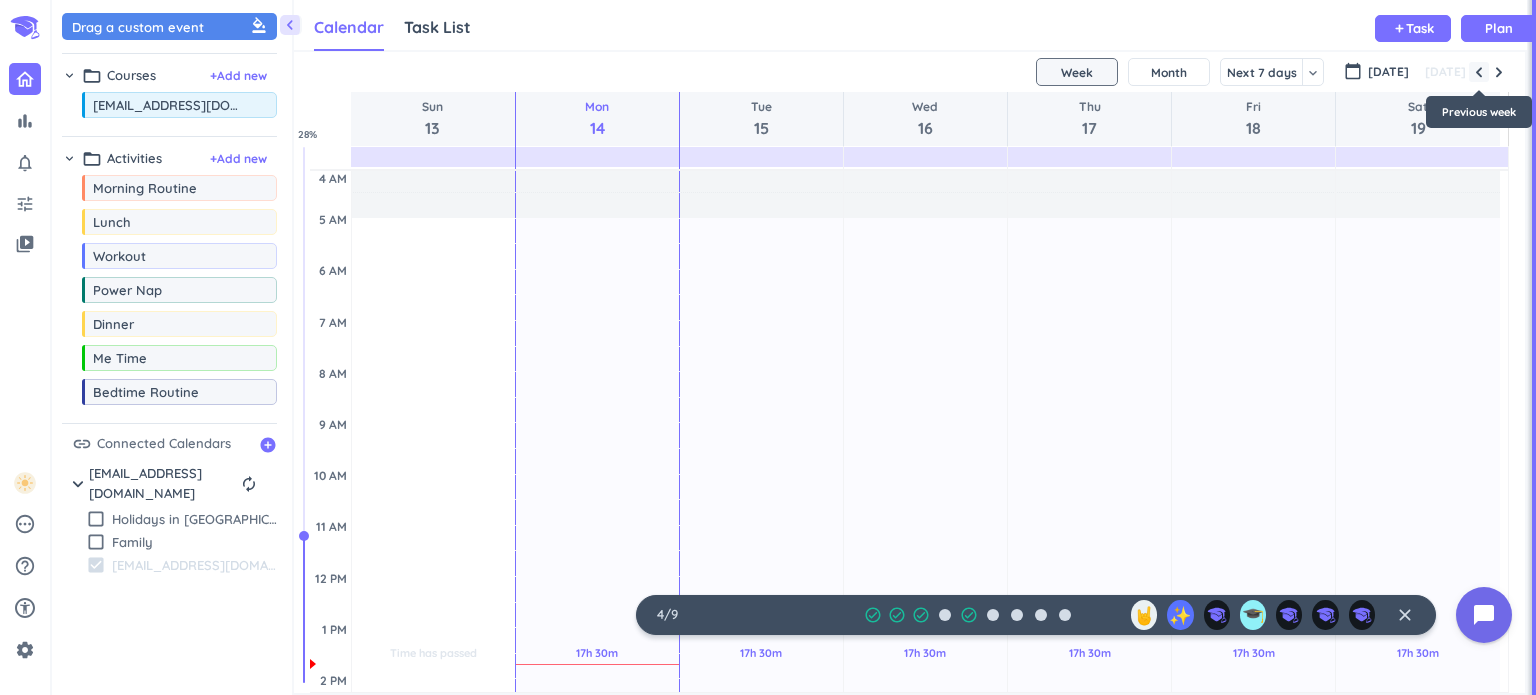 click at bounding box center [1479, 72] 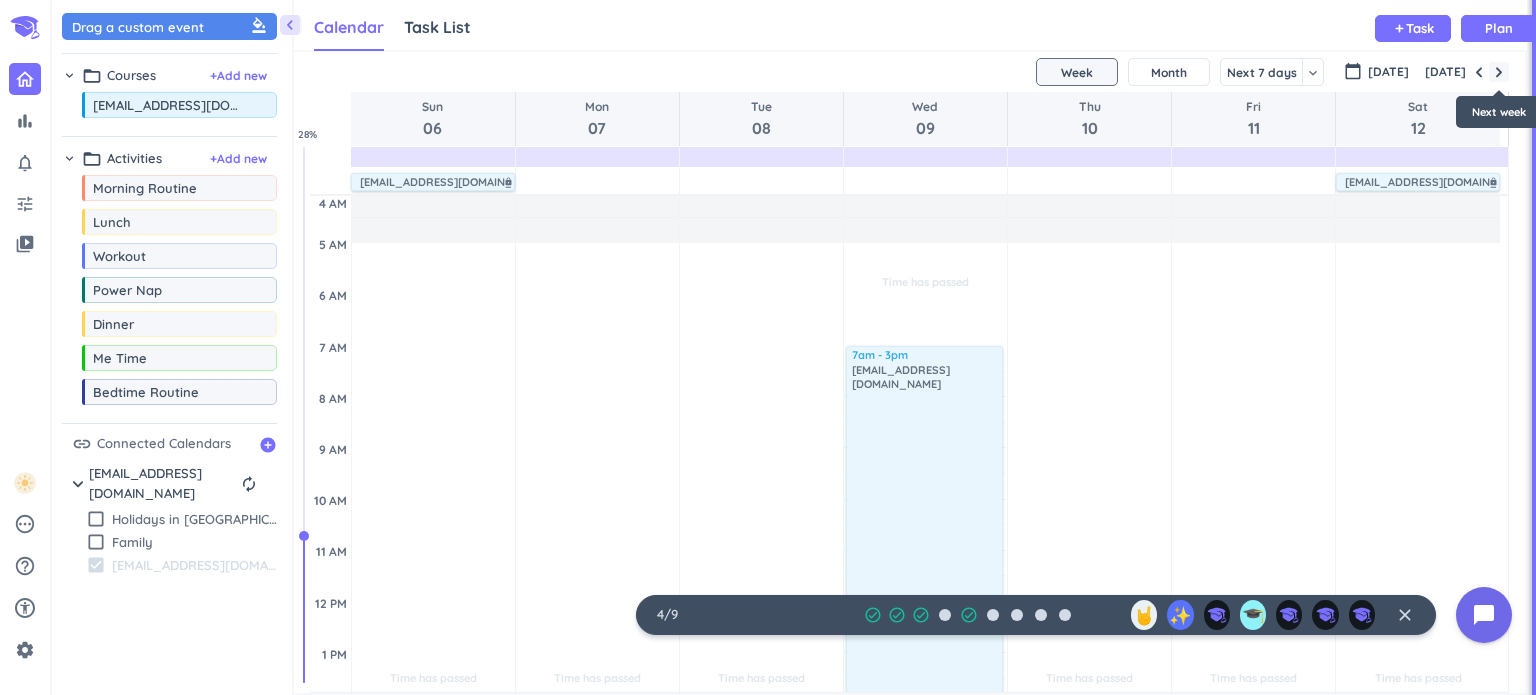 scroll, scrollTop: 104, scrollLeft: 0, axis: vertical 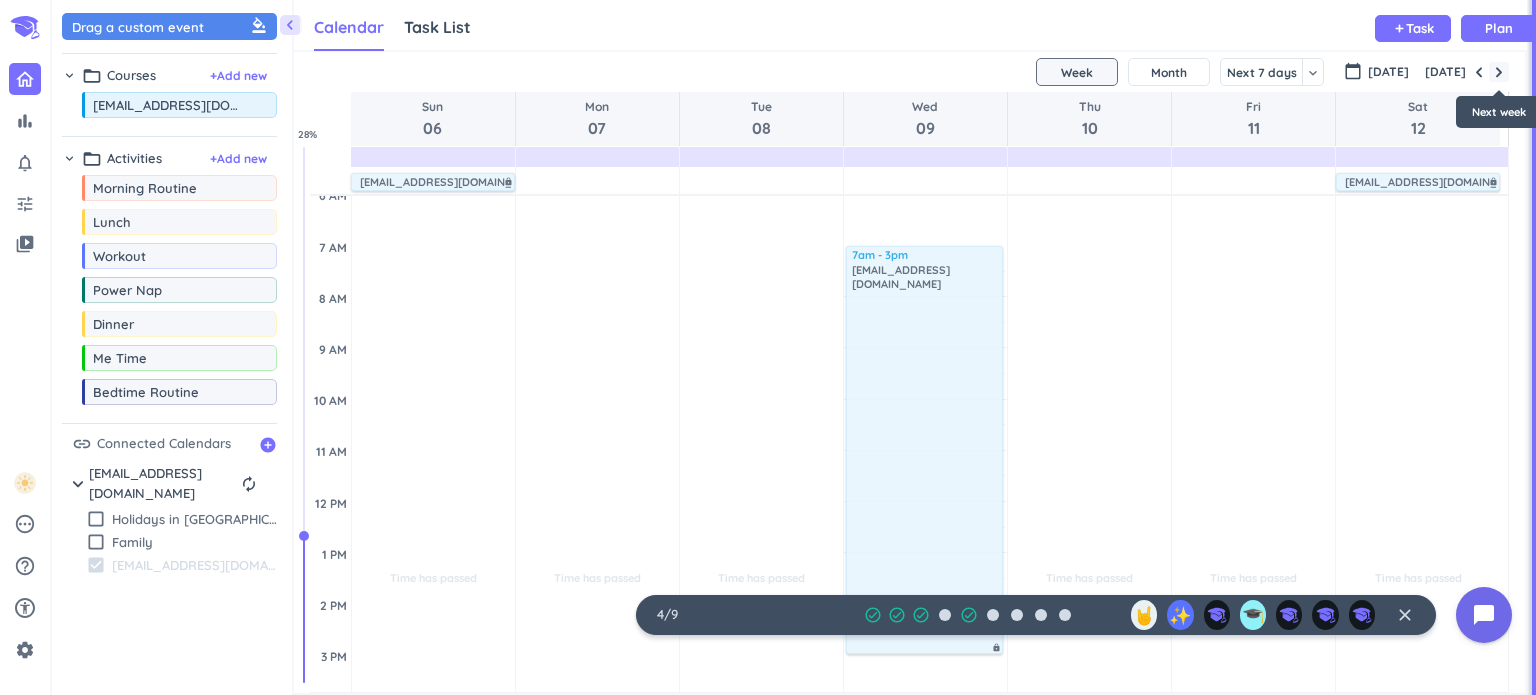 click at bounding box center (1499, 72) 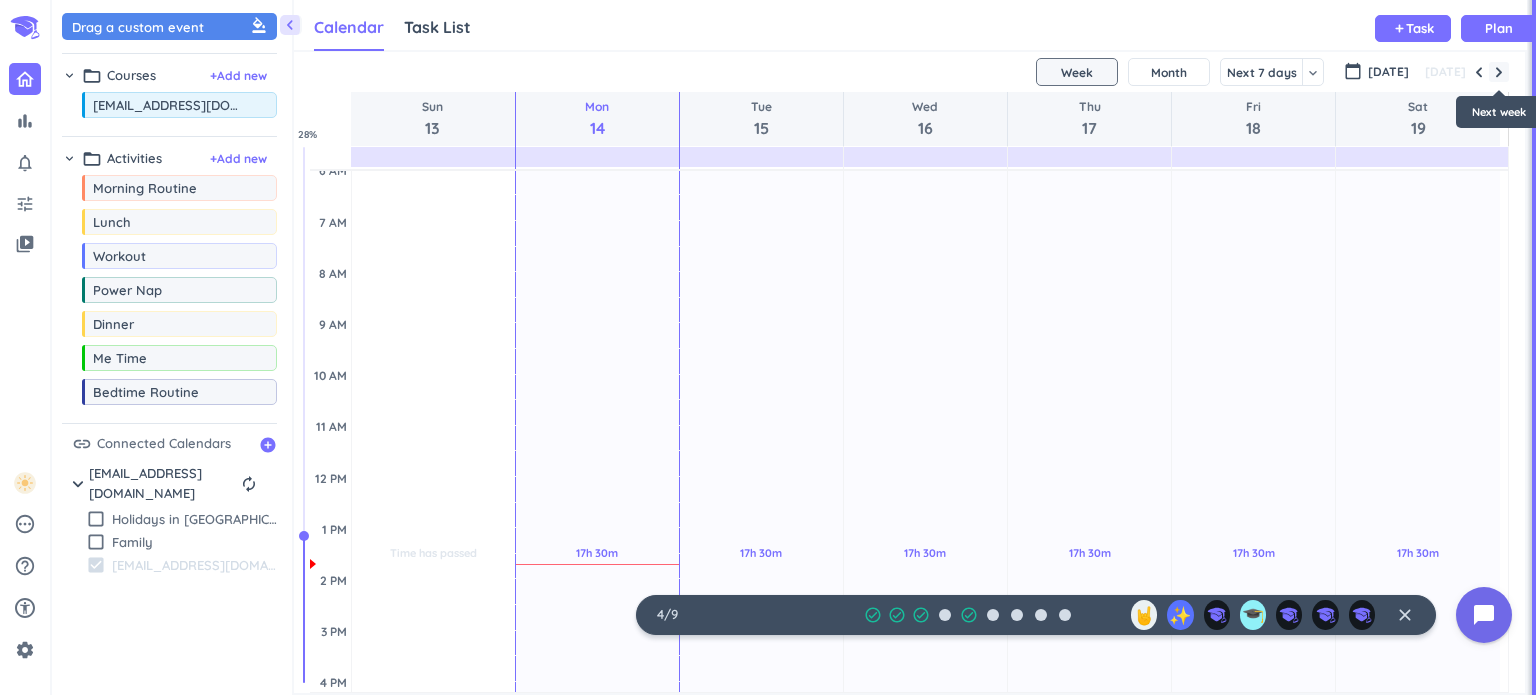 click at bounding box center [1499, 72] 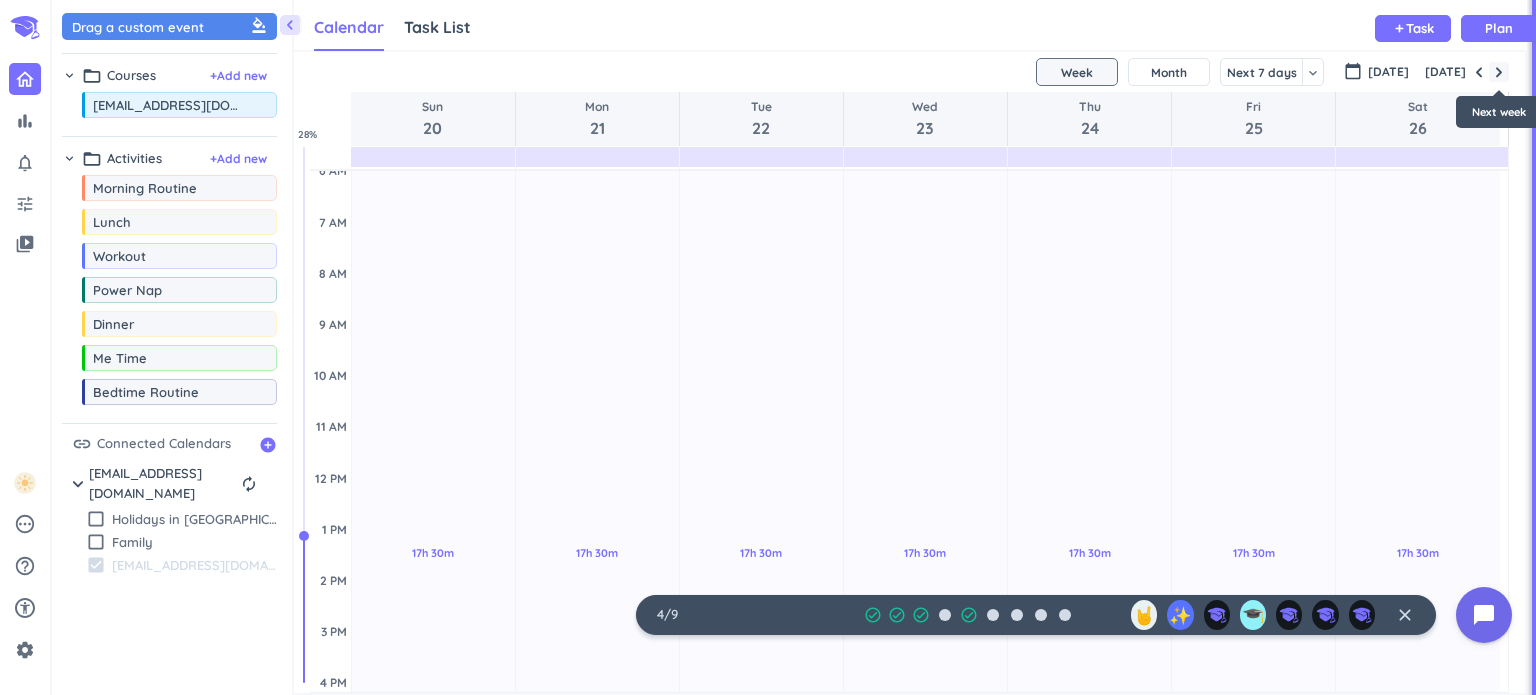 click at bounding box center (1499, 72) 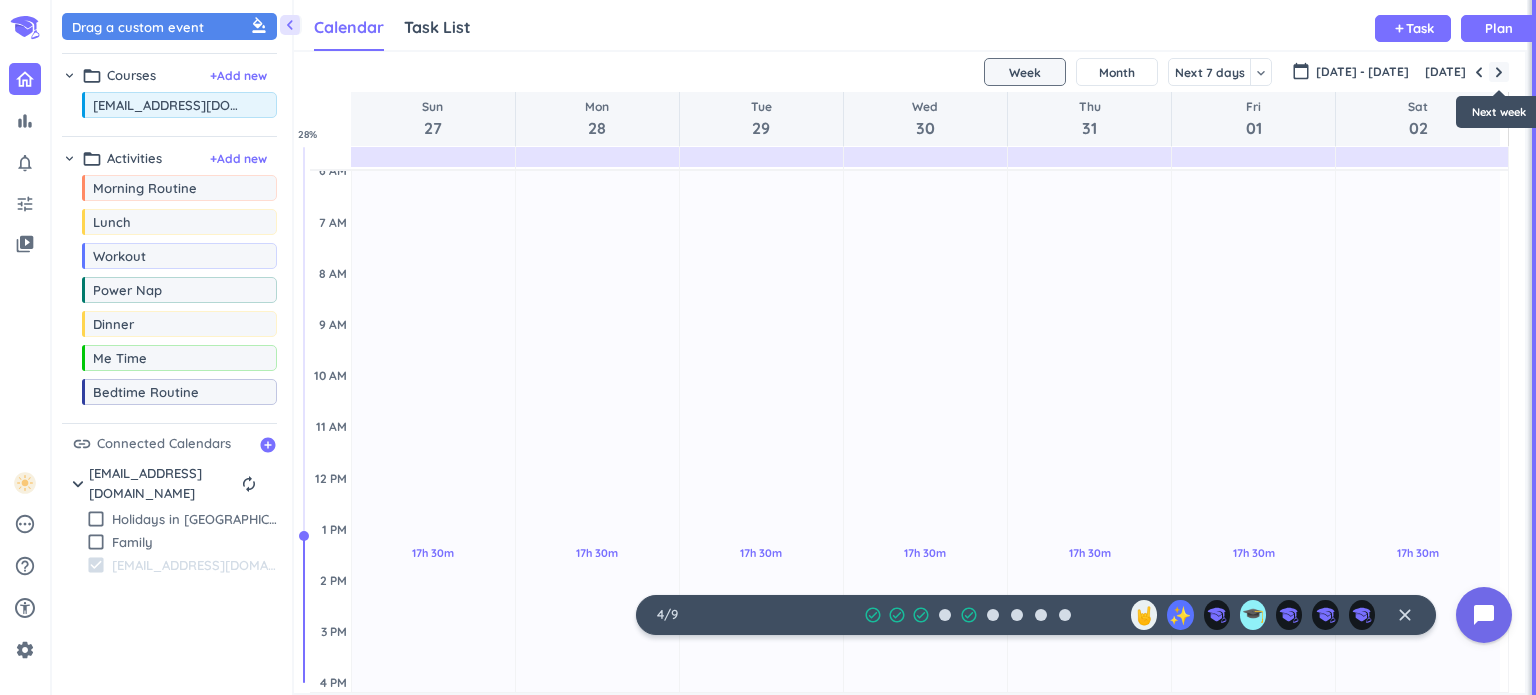 click at bounding box center [1499, 72] 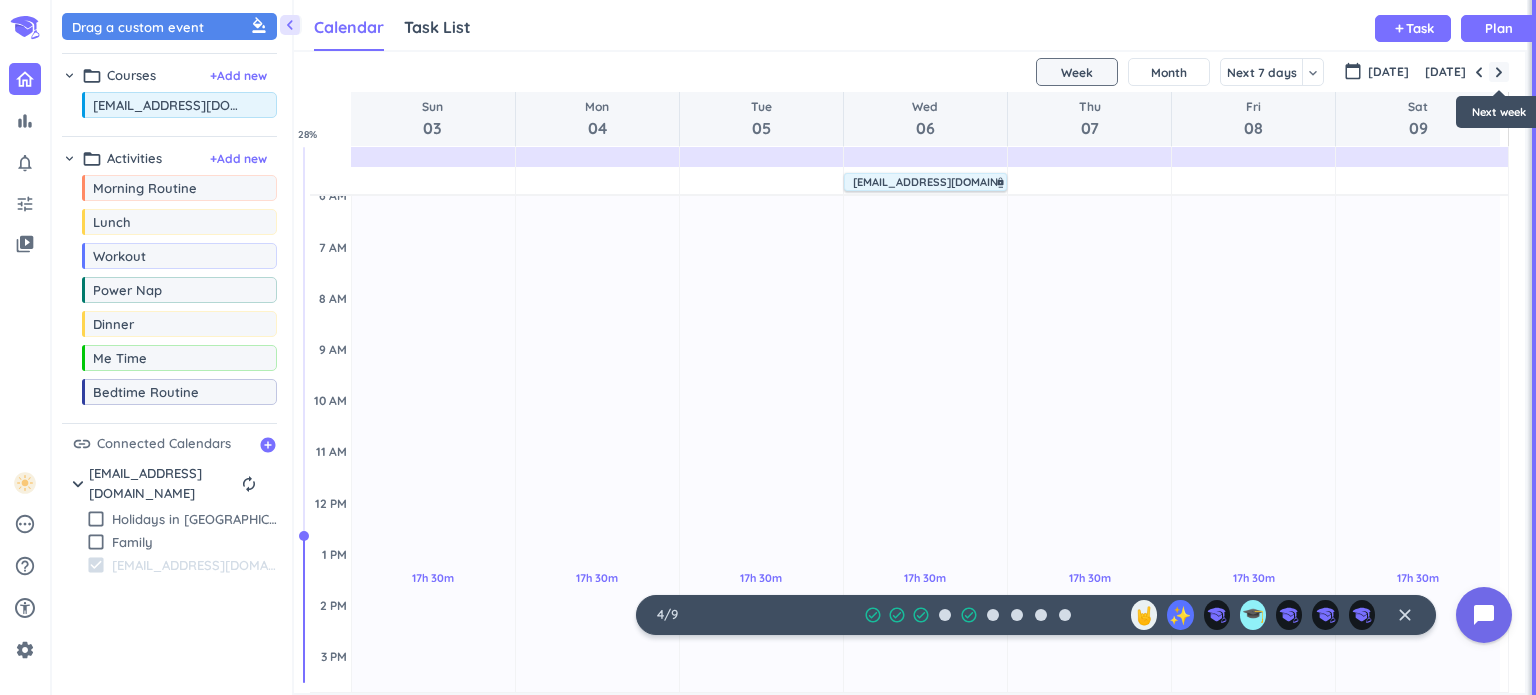 click at bounding box center (1499, 72) 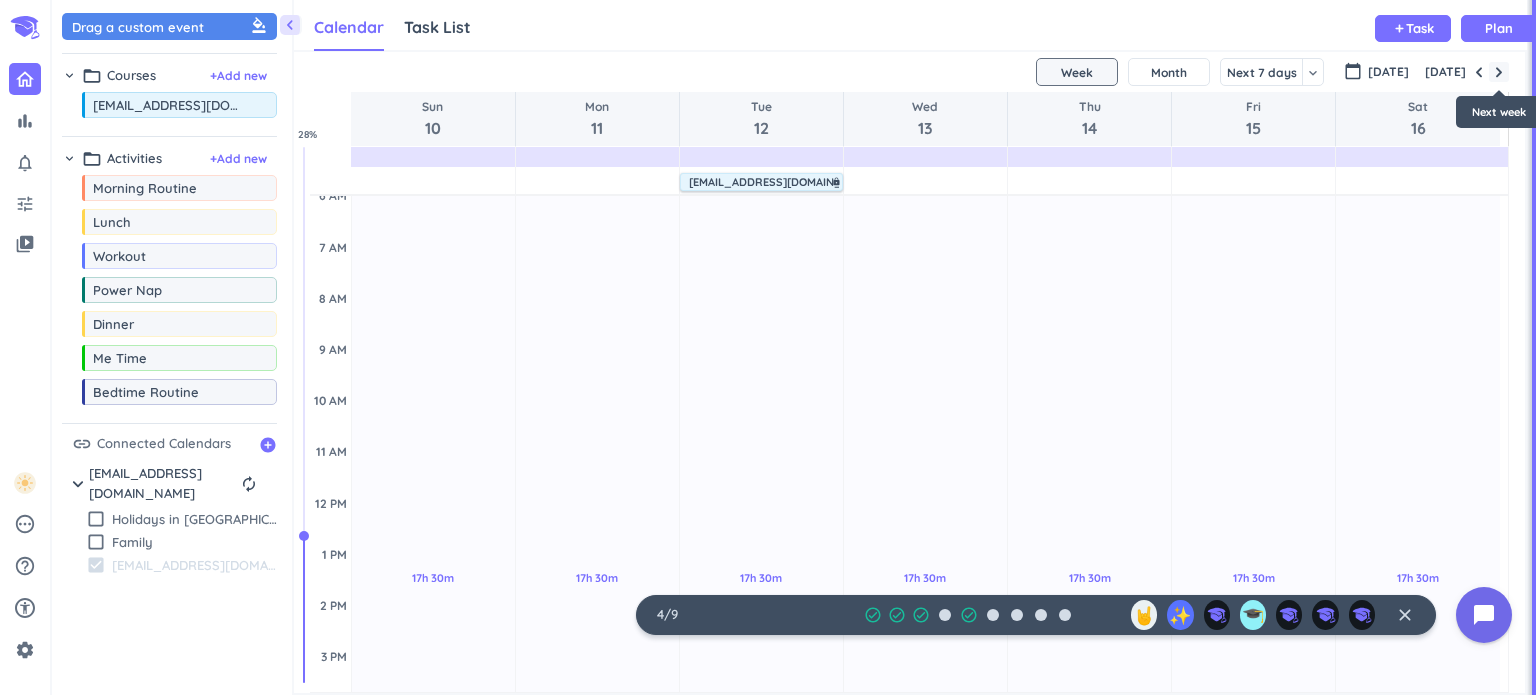 click at bounding box center [1499, 72] 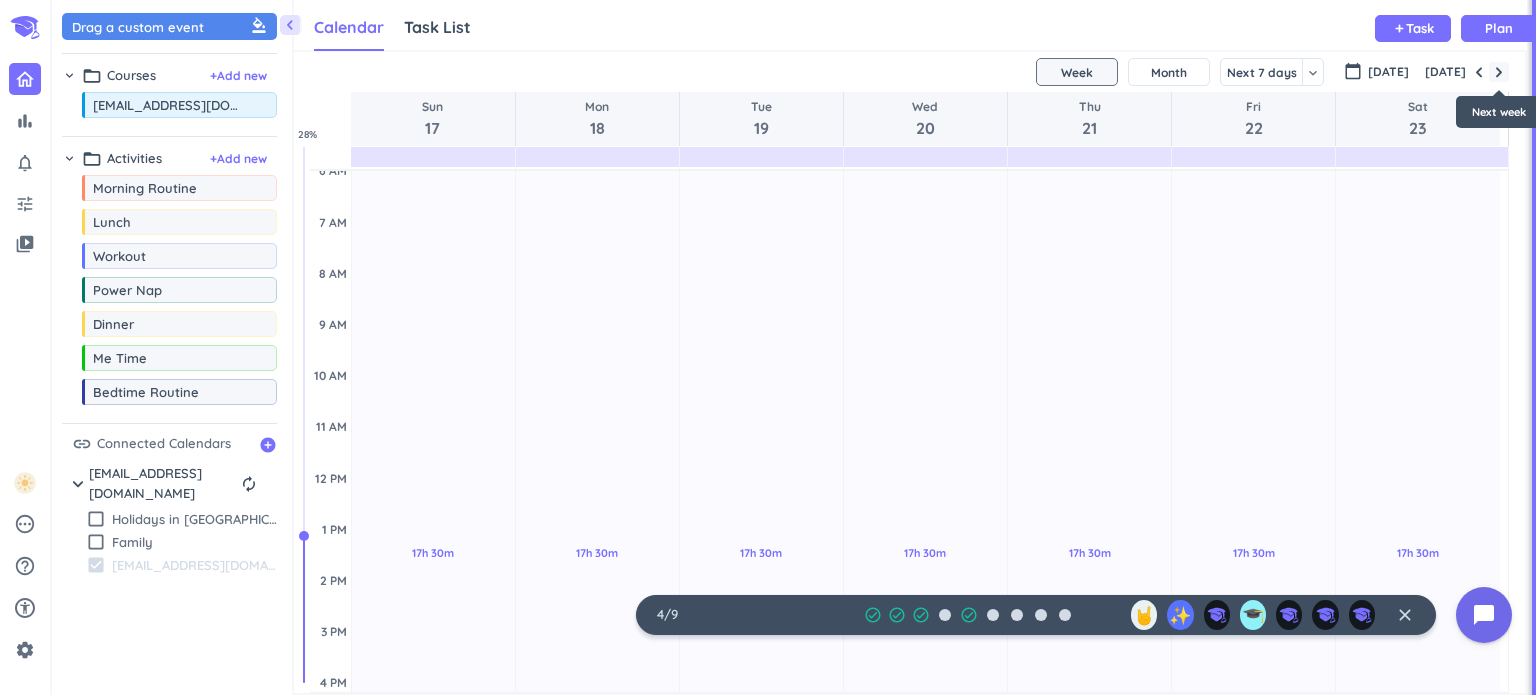 click at bounding box center [1499, 72] 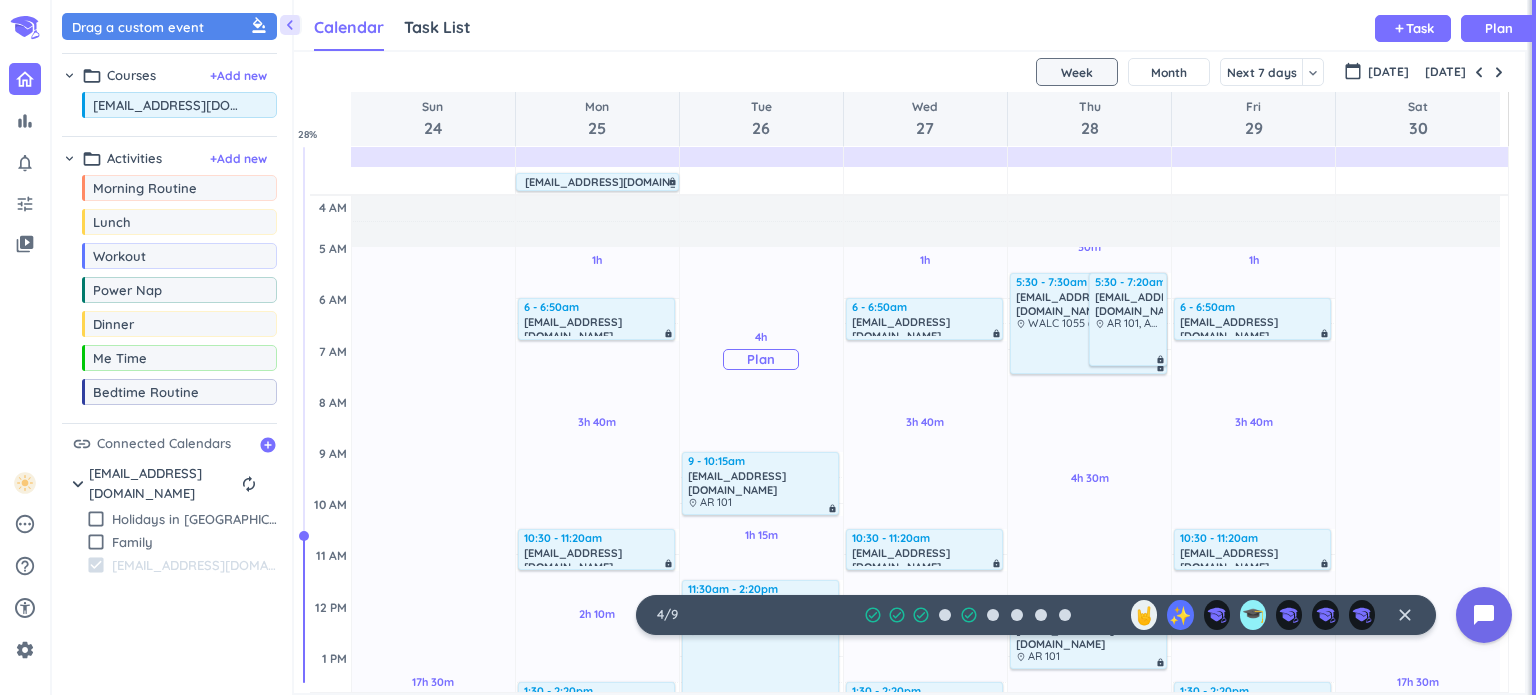 scroll, scrollTop: 100, scrollLeft: 0, axis: vertical 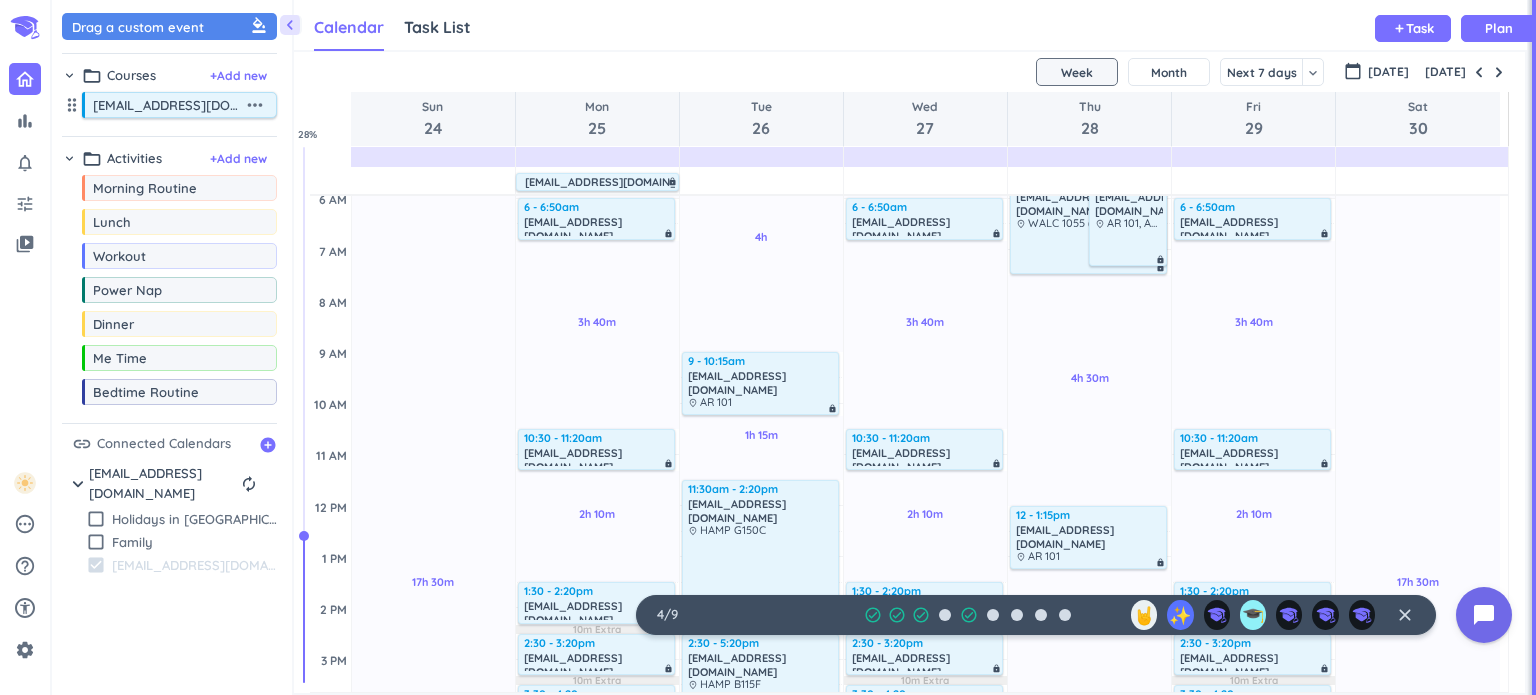 click on "[EMAIL_ADDRESS][DOMAIN_NAME]" at bounding box center [168, 105] 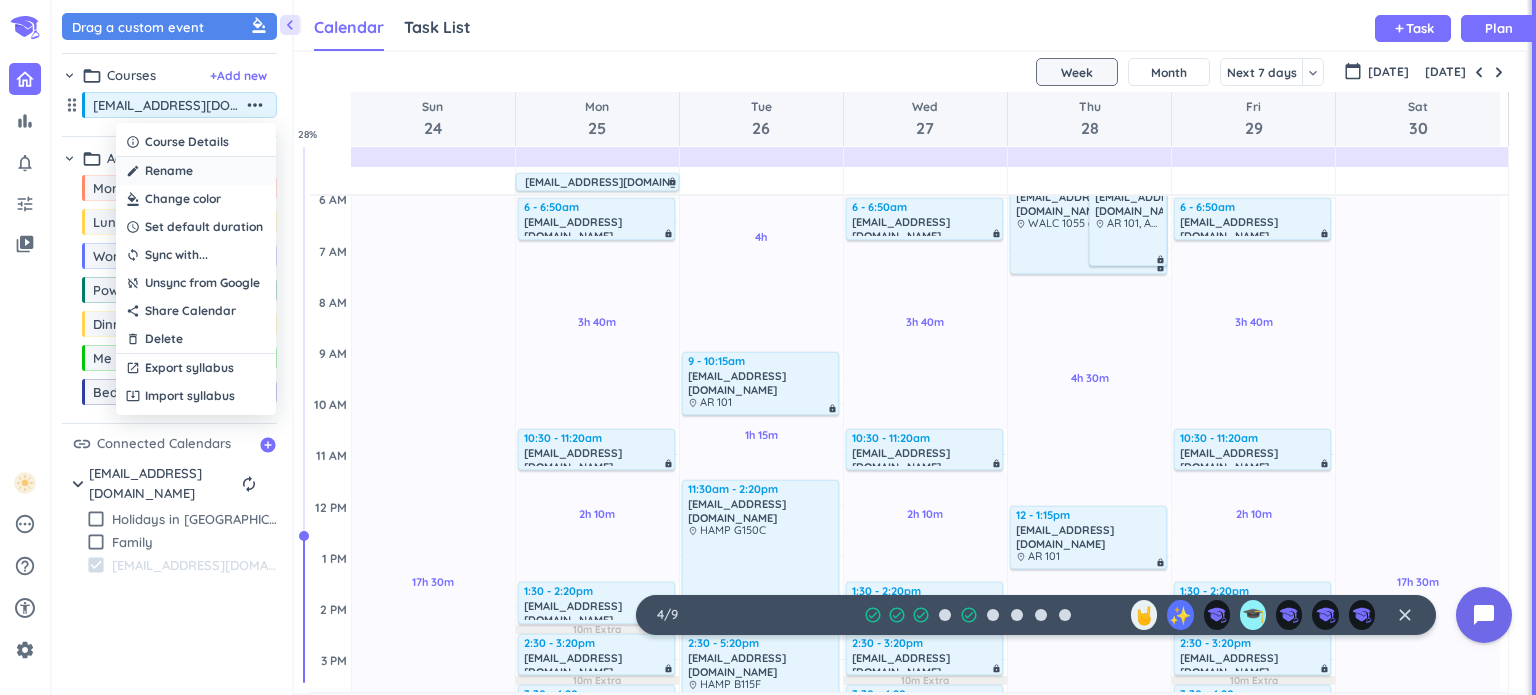 click on "create Rename" at bounding box center (196, 171) 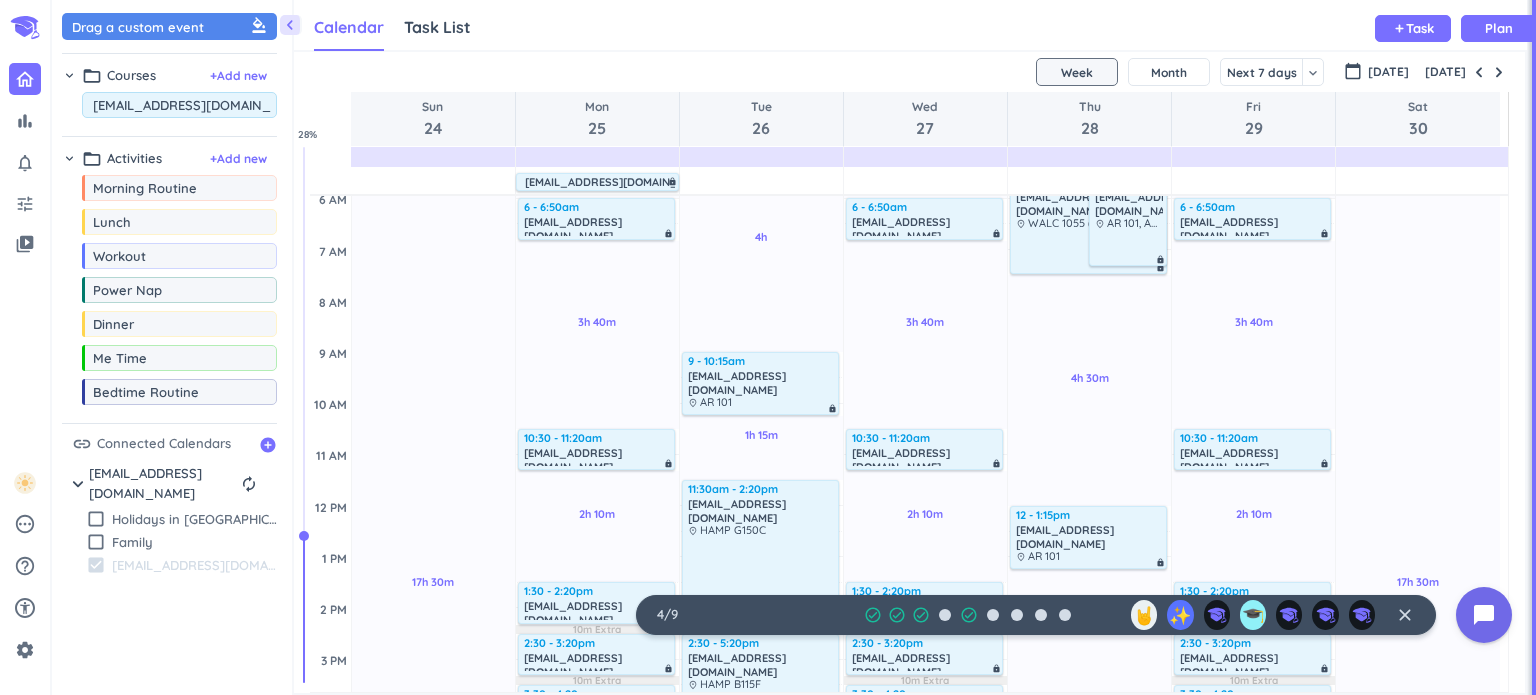 drag, startPoint x: 272, startPoint y: 109, endPoint x: -3, endPoint y: 85, distance: 276.0453 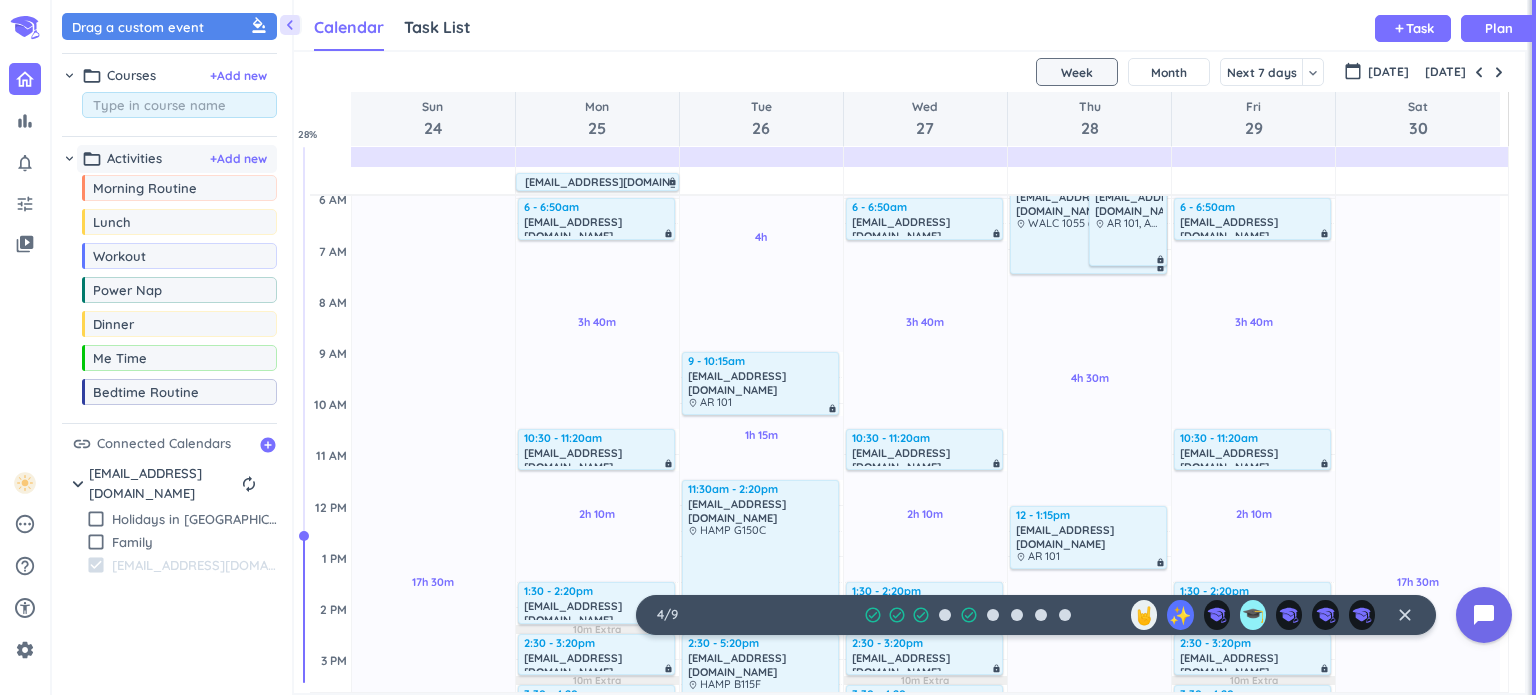 type on "m" 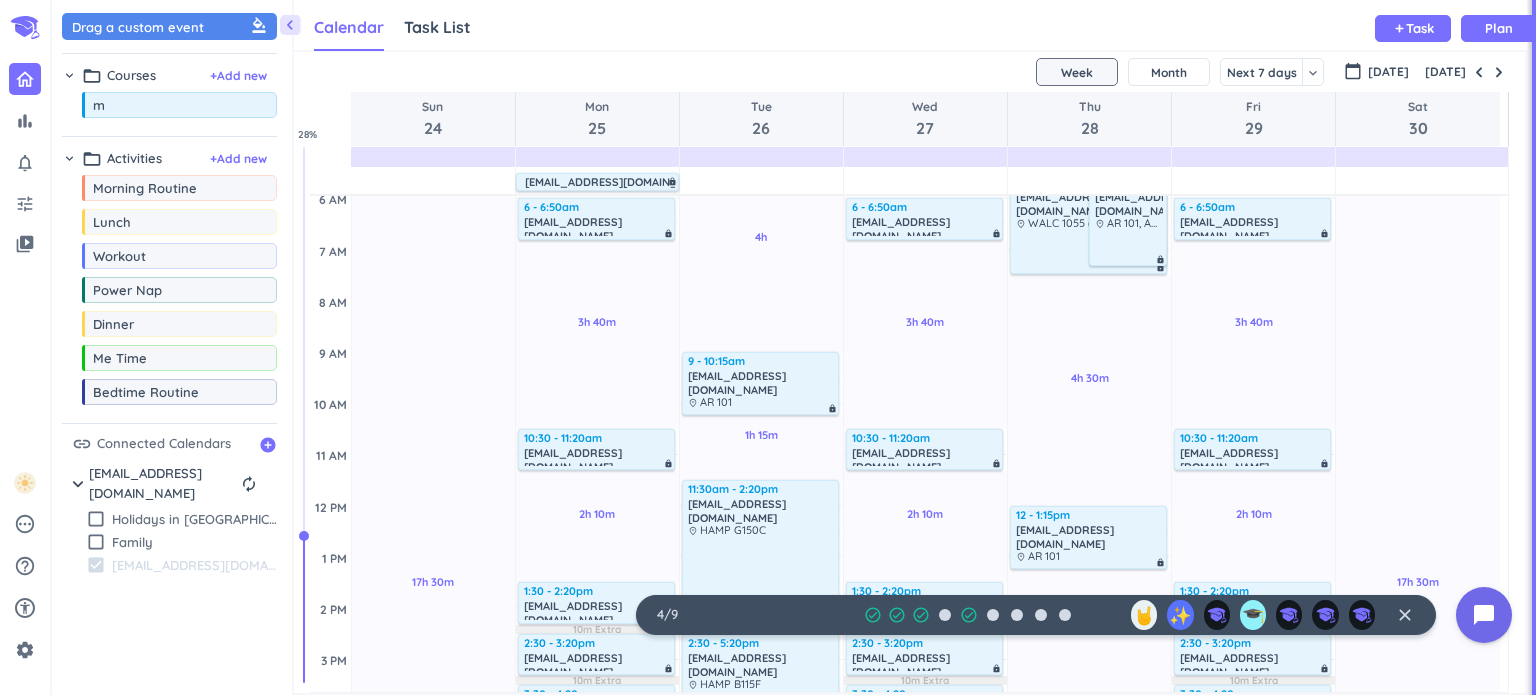 click on "chevron_right folder_open Activities   +  Add new" at bounding box center [169, 156] 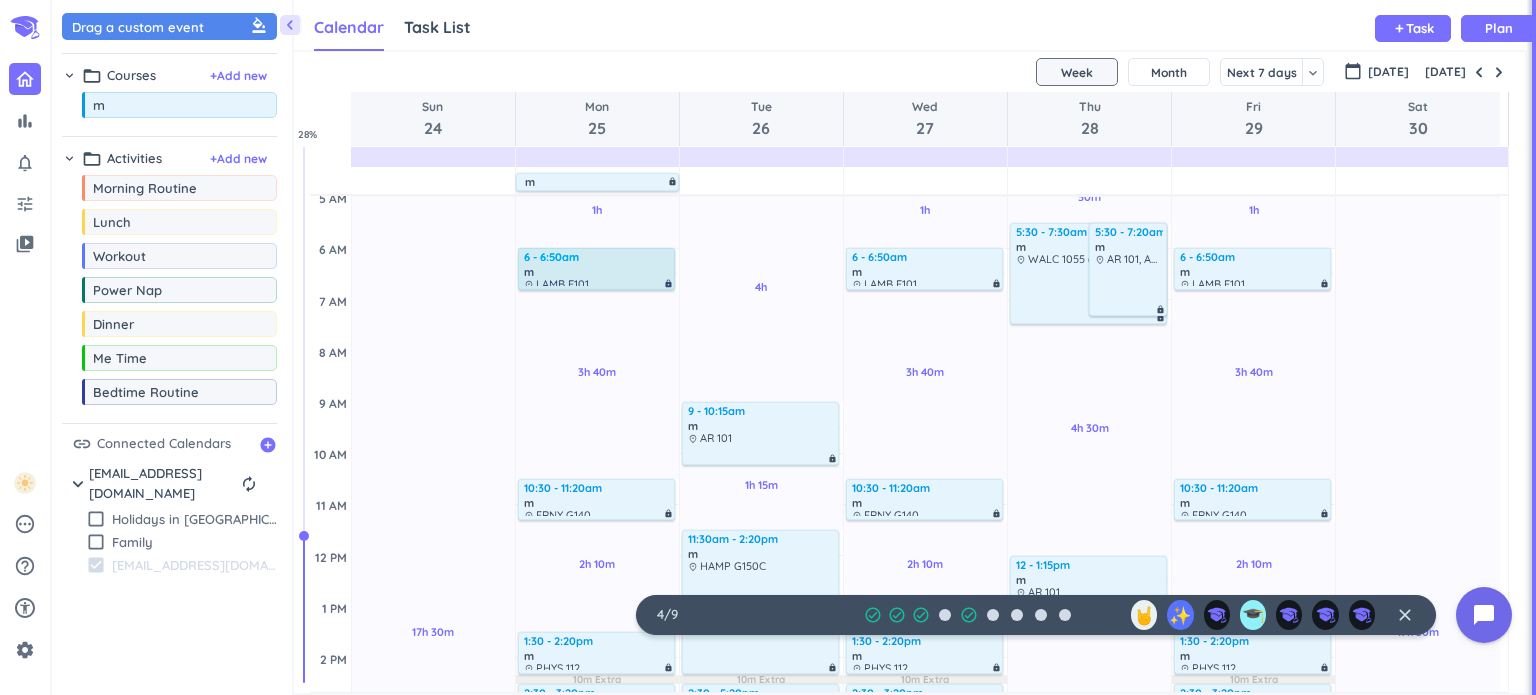 scroll, scrollTop: 0, scrollLeft: 0, axis: both 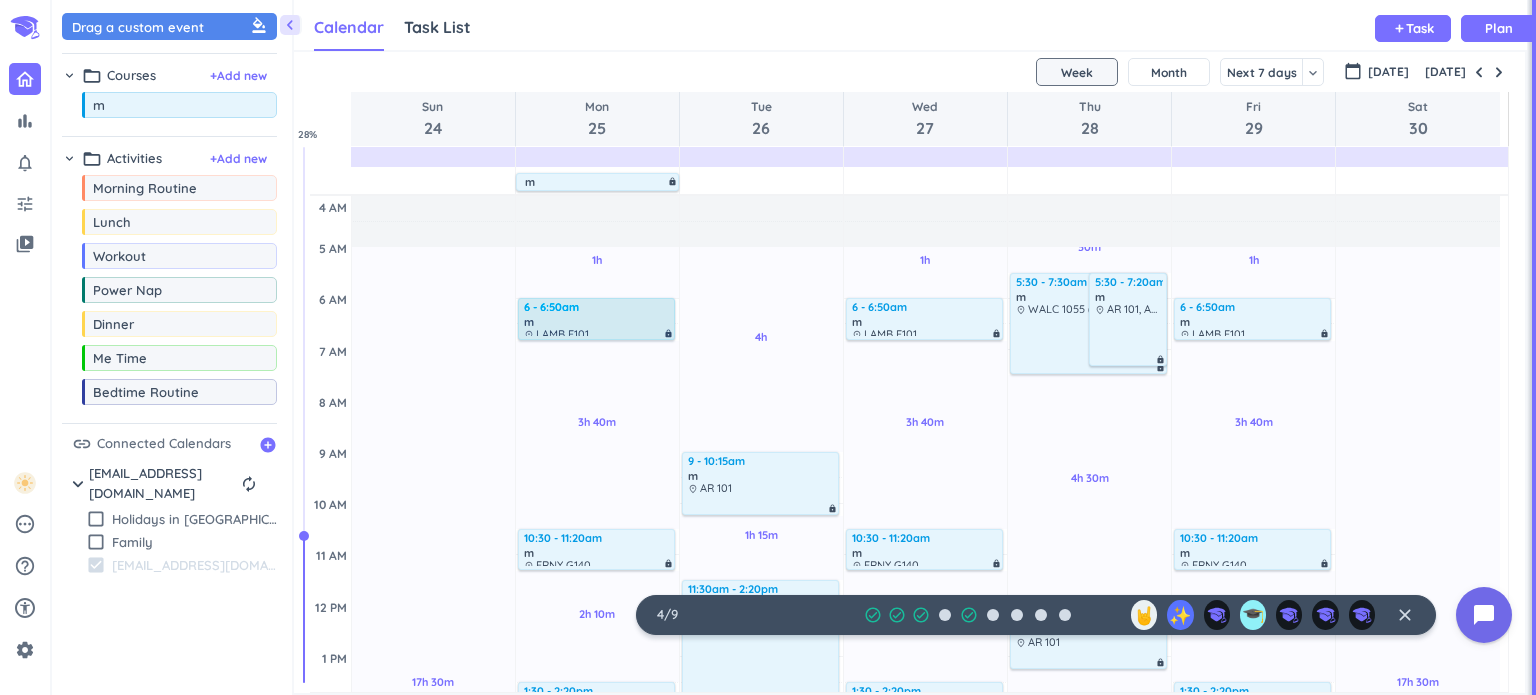 click on "m" at bounding box center [597, 322] 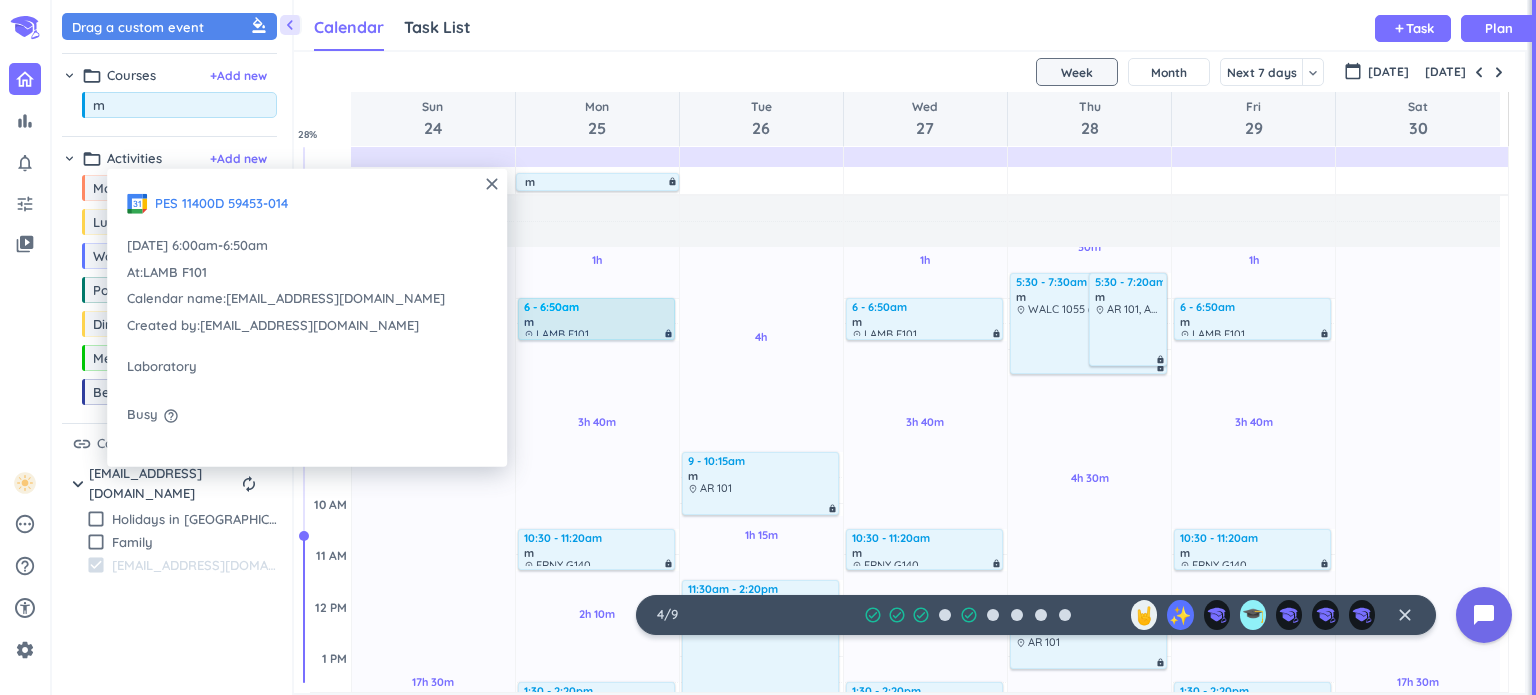 click on "m" at bounding box center (597, 322) 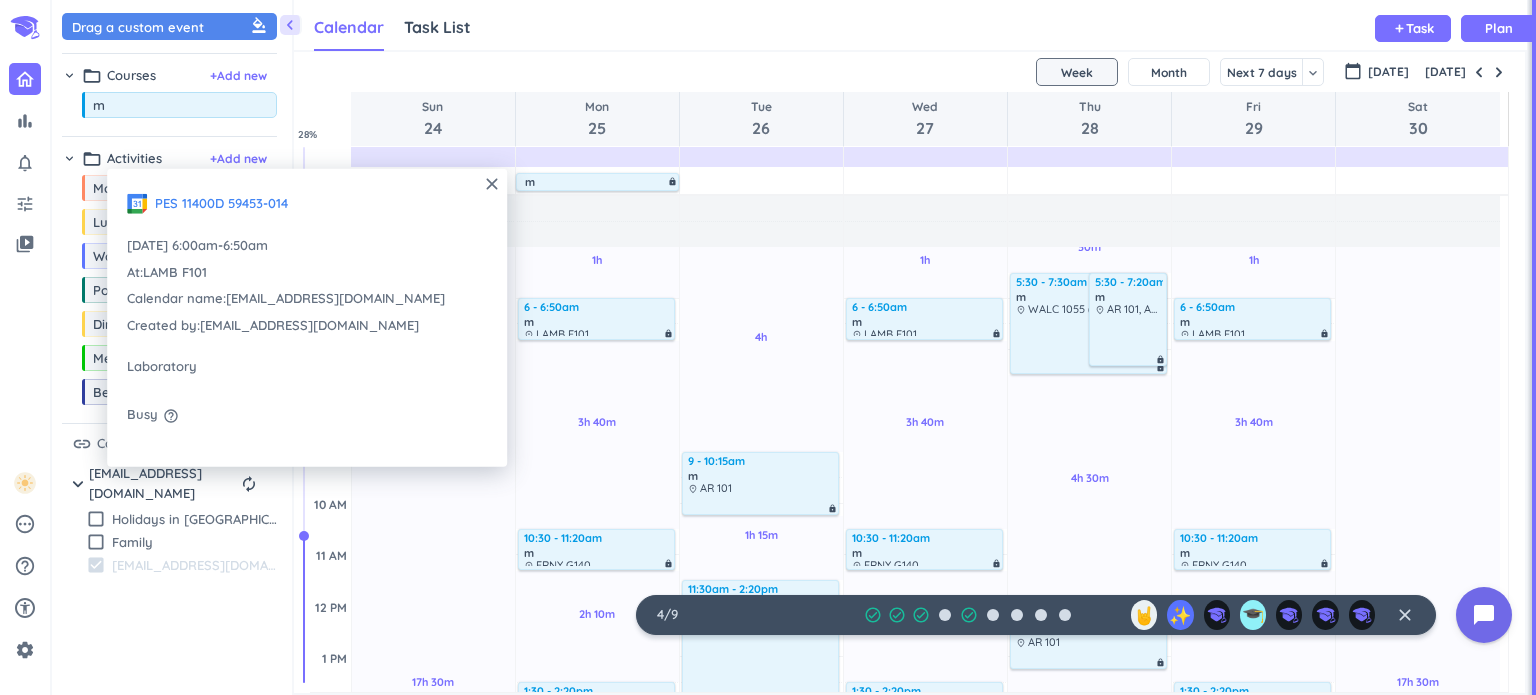 click on "PES 11400D 59453-014" at bounding box center [221, 203] 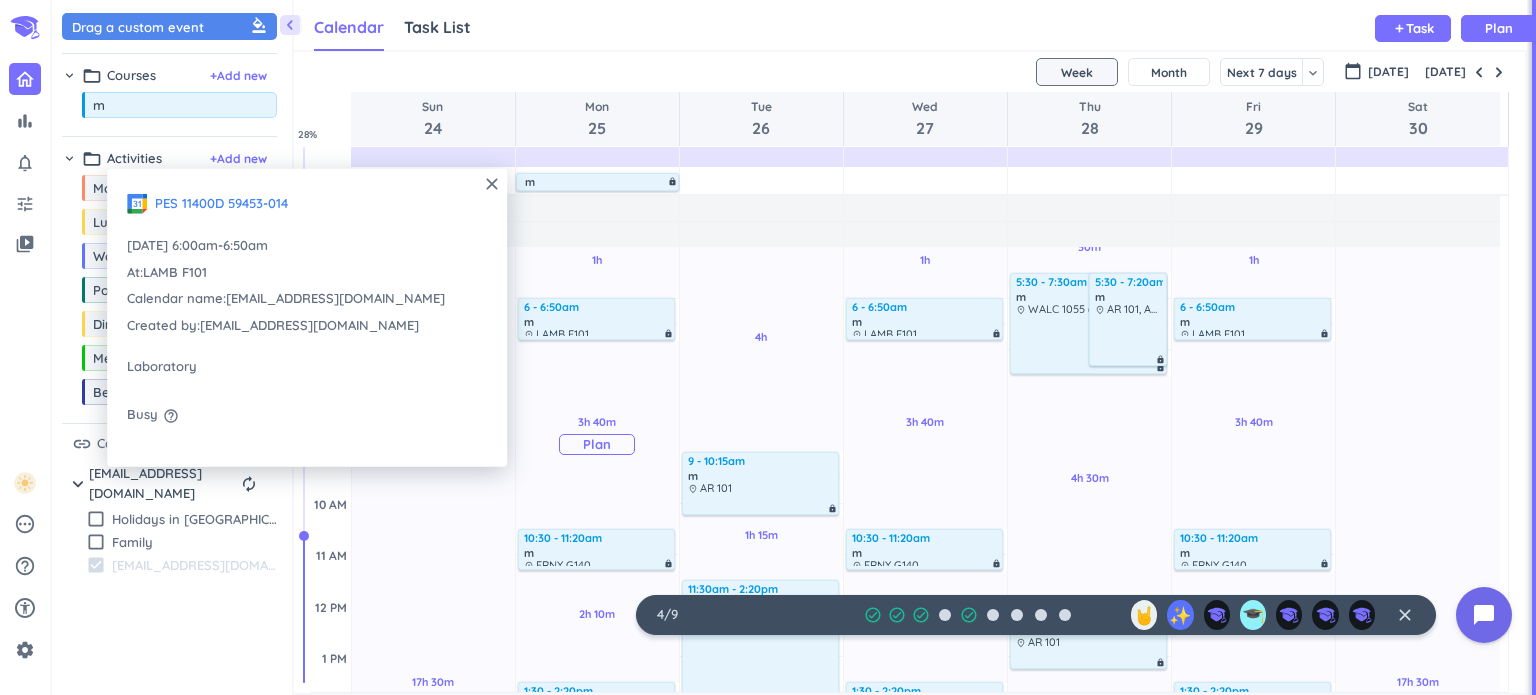 click on "3h 40m Past due Plan" at bounding box center (597, 435) 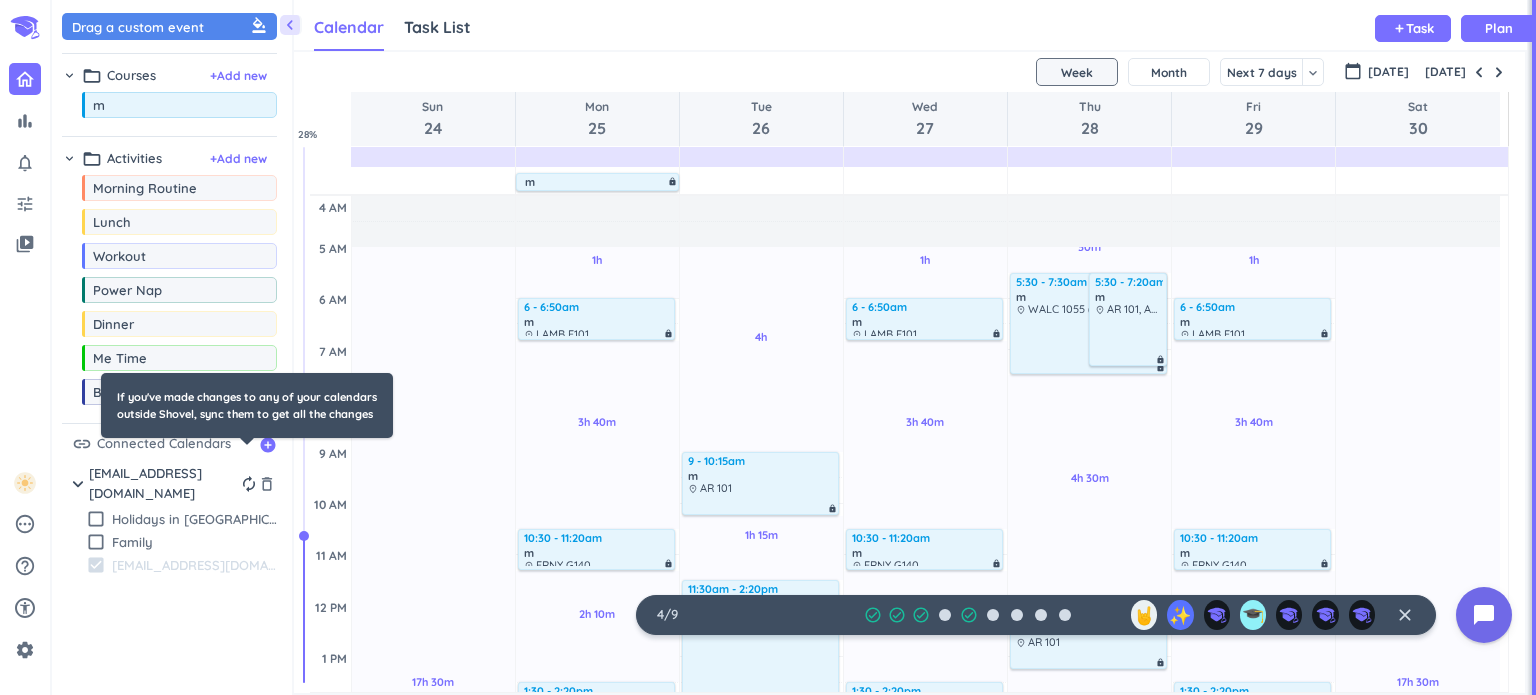 click on "autorenew" at bounding box center [249, 484] 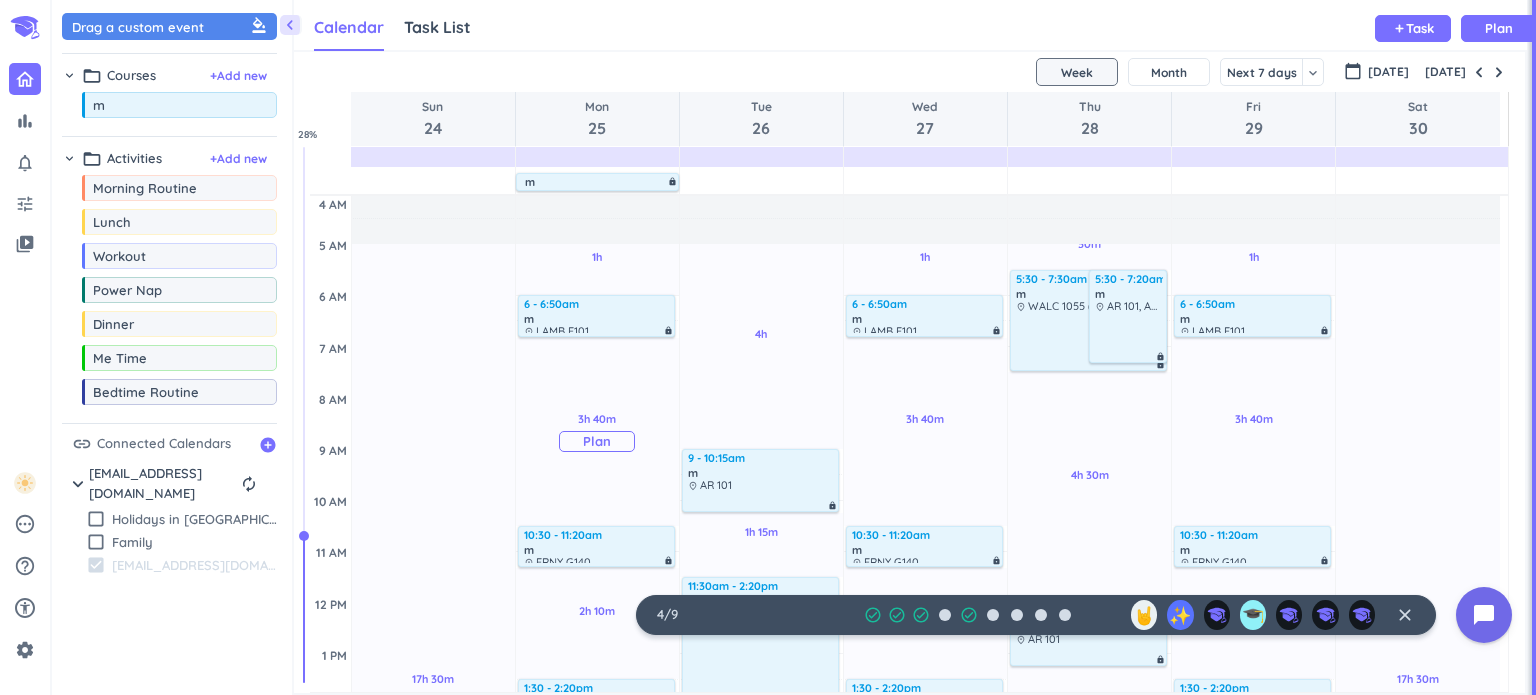 scroll, scrollTop: 0, scrollLeft: 0, axis: both 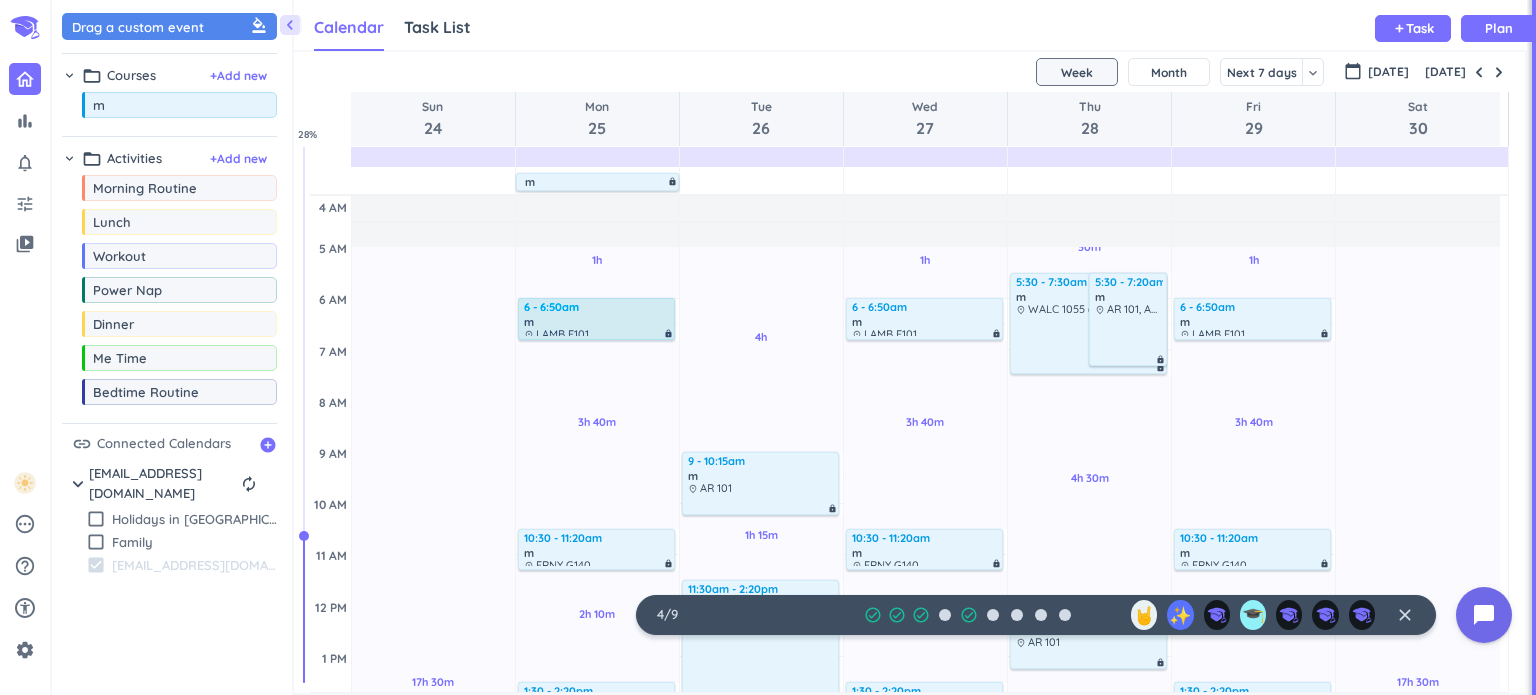 click on "m" at bounding box center [597, 322] 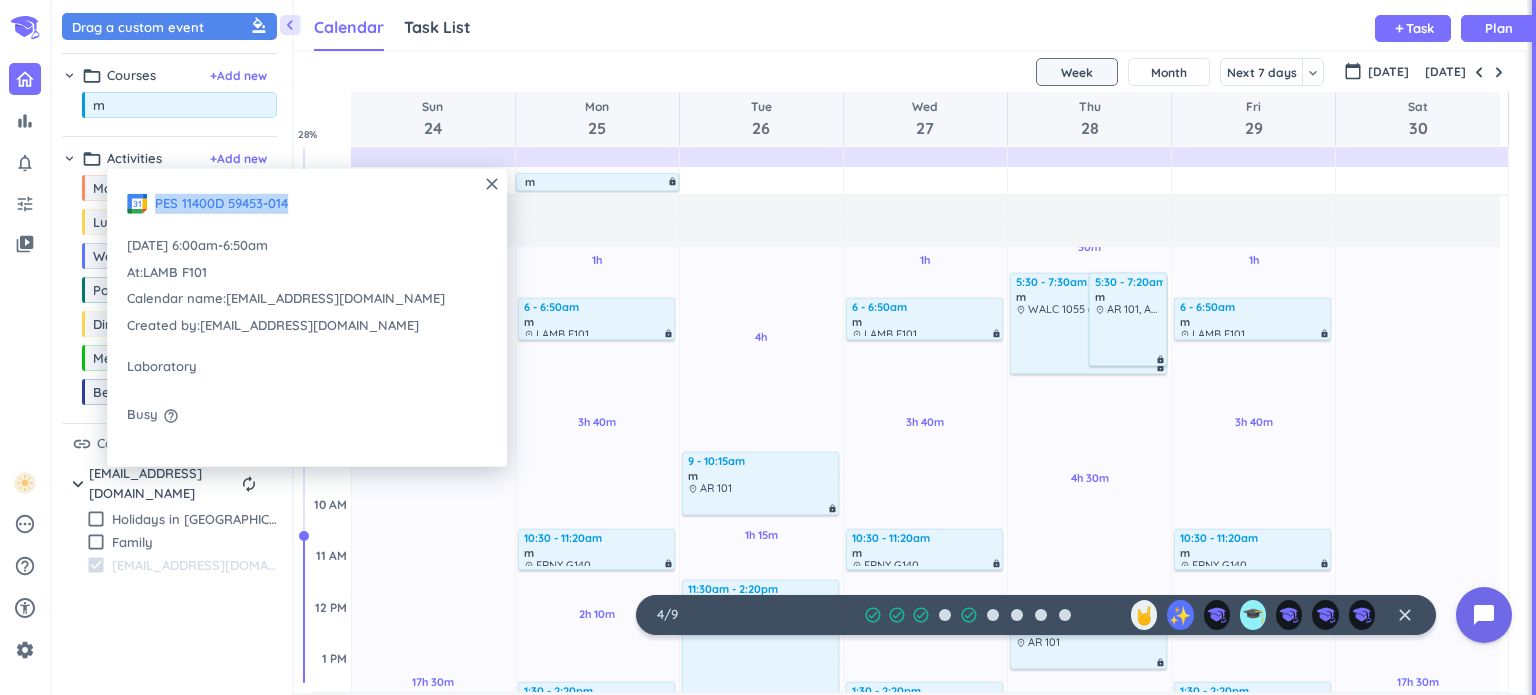 drag, startPoint x: 319, startPoint y: 206, endPoint x: 152, endPoint y: 204, distance: 167.01198 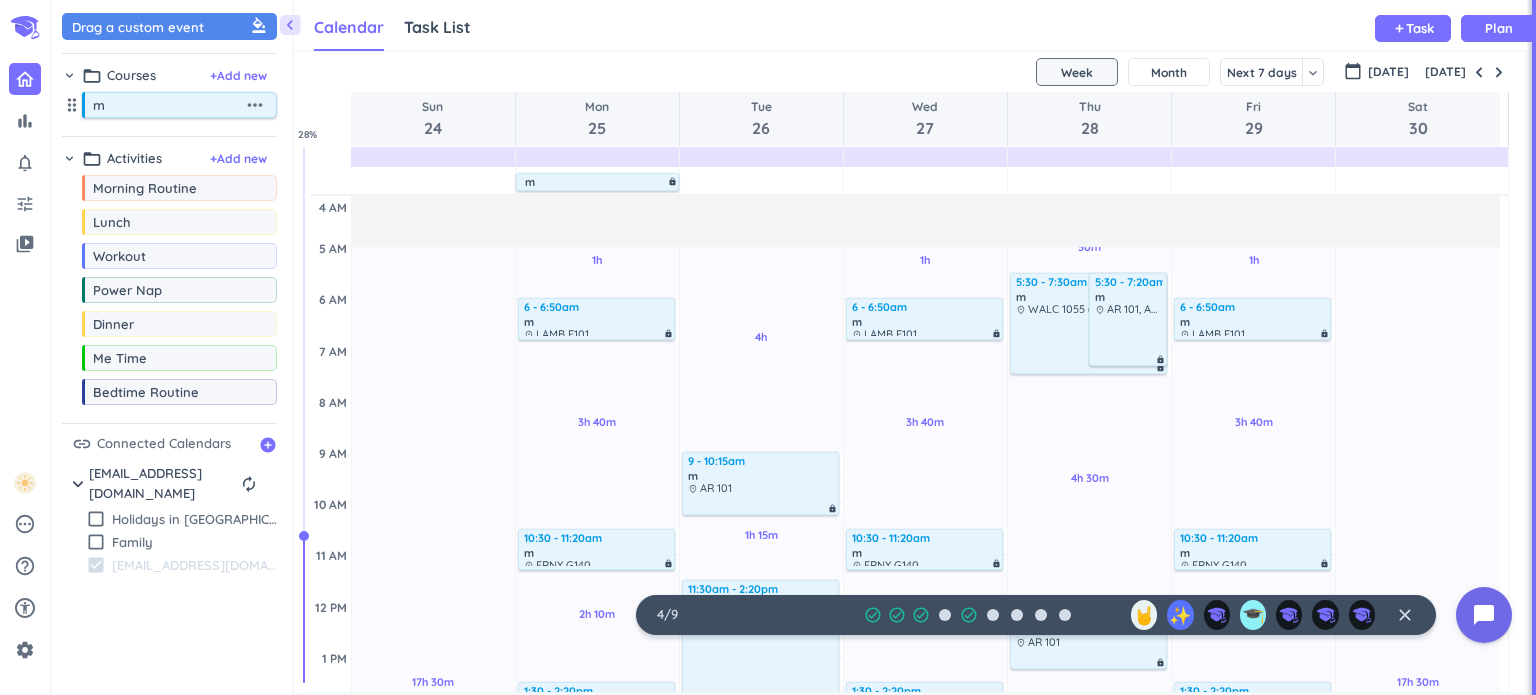 click on "m" at bounding box center (168, 105) 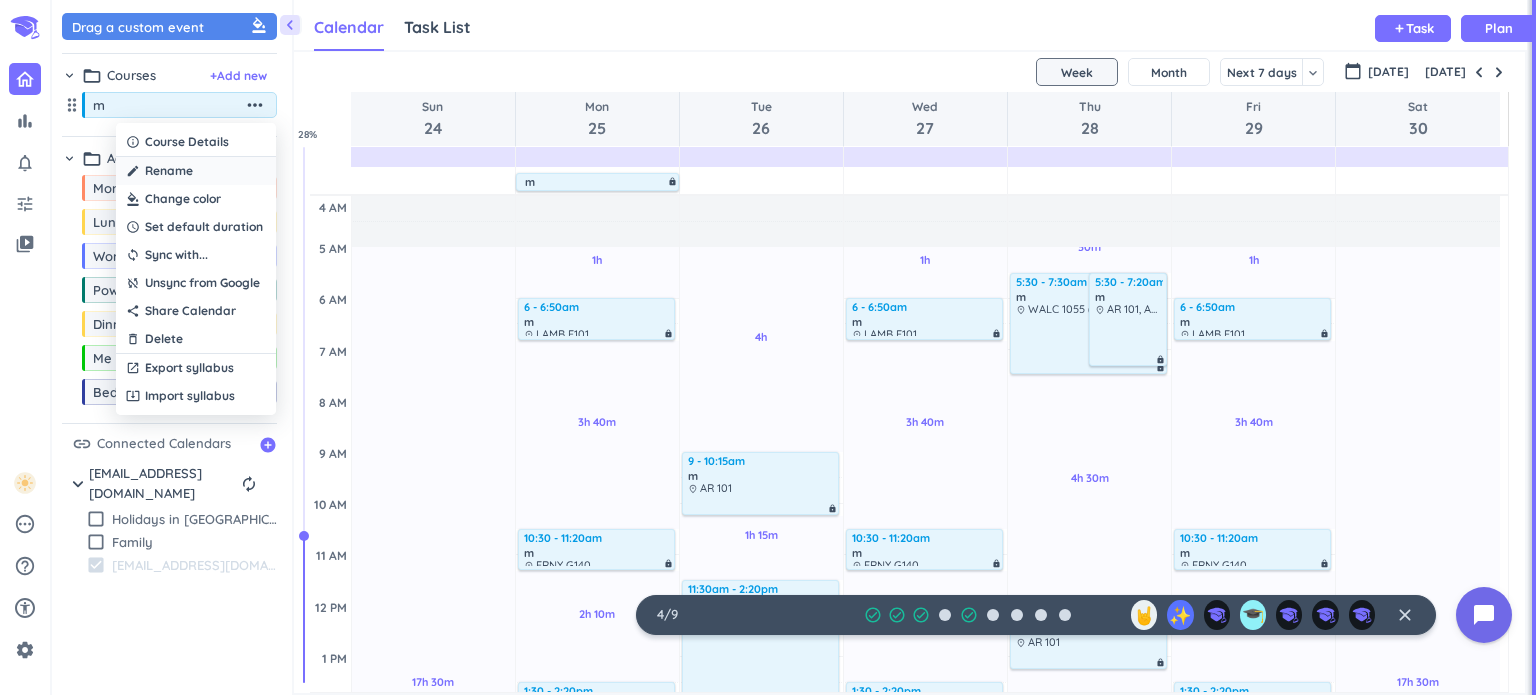 click on "create Rename" at bounding box center [196, 171] 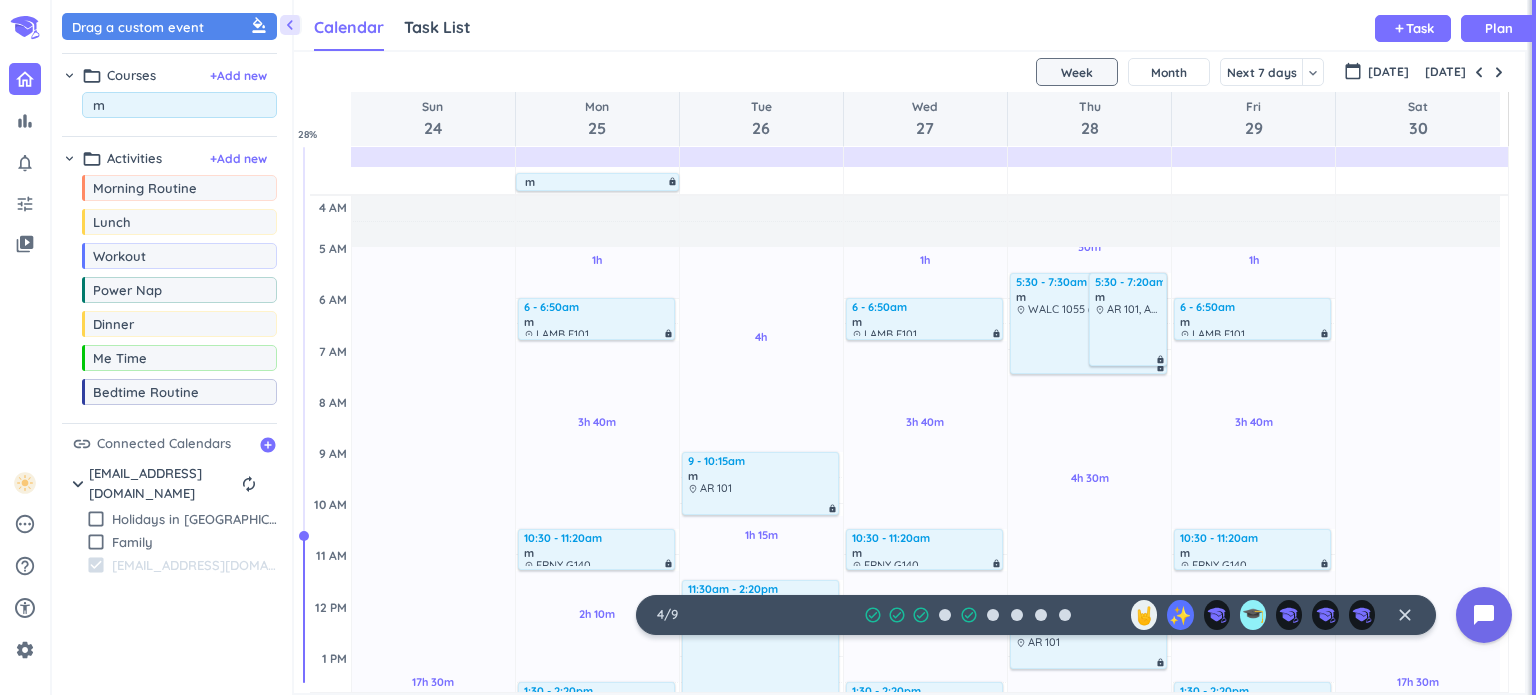 drag, startPoint x: 177, startPoint y: 109, endPoint x: 86, endPoint y: 125, distance: 92.39589 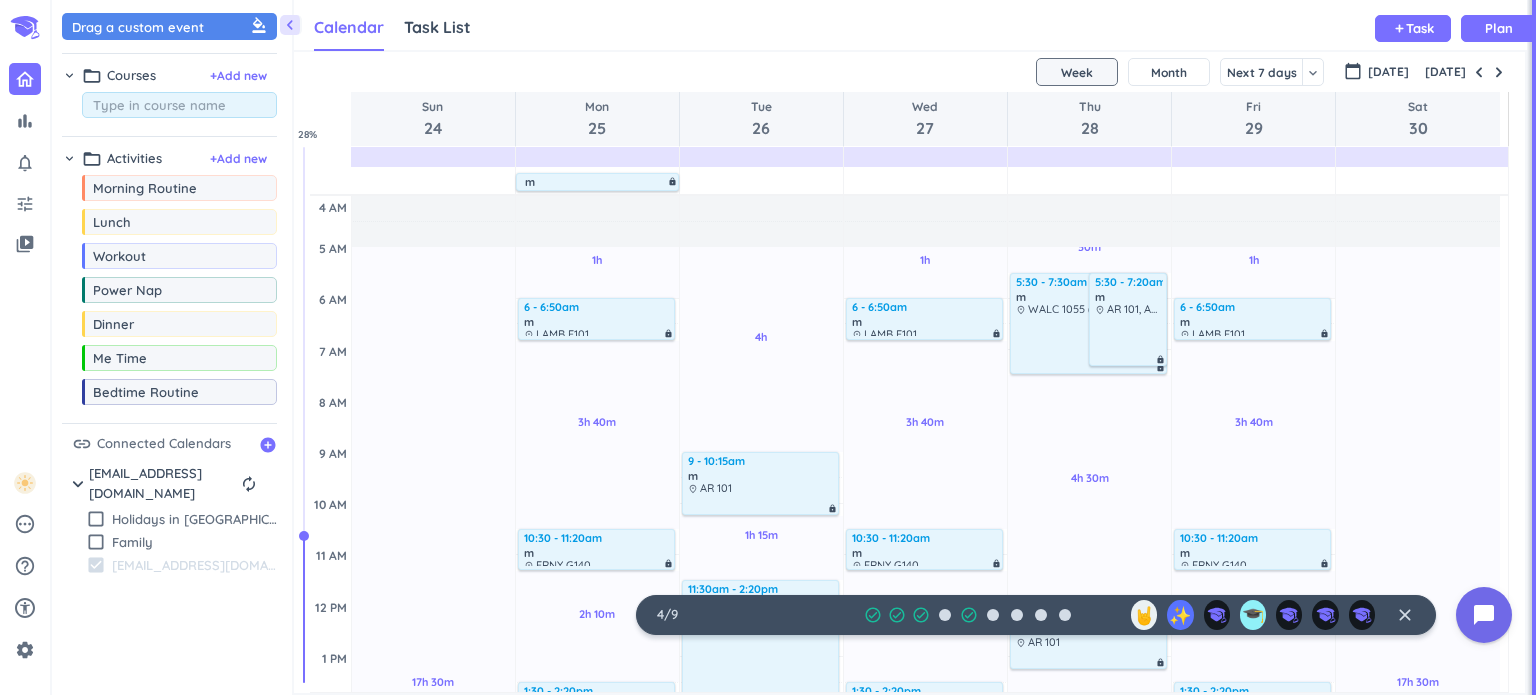 type on "PES 11400D 59453-014" 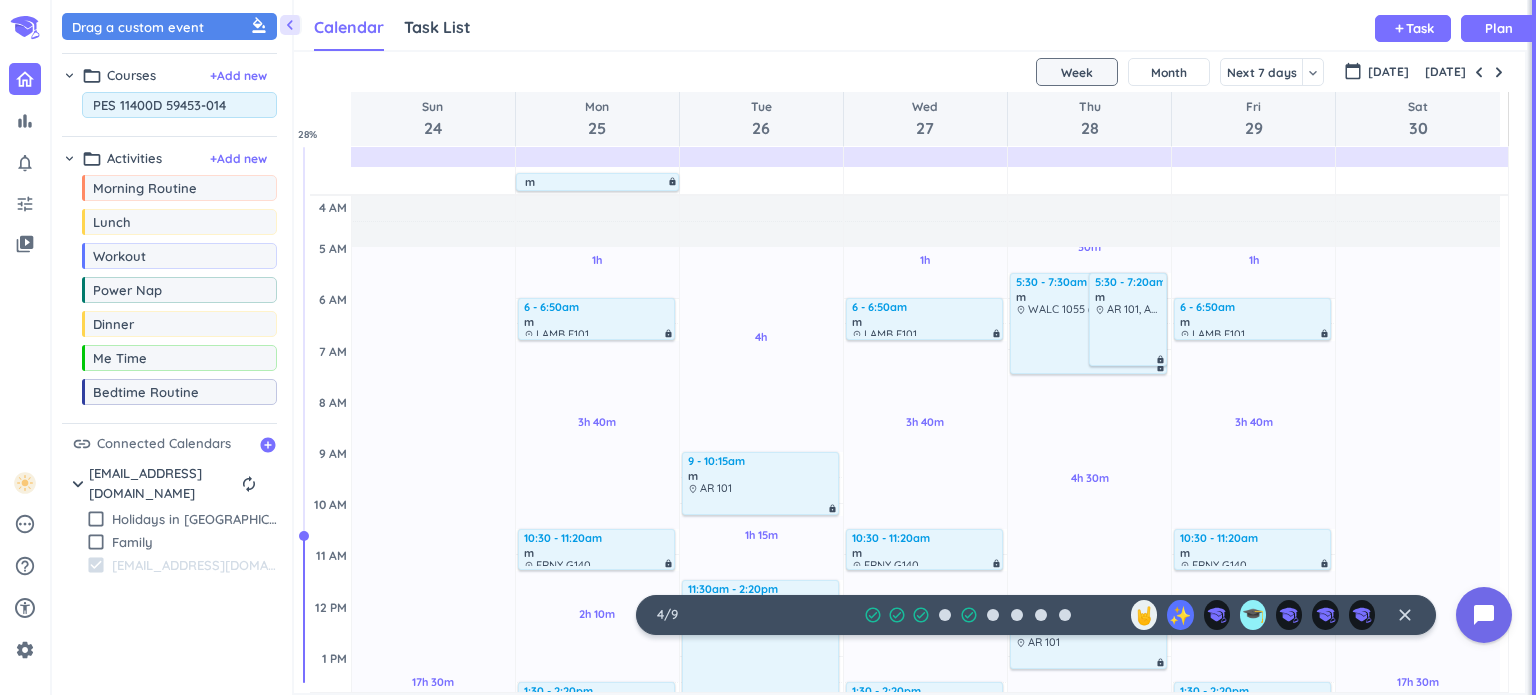 click on "chevron_right folder_open Courses   +  Add new PES 11400D 59453-014" at bounding box center (169, 95) 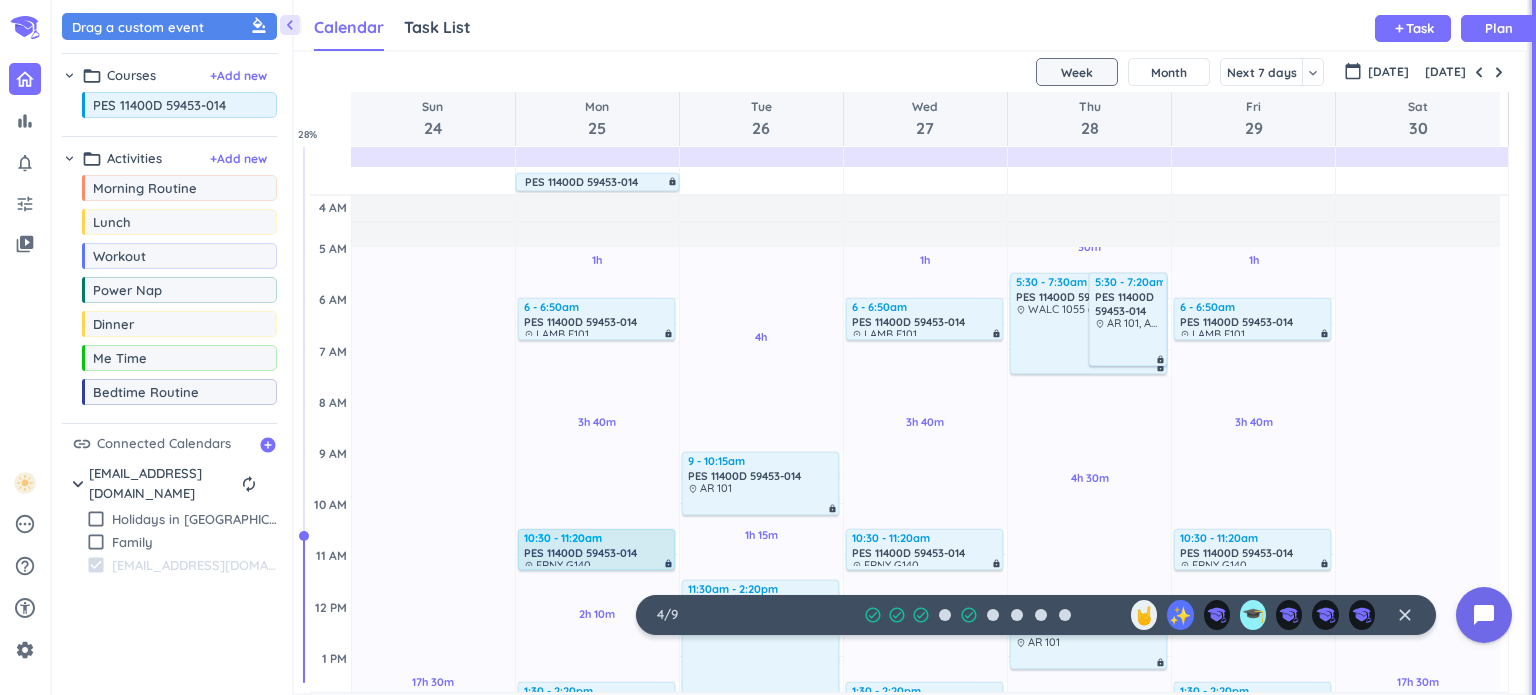 click on "10:30 - 11:20am" at bounding box center (597, 538) 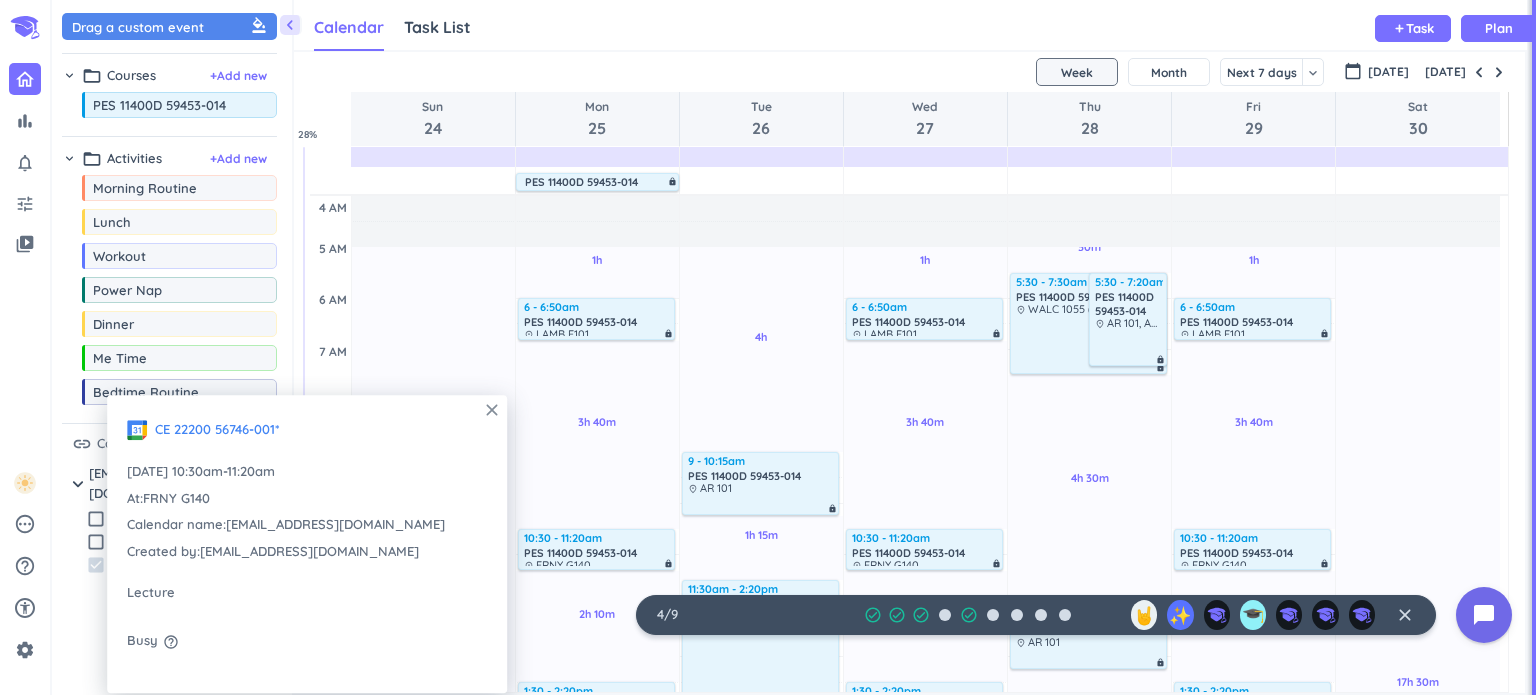 drag, startPoint x: 628, startPoint y: 533, endPoint x: 490, endPoint y: 409, distance: 185.52628 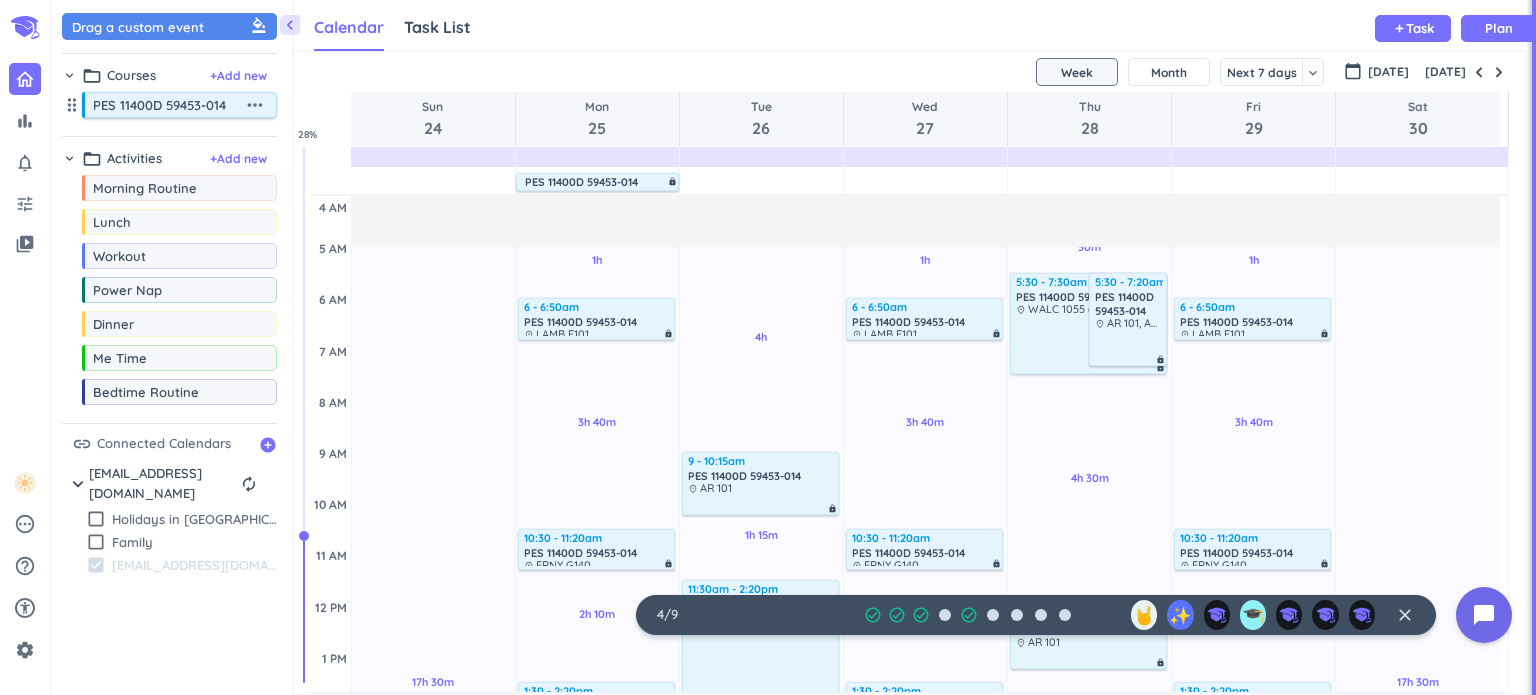 click on "PES 11400D 59453-014" at bounding box center (168, 105) 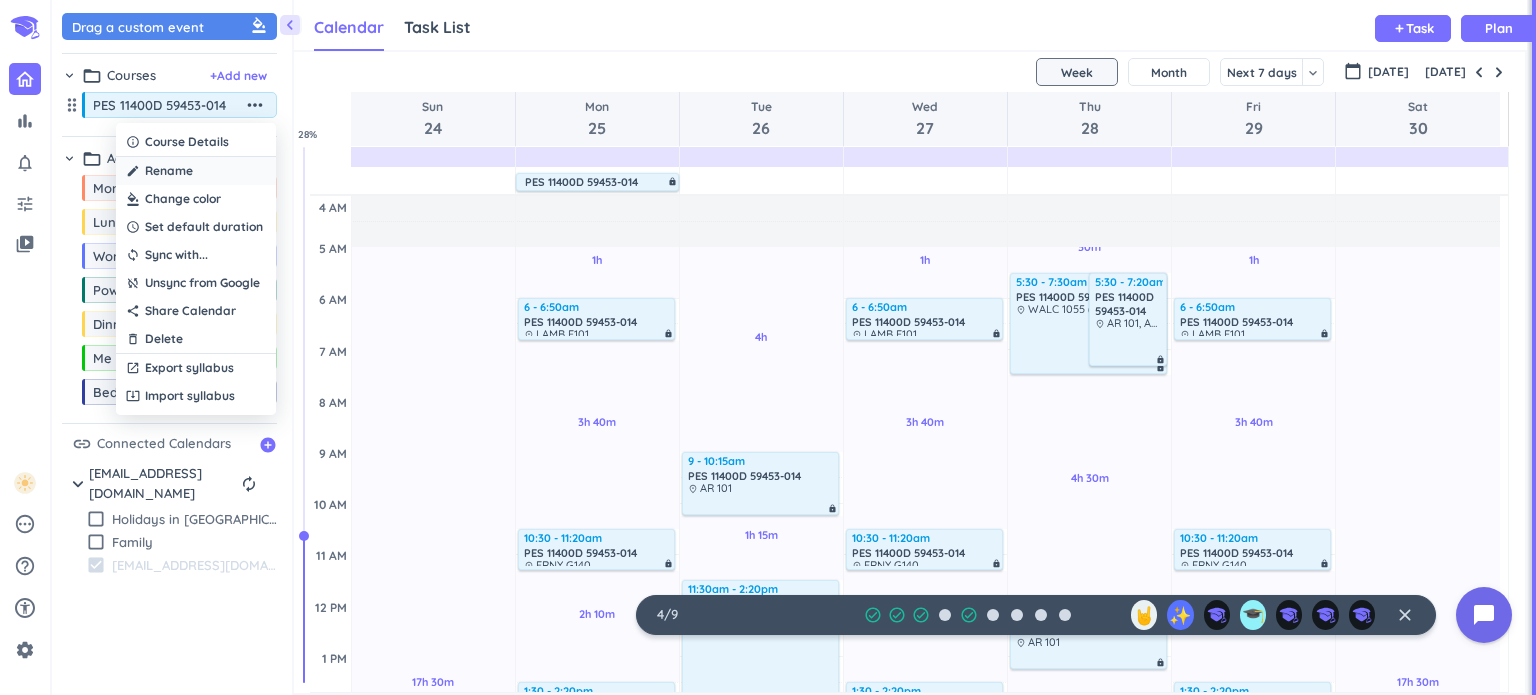 click on "create Rename" at bounding box center [196, 171] 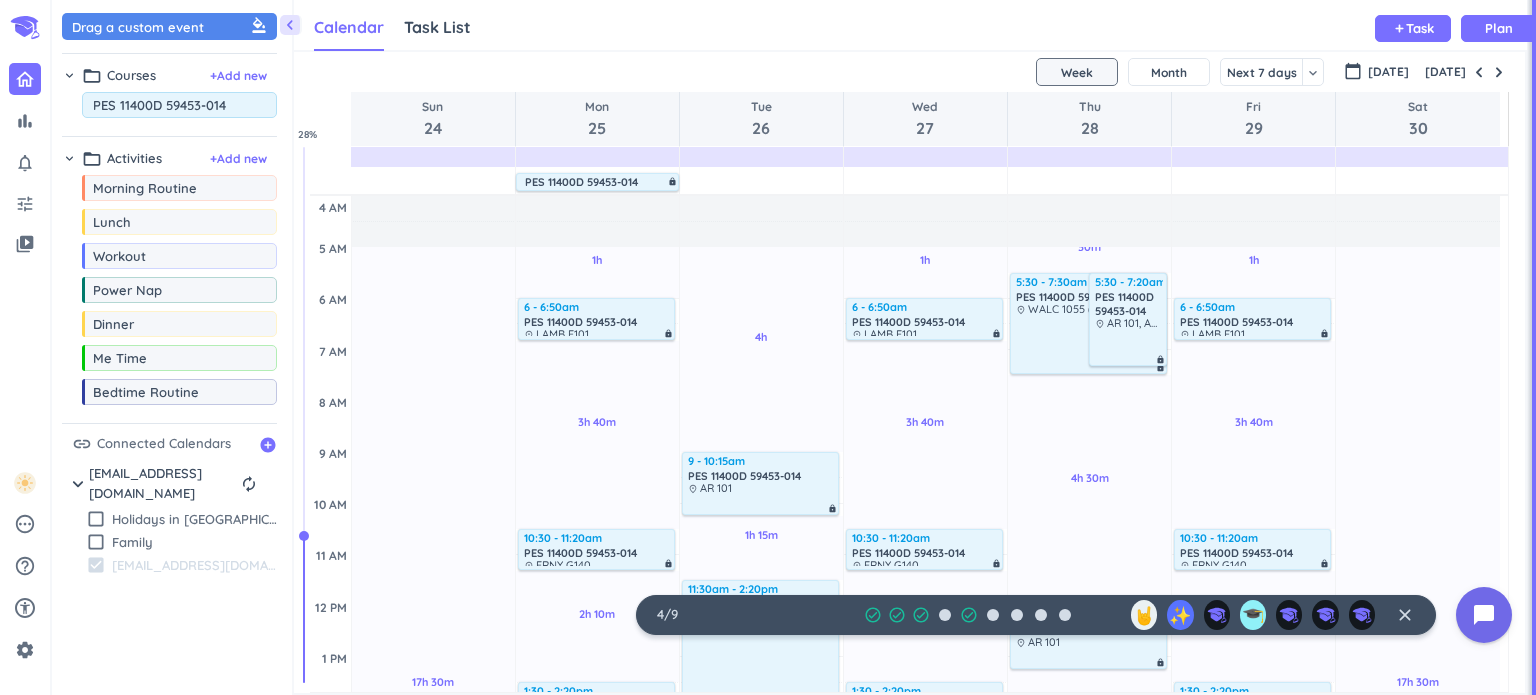 drag, startPoint x: 223, startPoint y: 101, endPoint x: -83, endPoint y: 86, distance: 306.36743 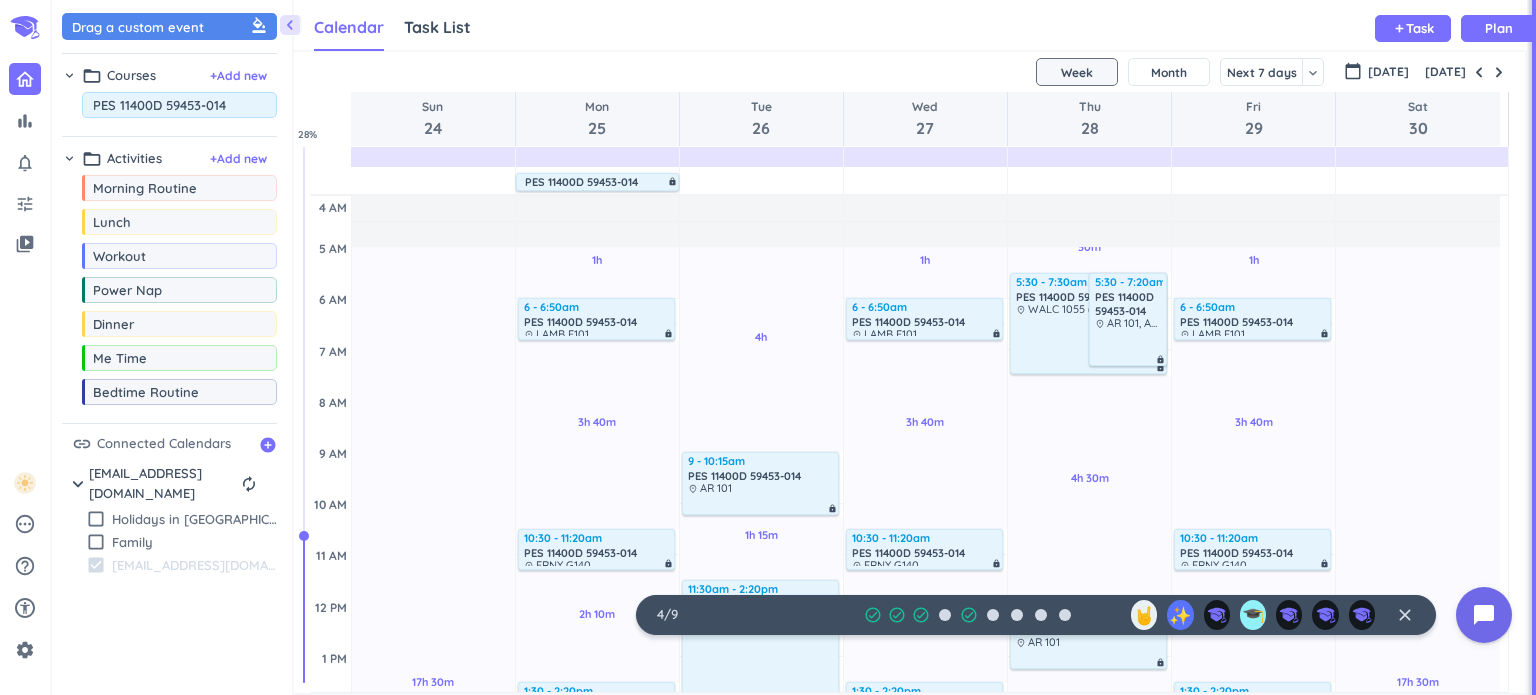 type on "4" 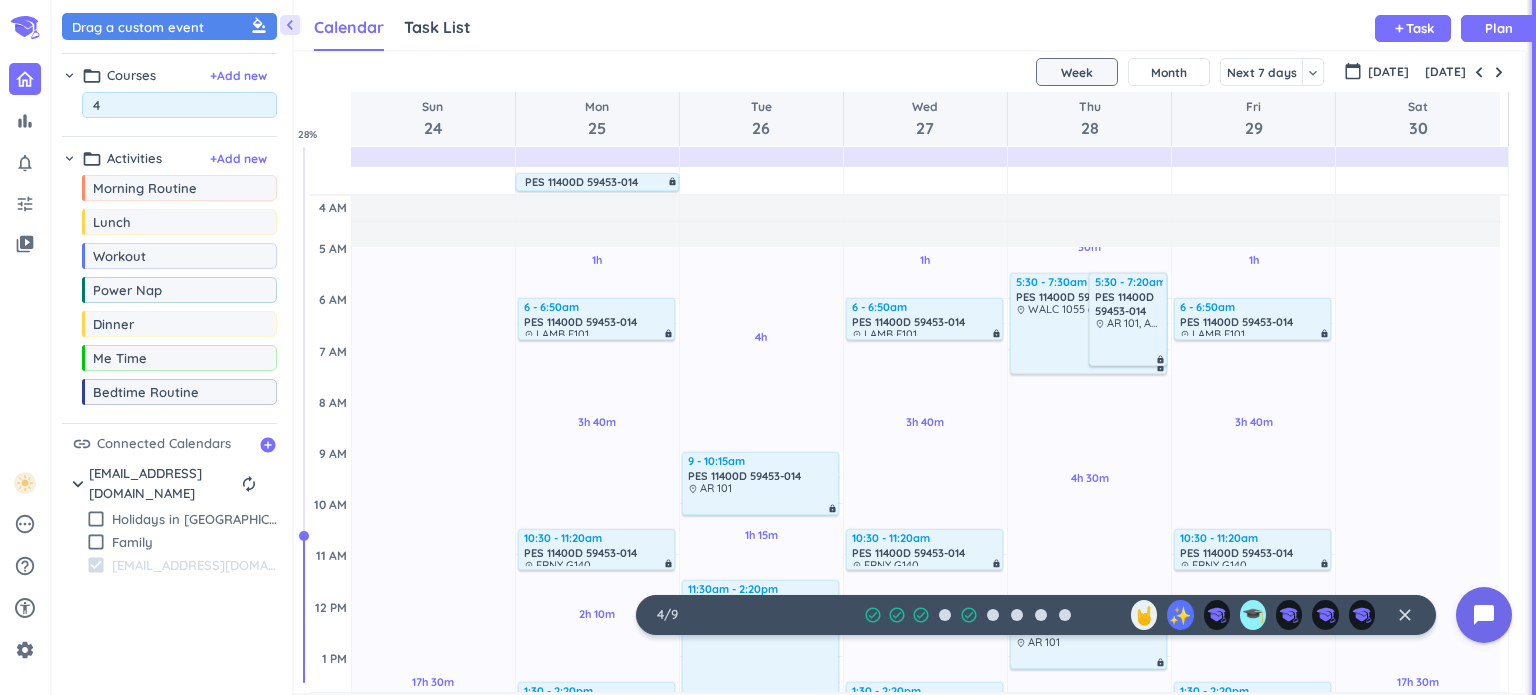 type 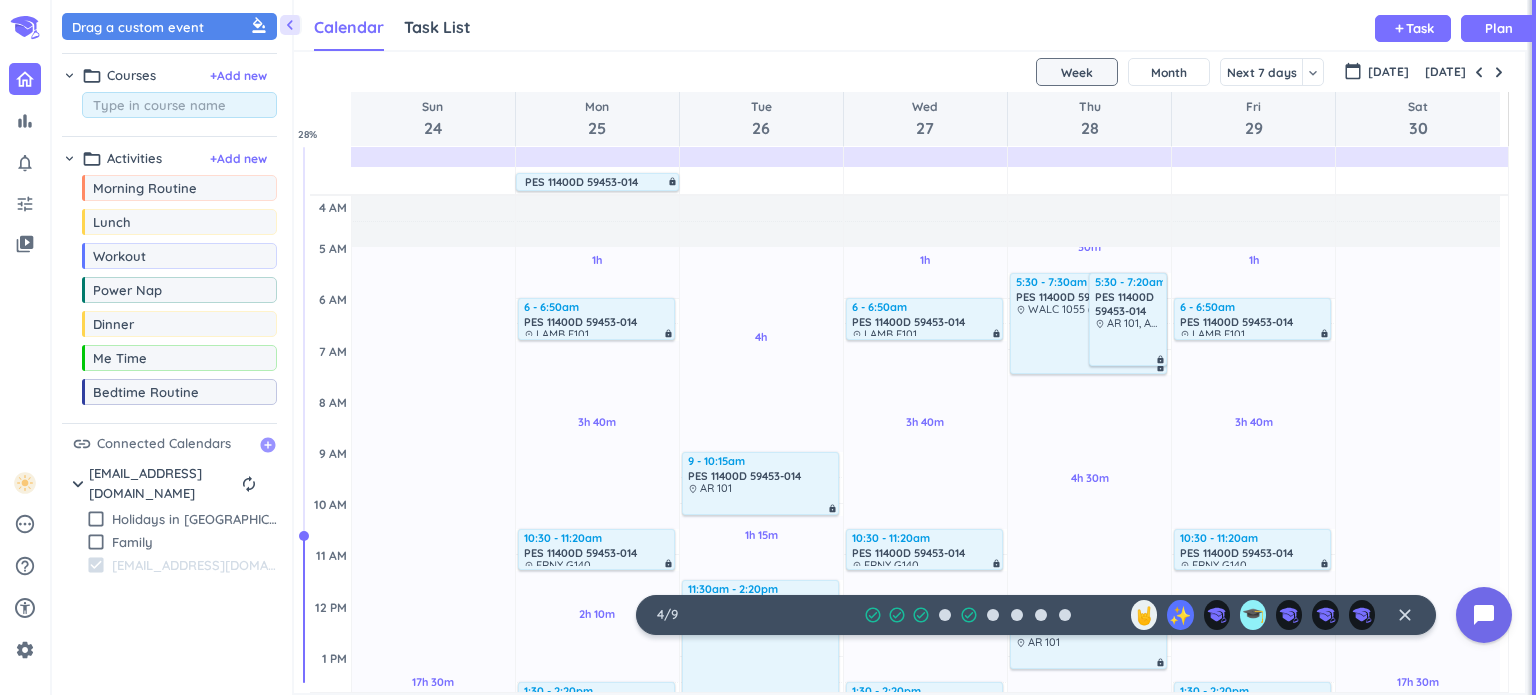 click on "add_circle" at bounding box center [268, 445] 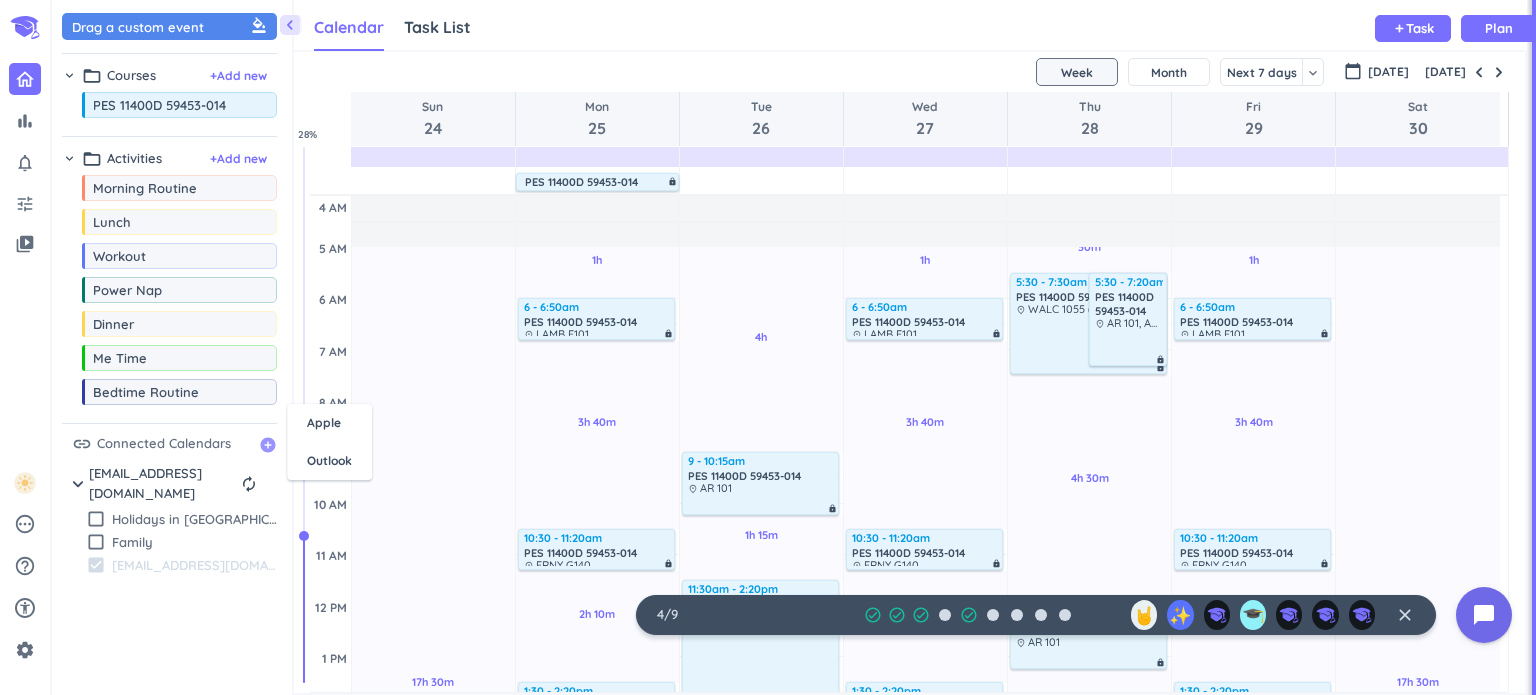 click on "add_circle" at bounding box center [268, 445] 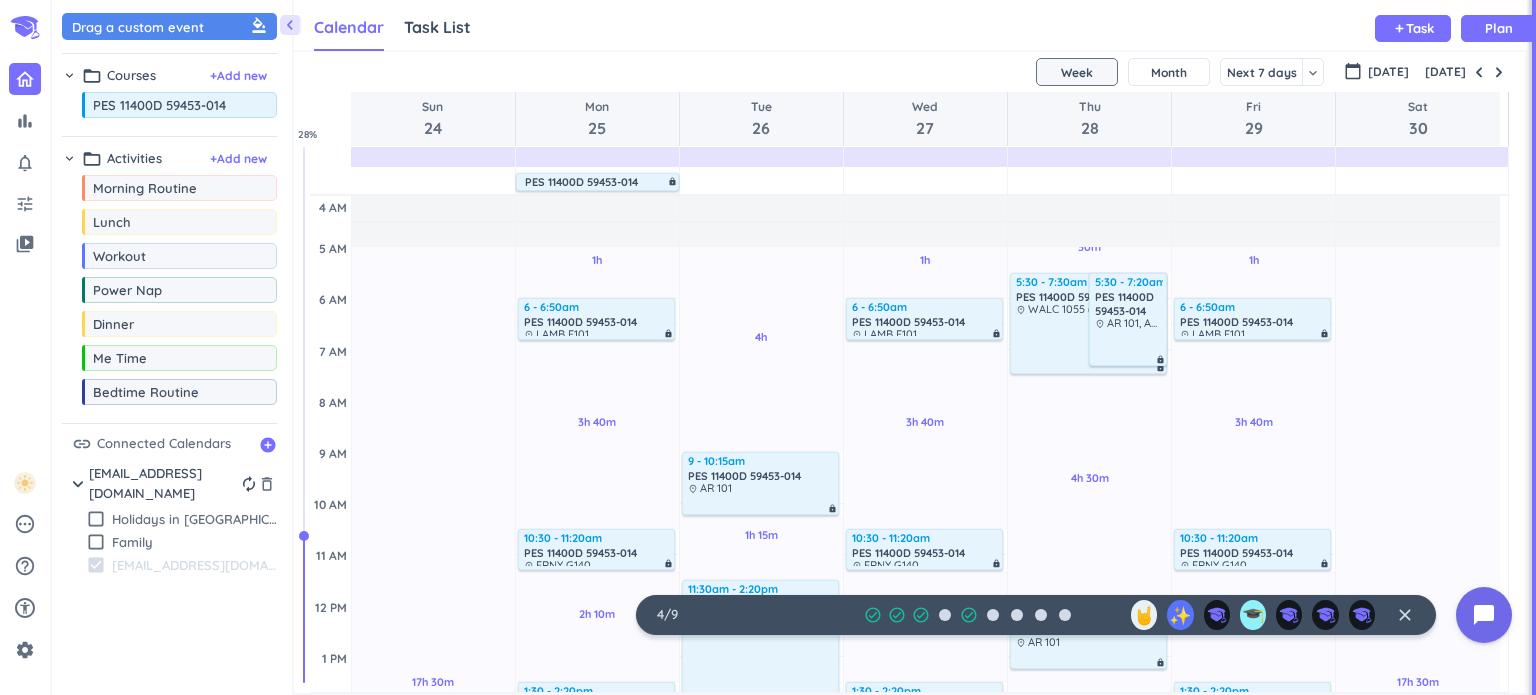 drag, startPoint x: 133, startPoint y: 459, endPoint x: 132, endPoint y: 477, distance: 18.027756 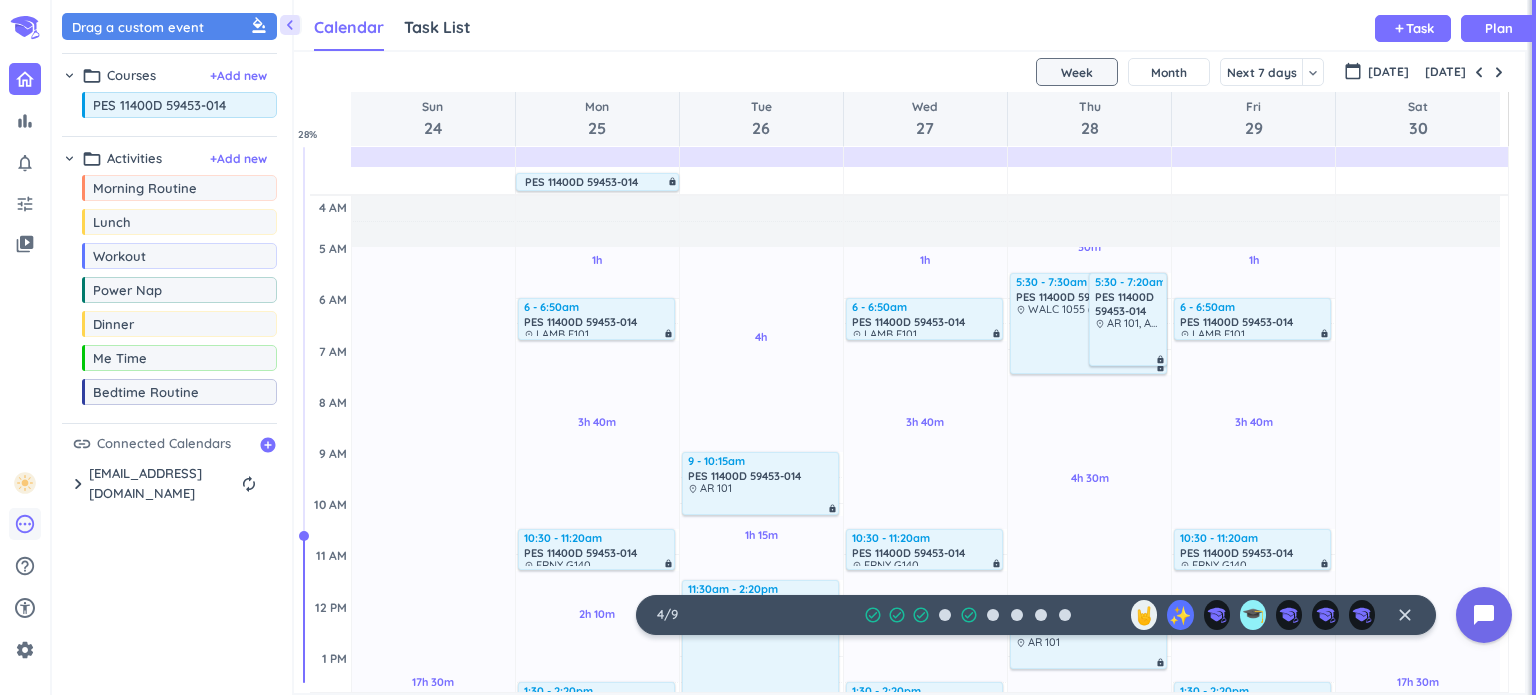 click on "pending" at bounding box center [25, 524] 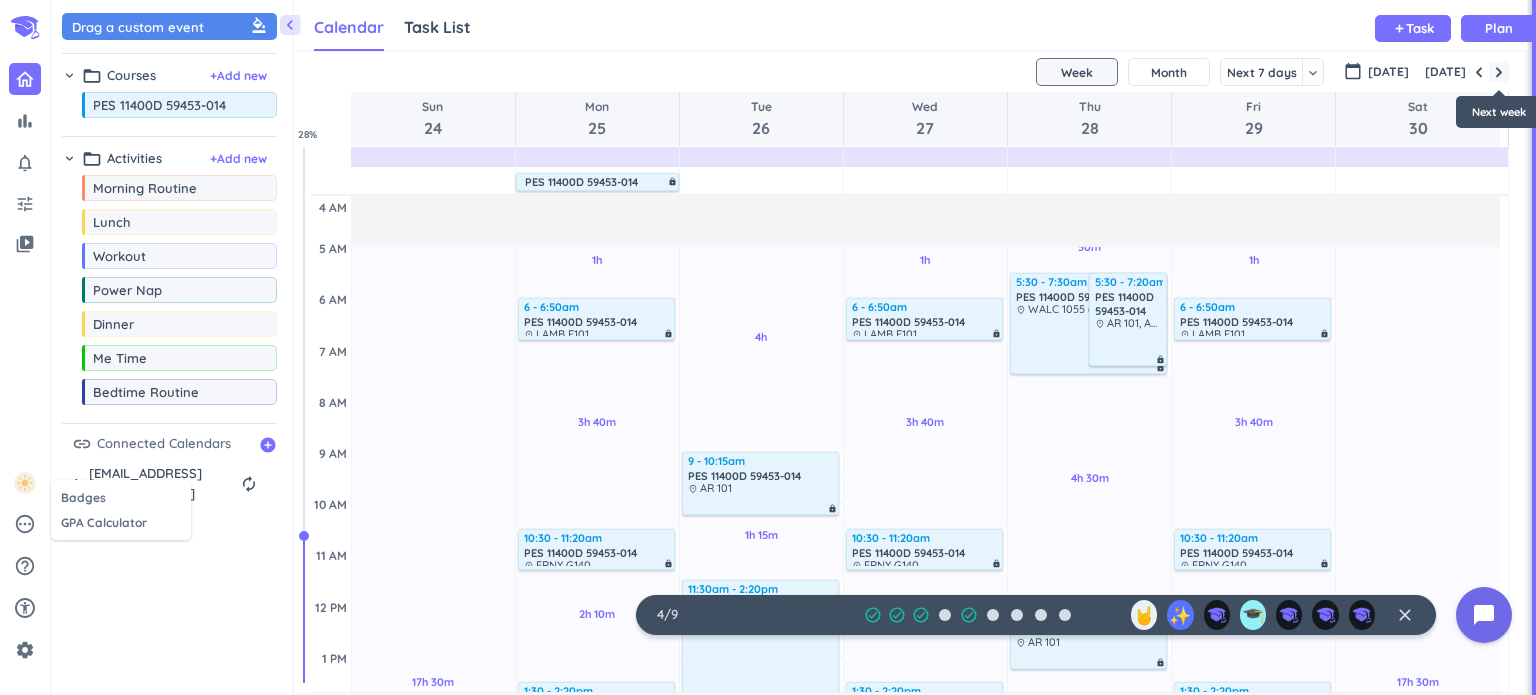 click at bounding box center (1499, 72) 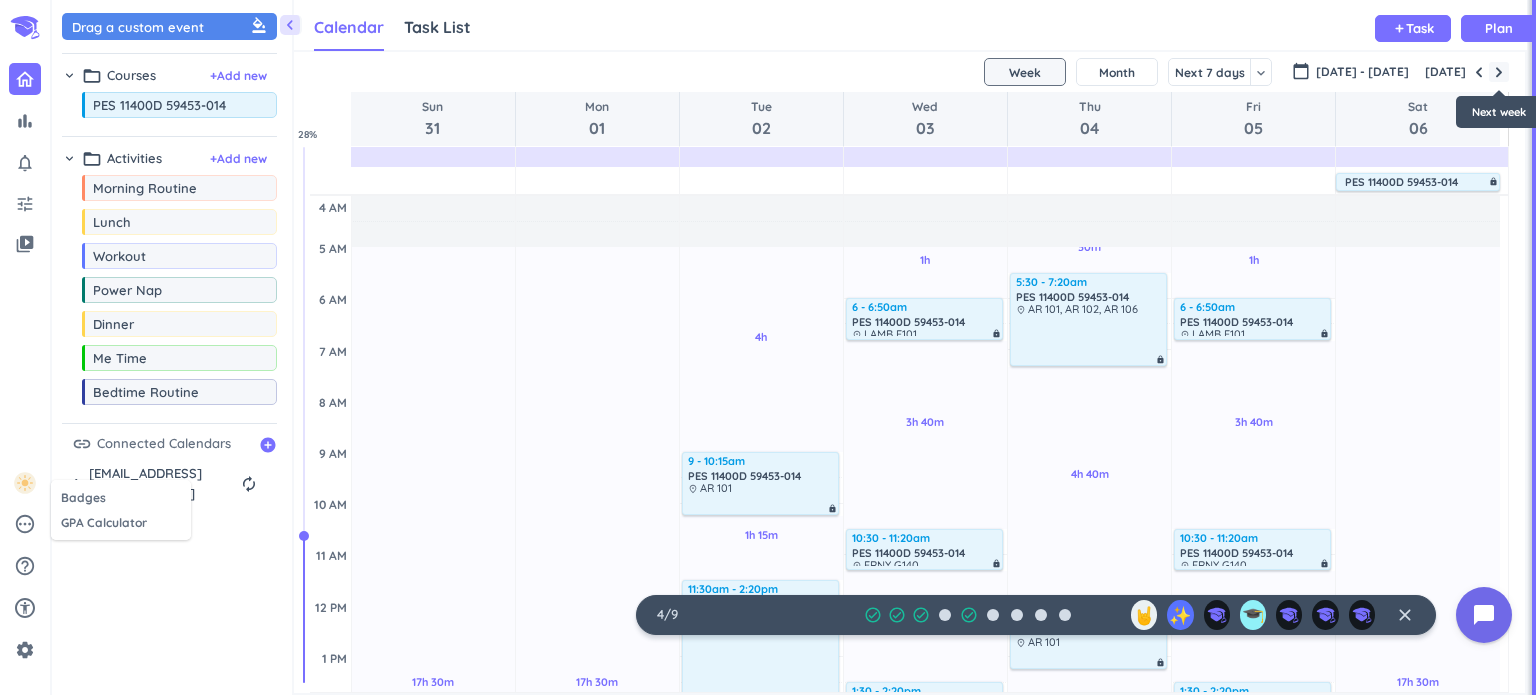 scroll, scrollTop: 104, scrollLeft: 0, axis: vertical 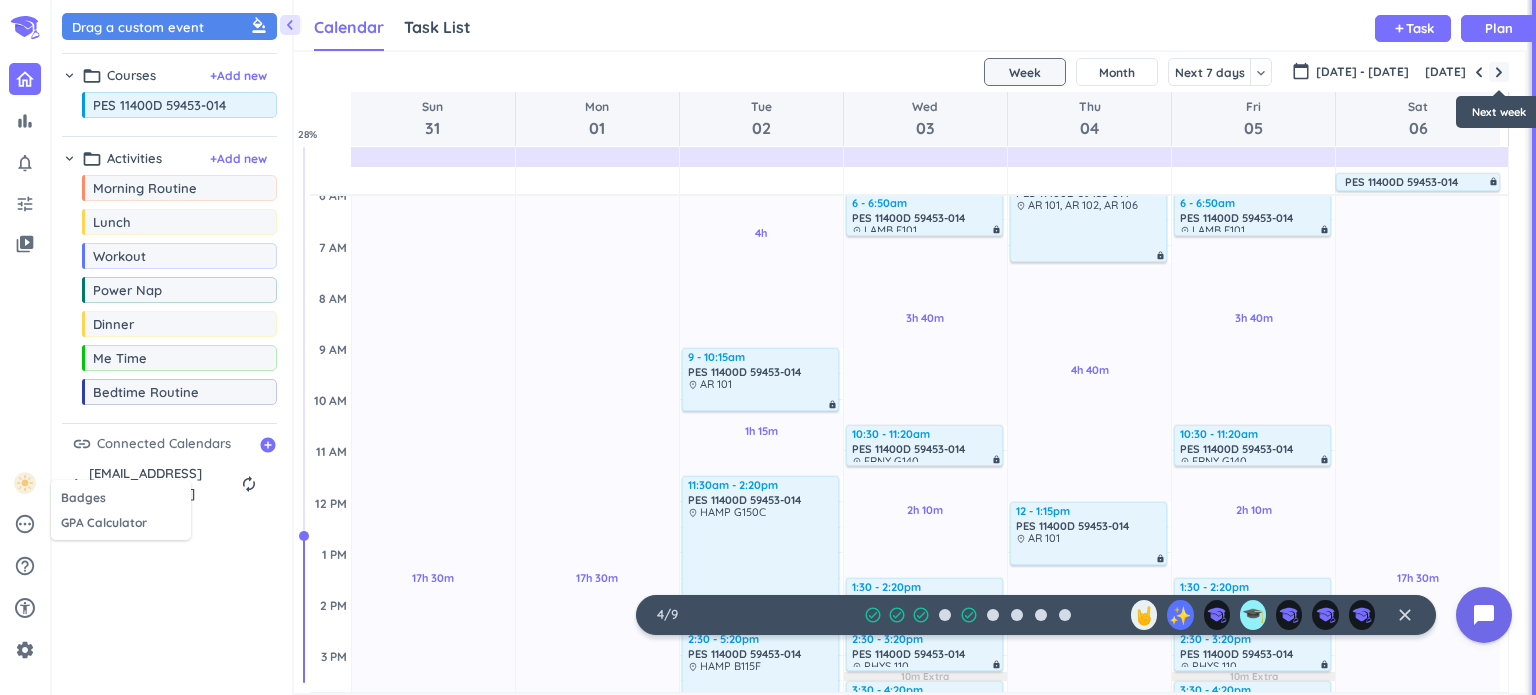 click at bounding box center (1499, 72) 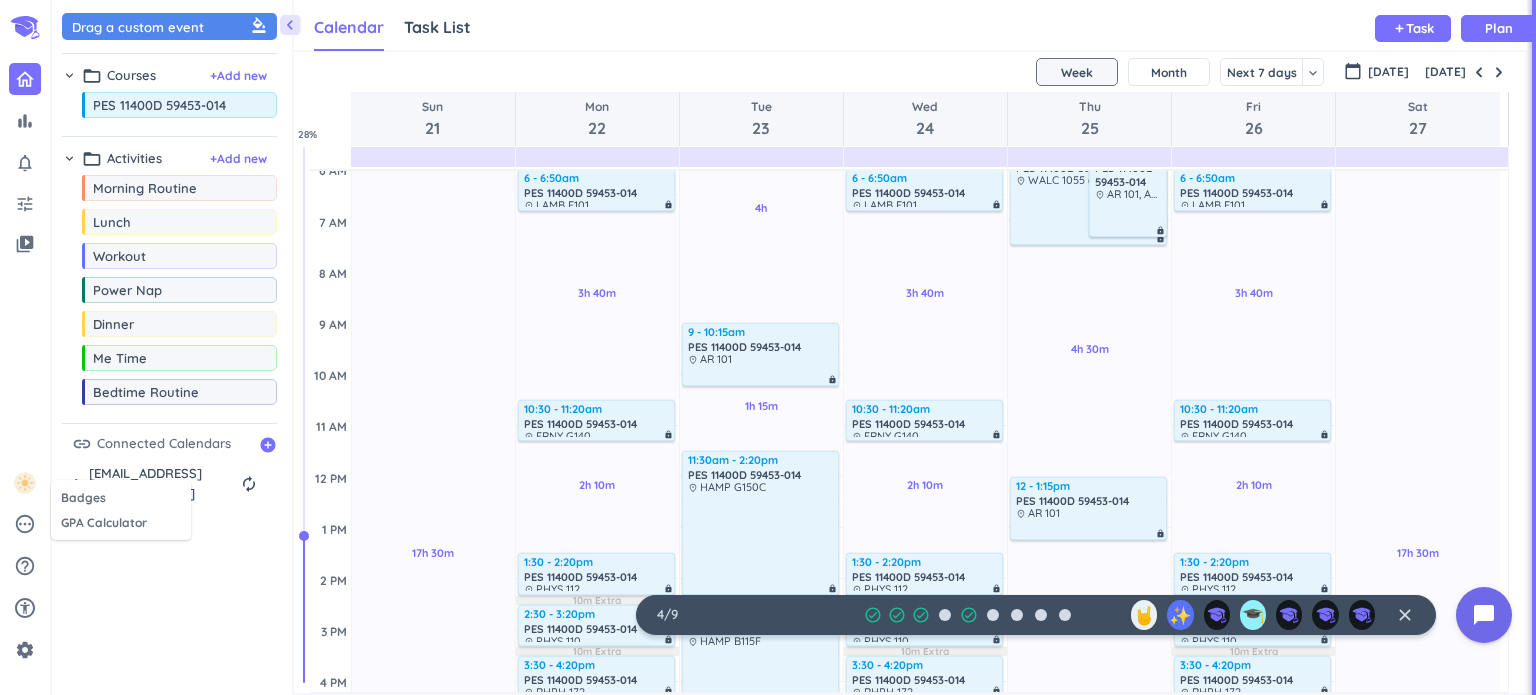 click at bounding box center [768, 347] 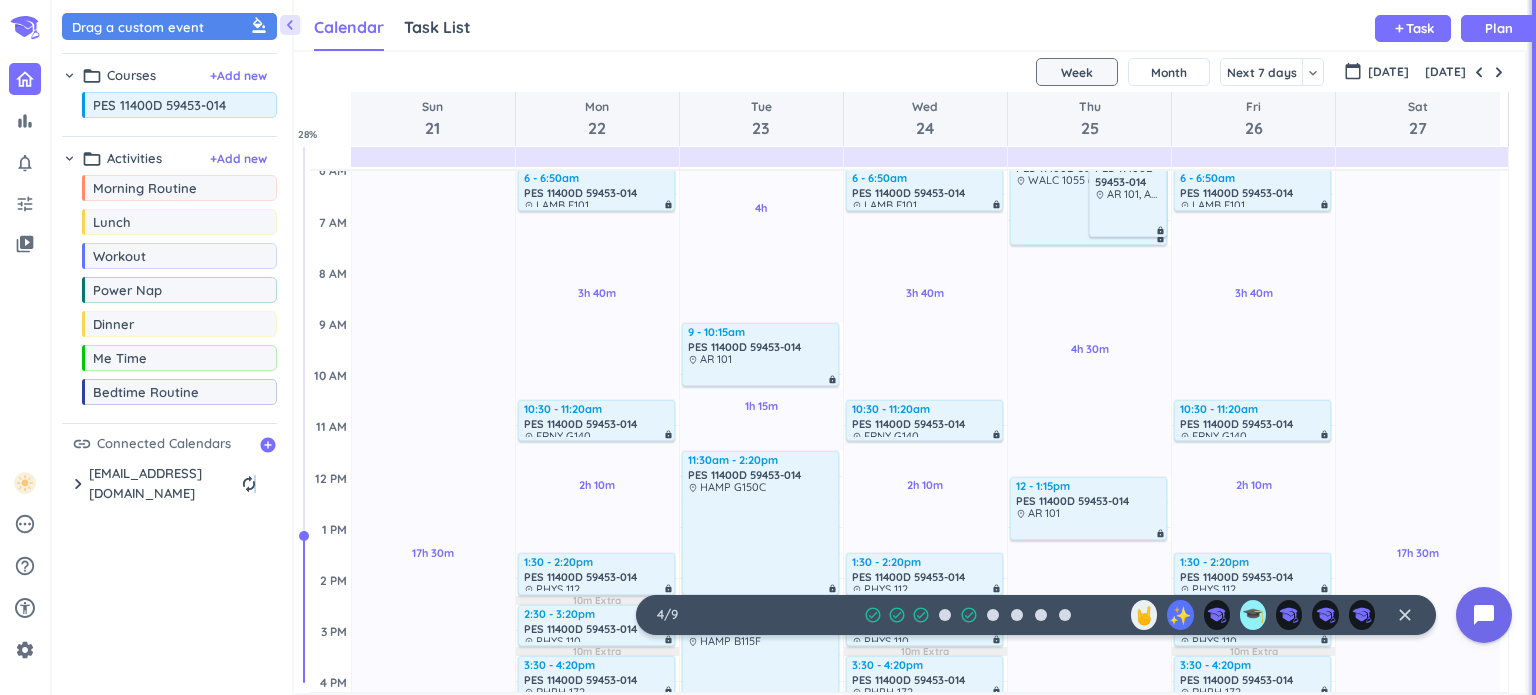 drag, startPoint x: 91, startPoint y: 466, endPoint x: 254, endPoint y: 483, distance: 163.88411 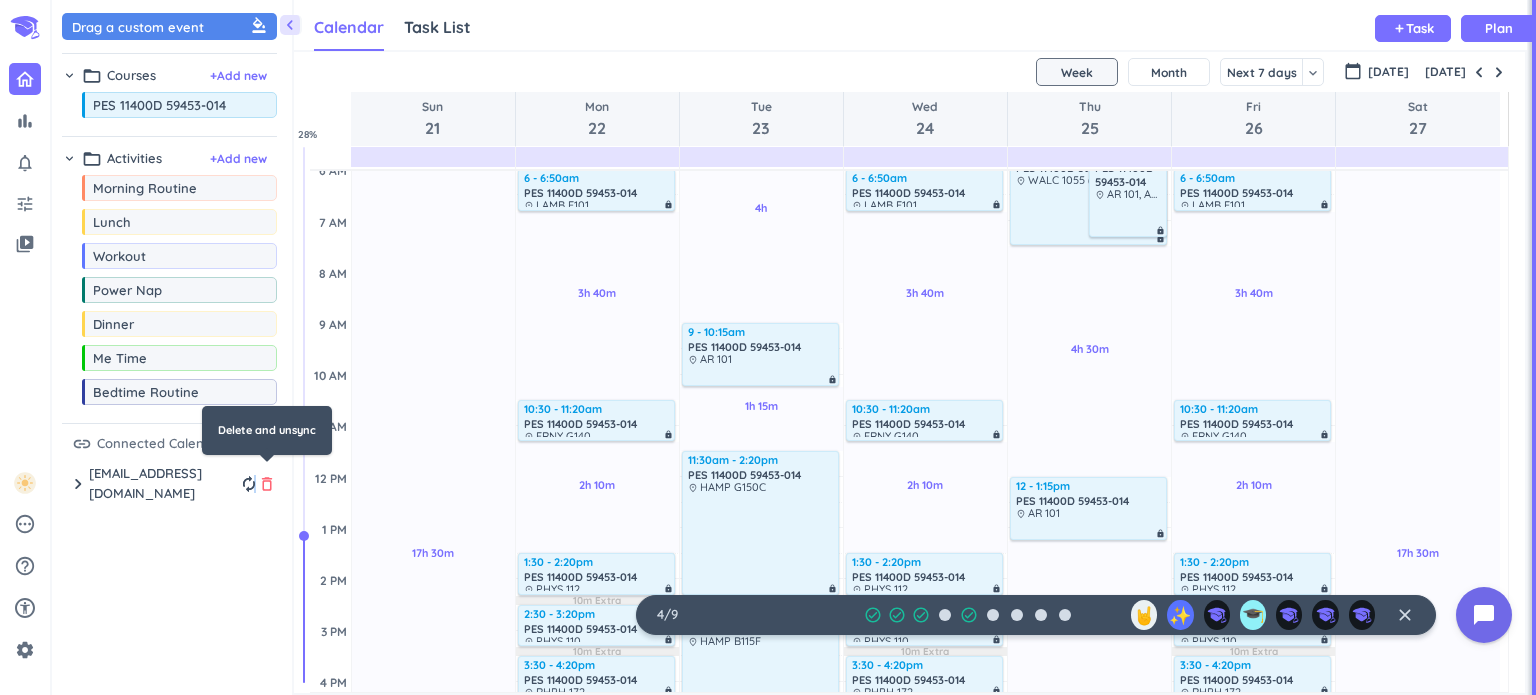 click on "delete_outline" at bounding box center (267, 484) 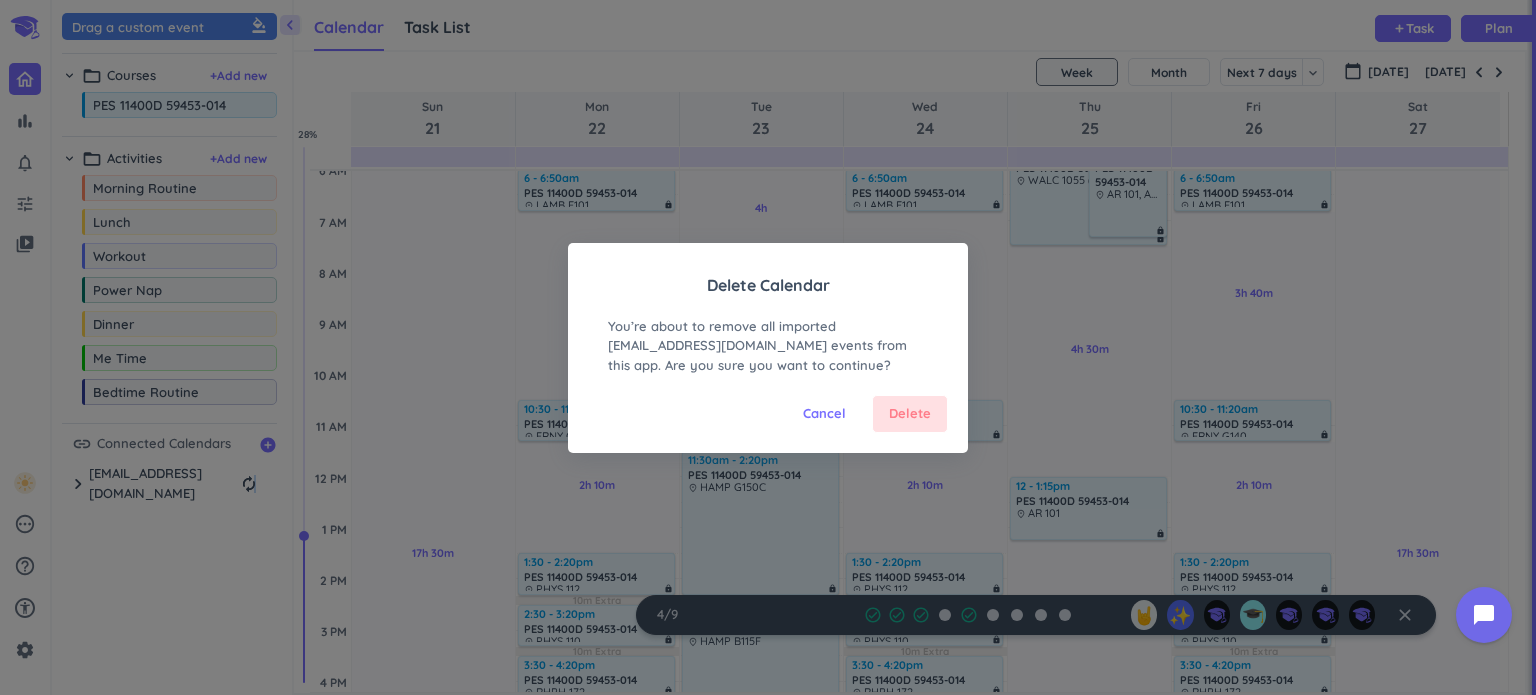 click on "Delete" at bounding box center (910, 414) 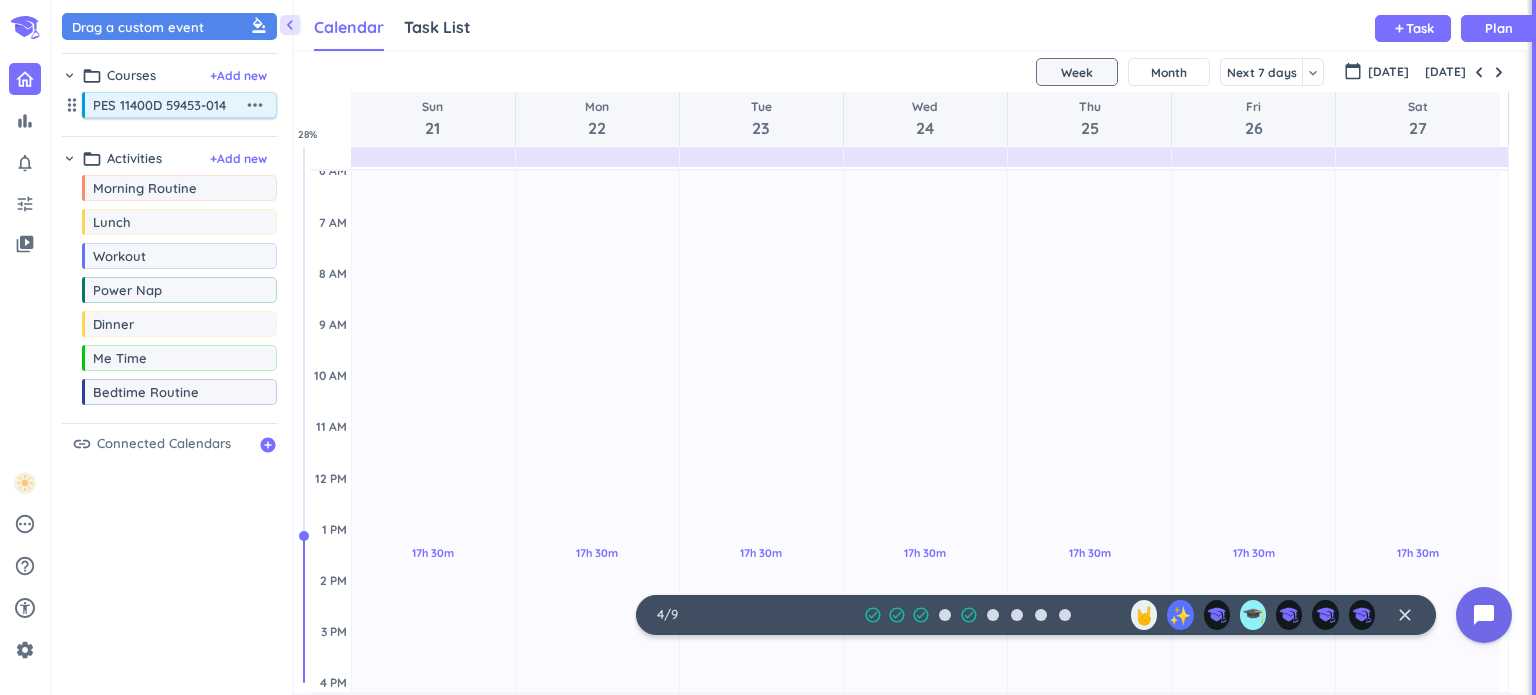 click on "more_horiz" at bounding box center [255, 105] 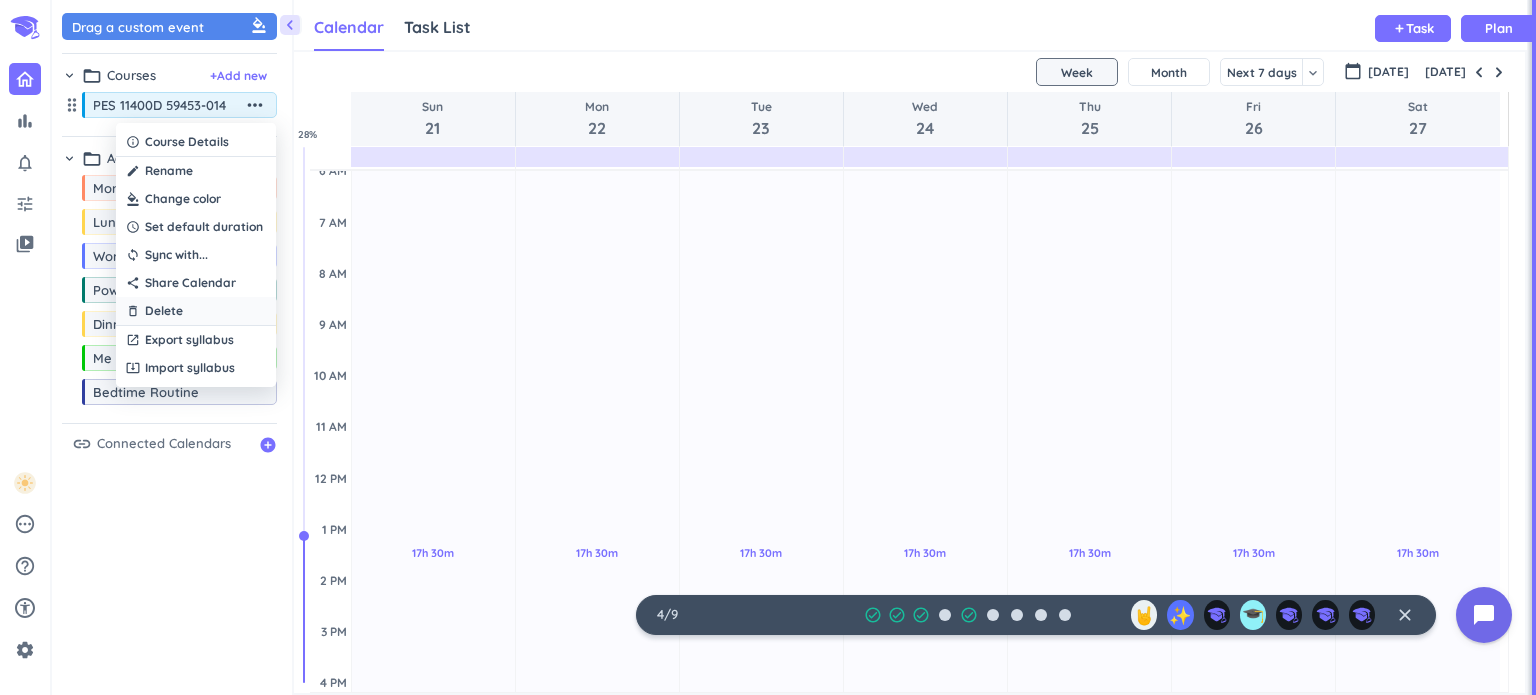 click on "delete_outline Delete" at bounding box center (196, 311) 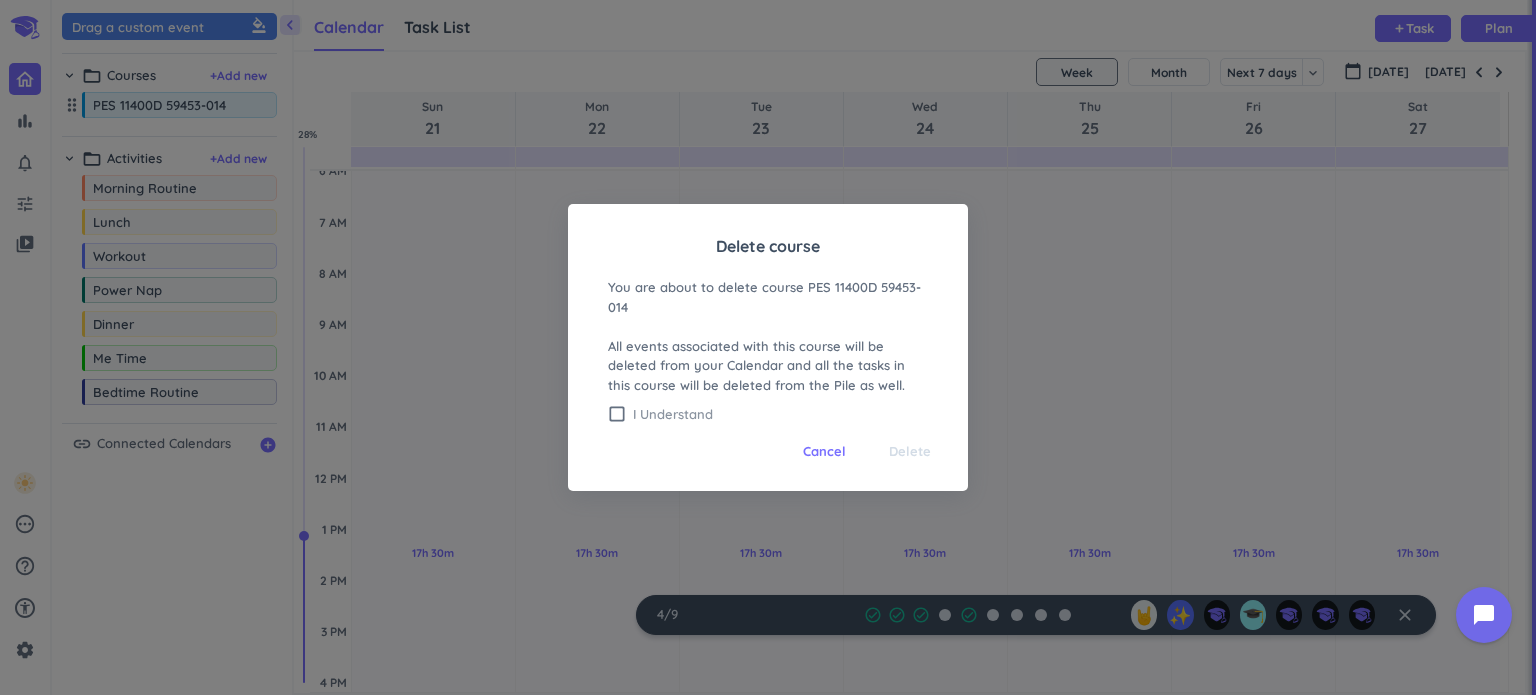 click on "I Understand" at bounding box center (780, 414) 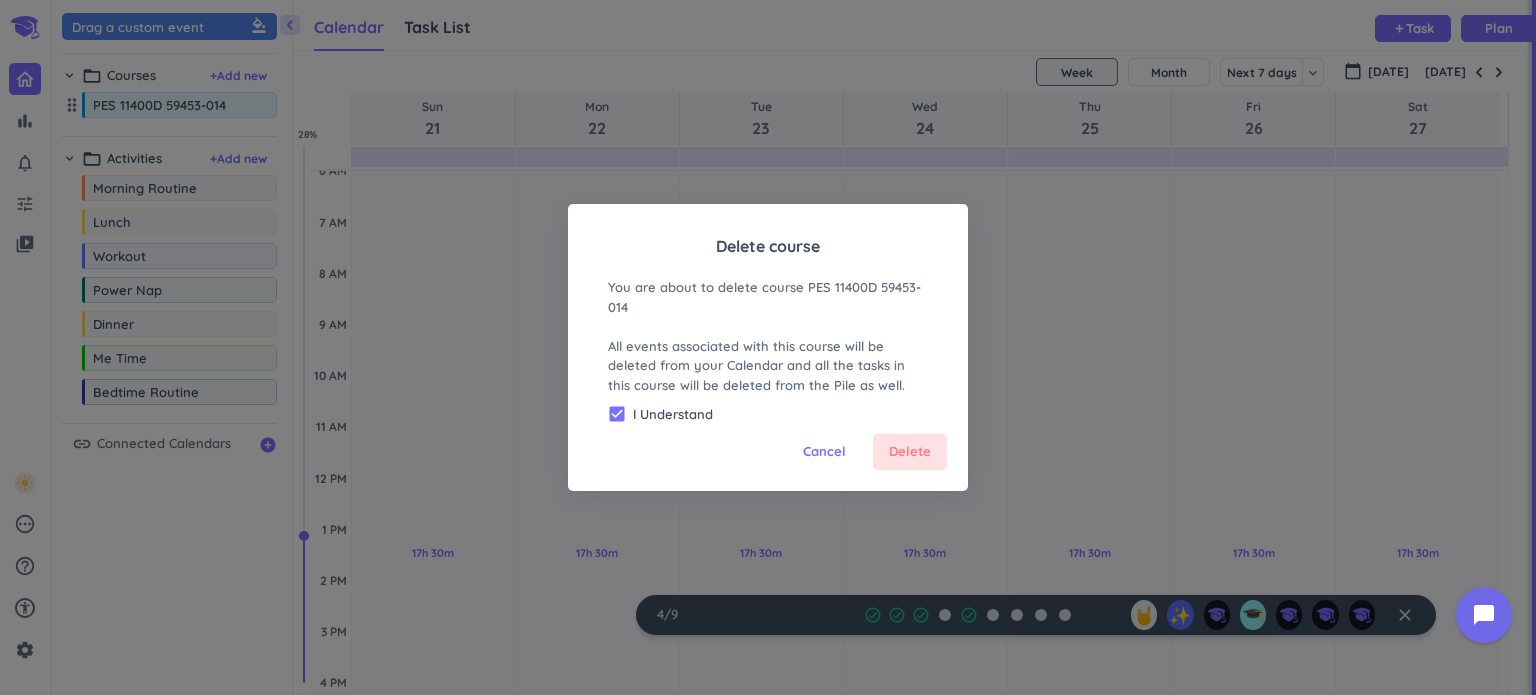 click on "Delete" at bounding box center (910, 452) 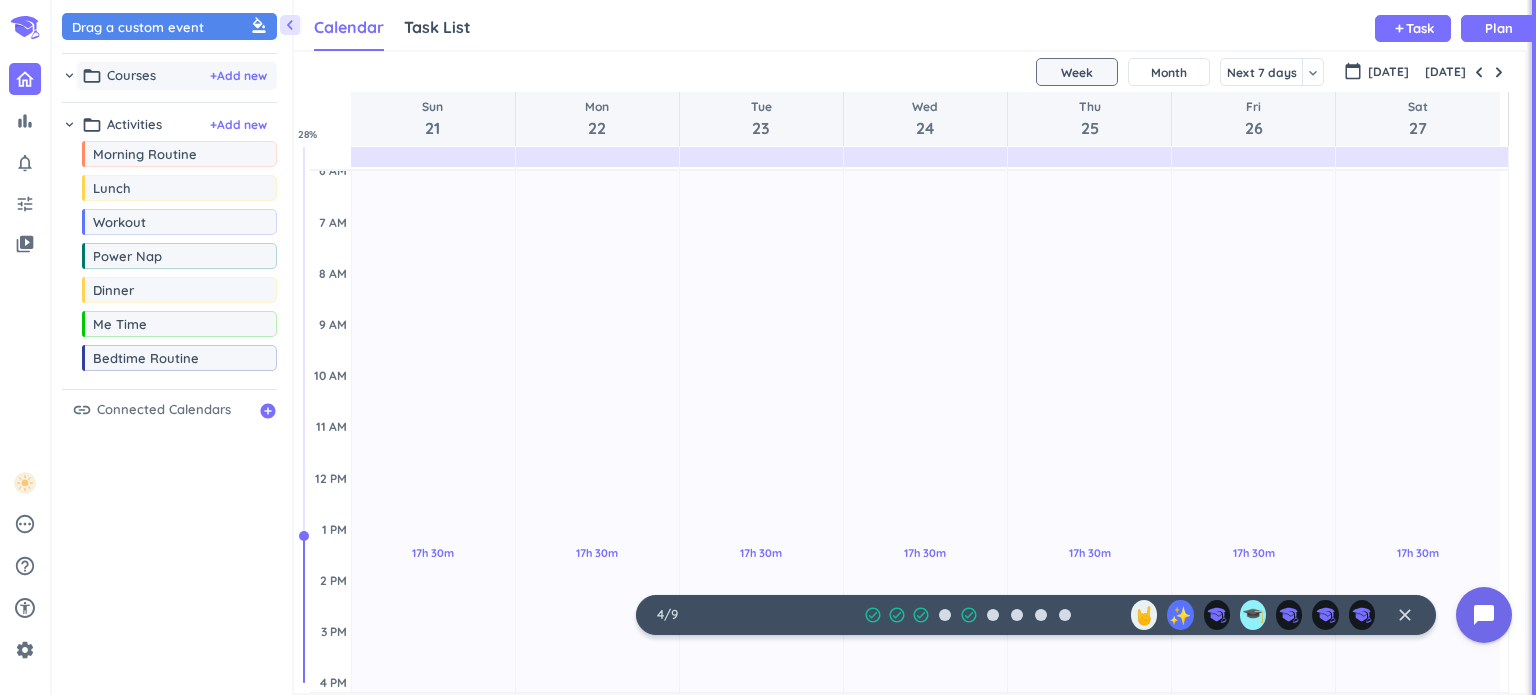 click on "folder_open Courses   +  Add new" at bounding box center [177, 76] 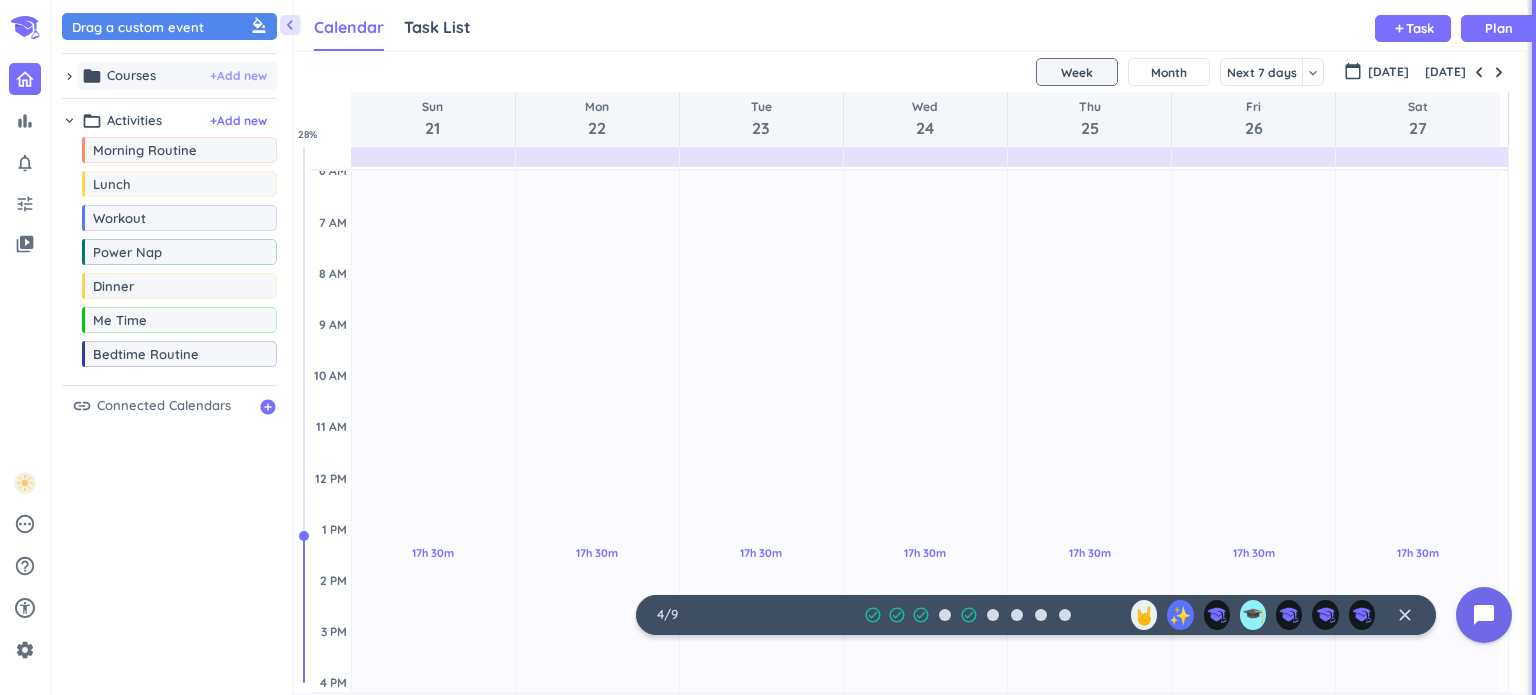 click on "+  Add new" at bounding box center (238, 76) 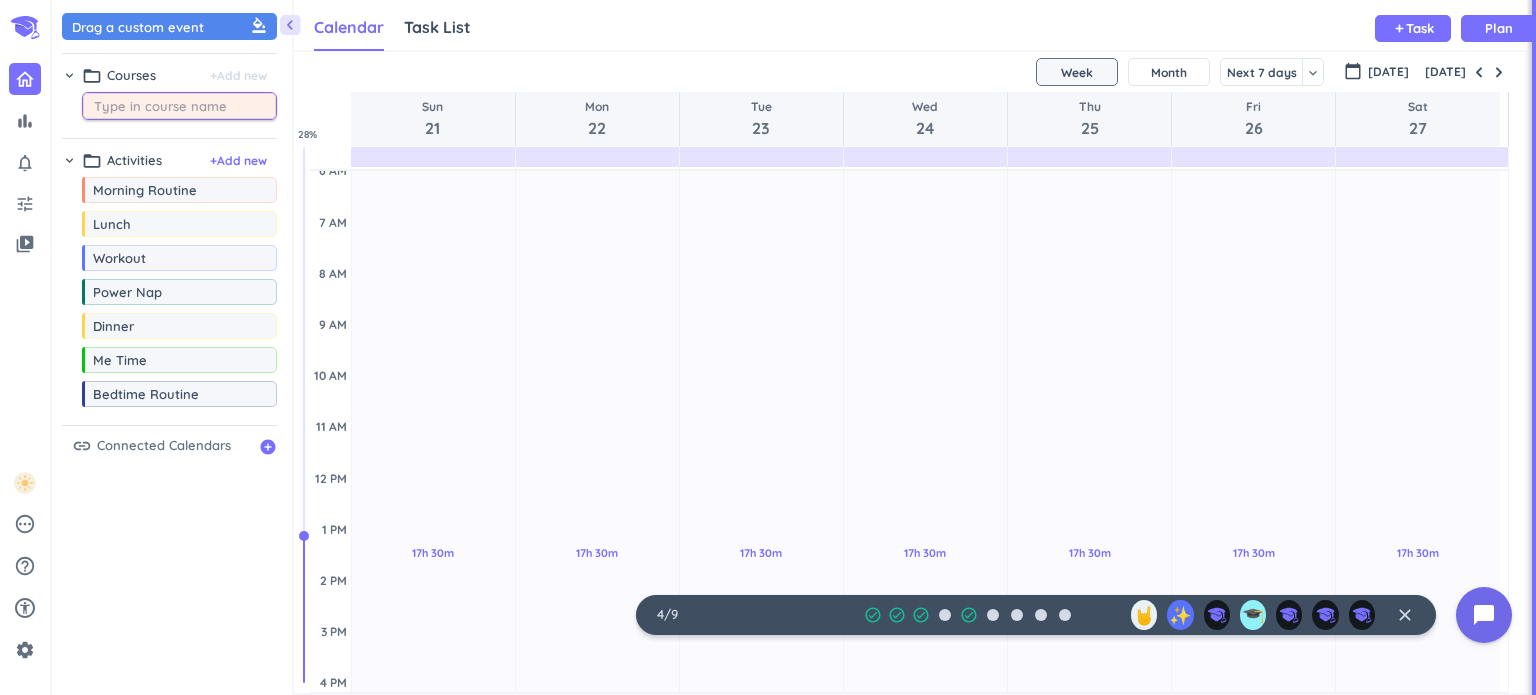 click at bounding box center [184, 106] 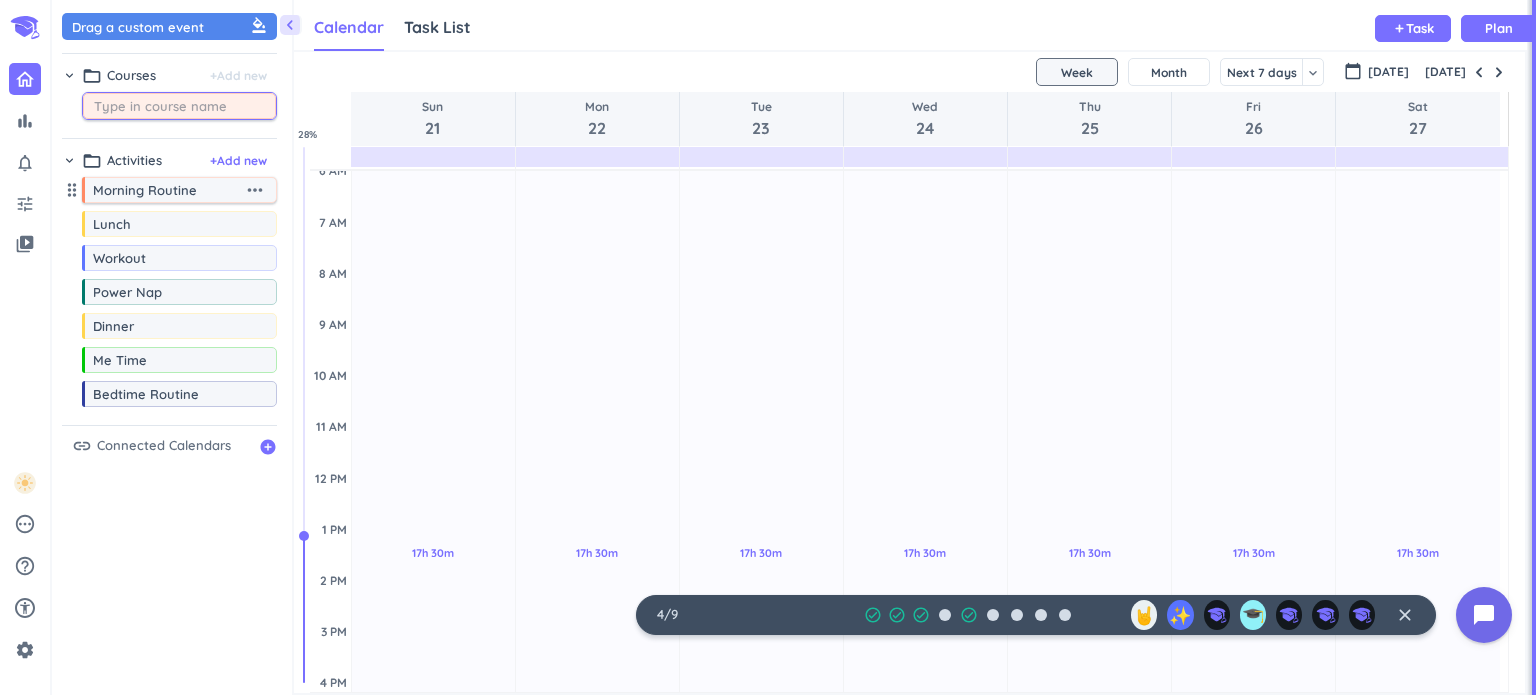 type on "Remote connection" 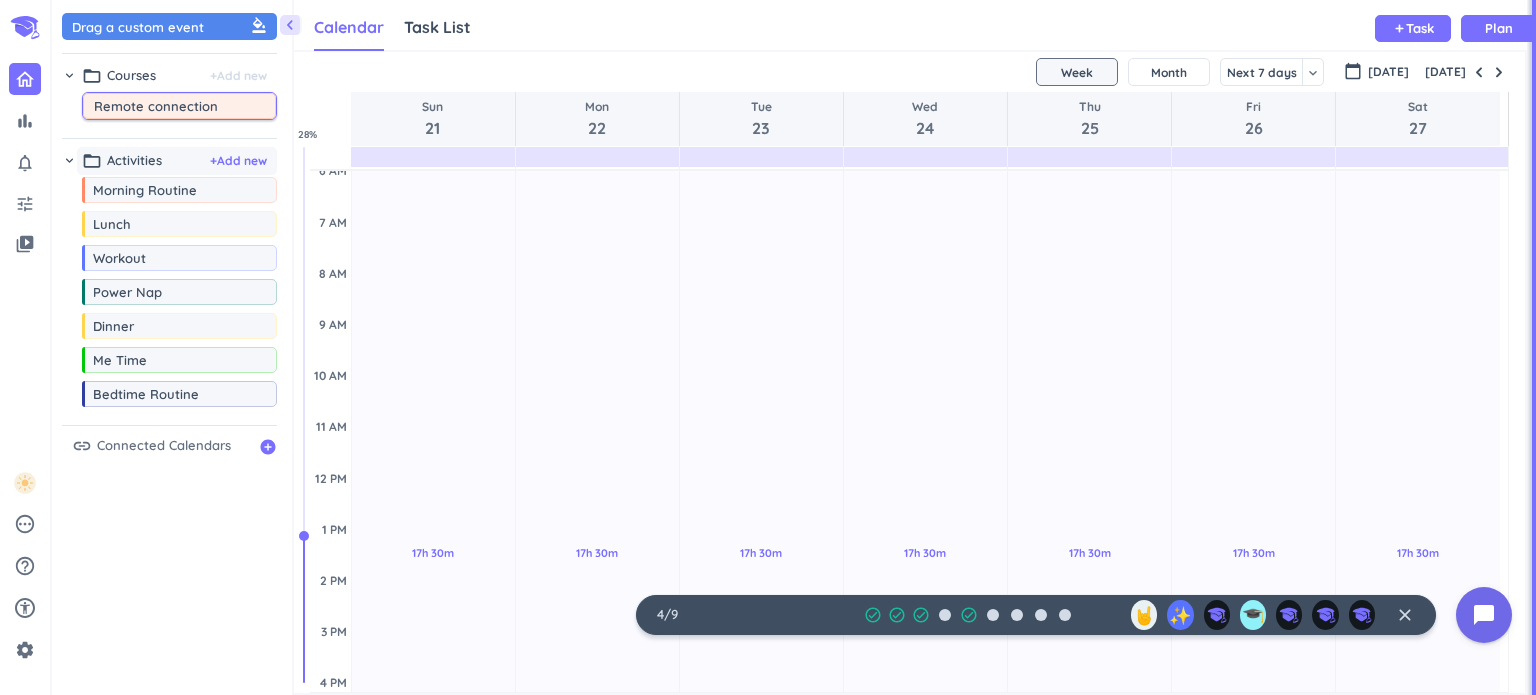 click on "folder_open Activities   +  Add new" at bounding box center (177, 161) 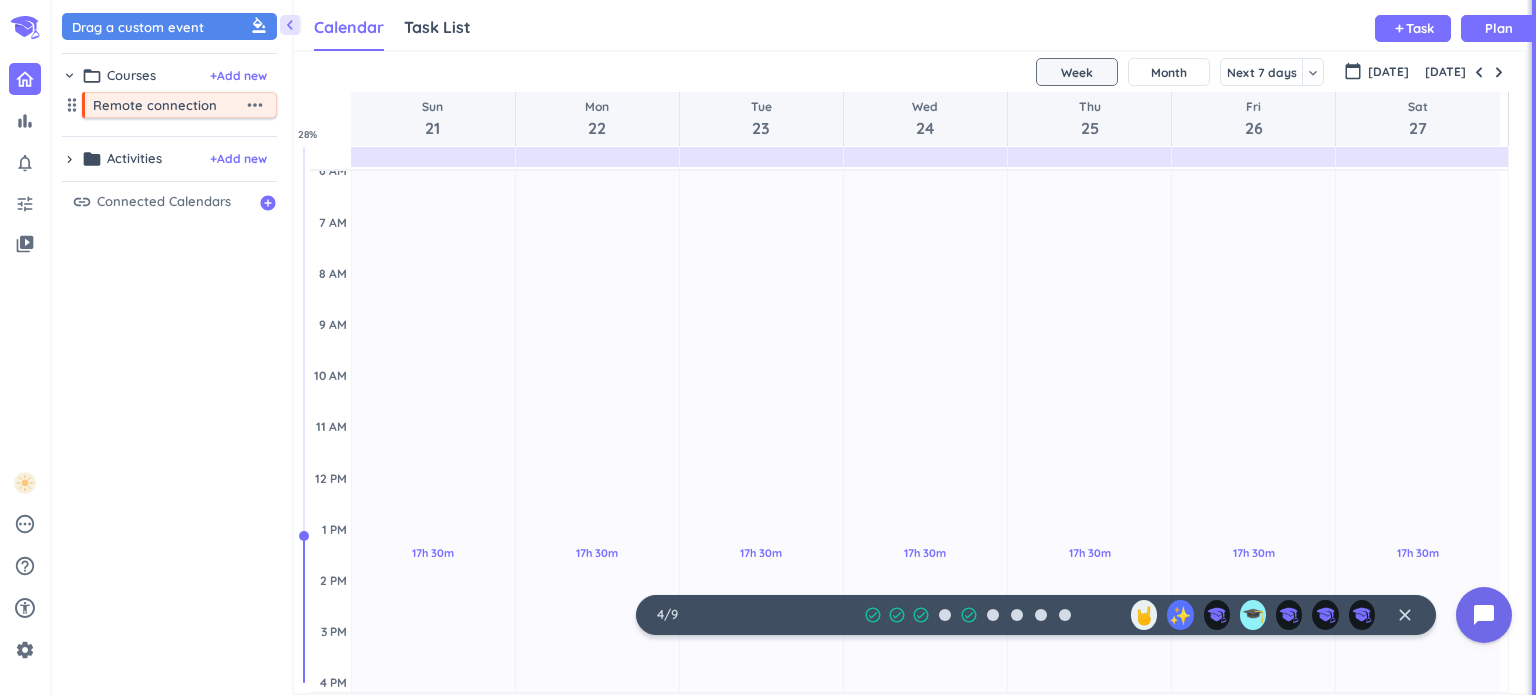 click on "Remote connection more_horiz" at bounding box center (179, 105) 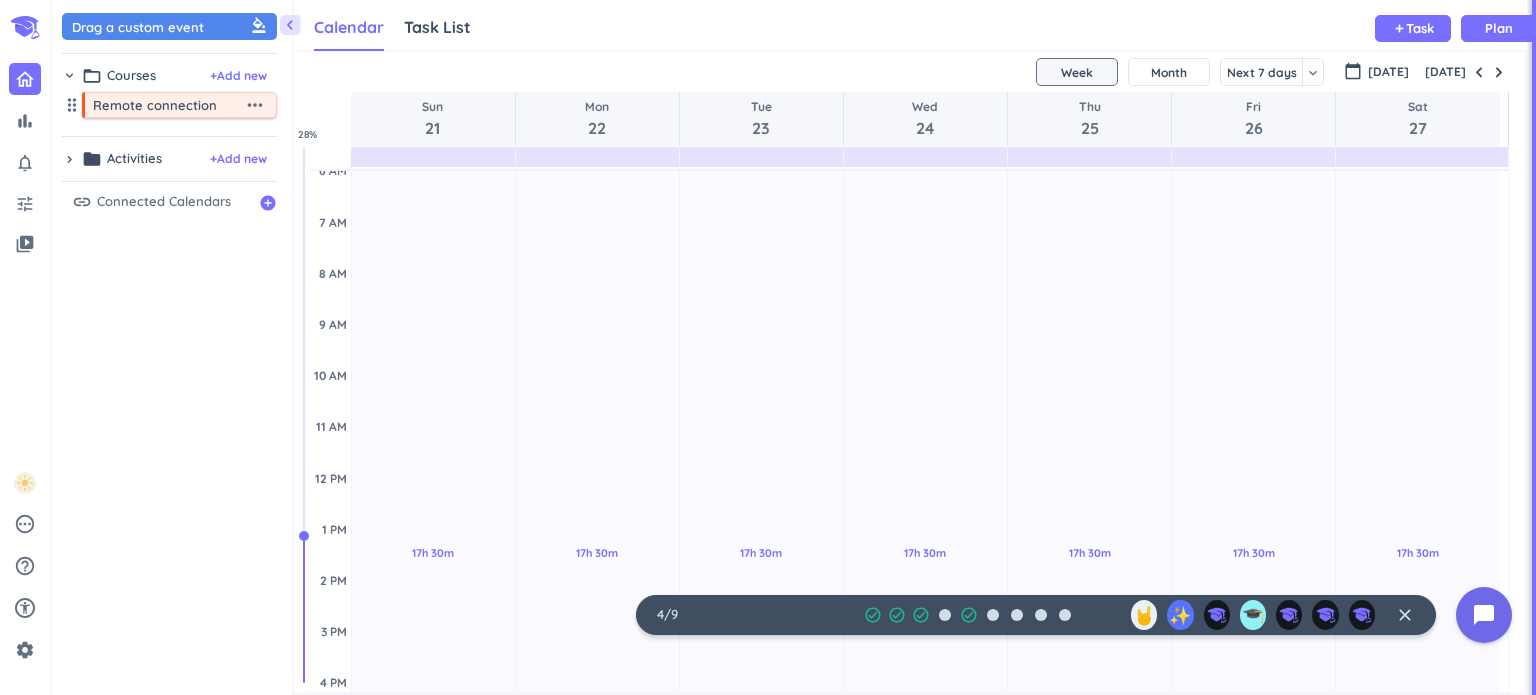click on "more_horiz" at bounding box center (257, 105) 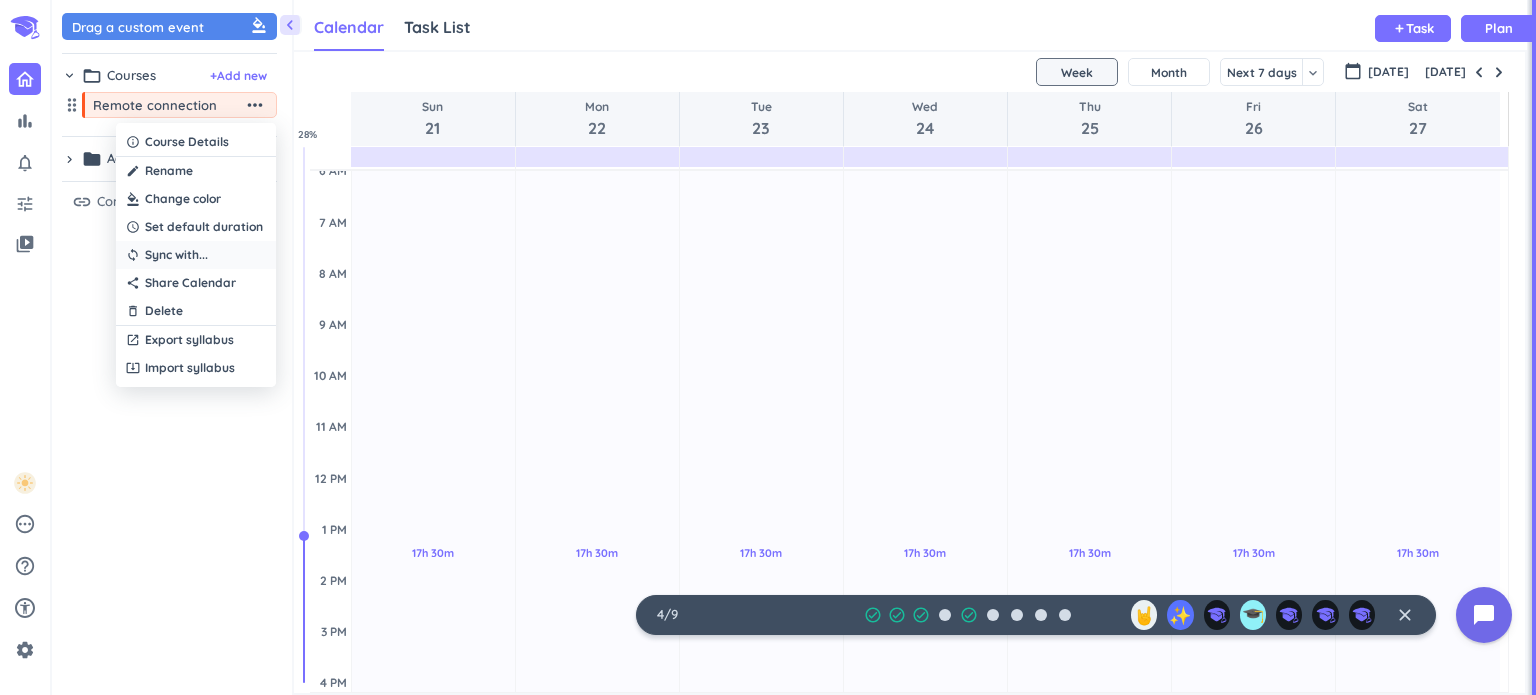 click on "sync Sync with ..." at bounding box center (196, 255) 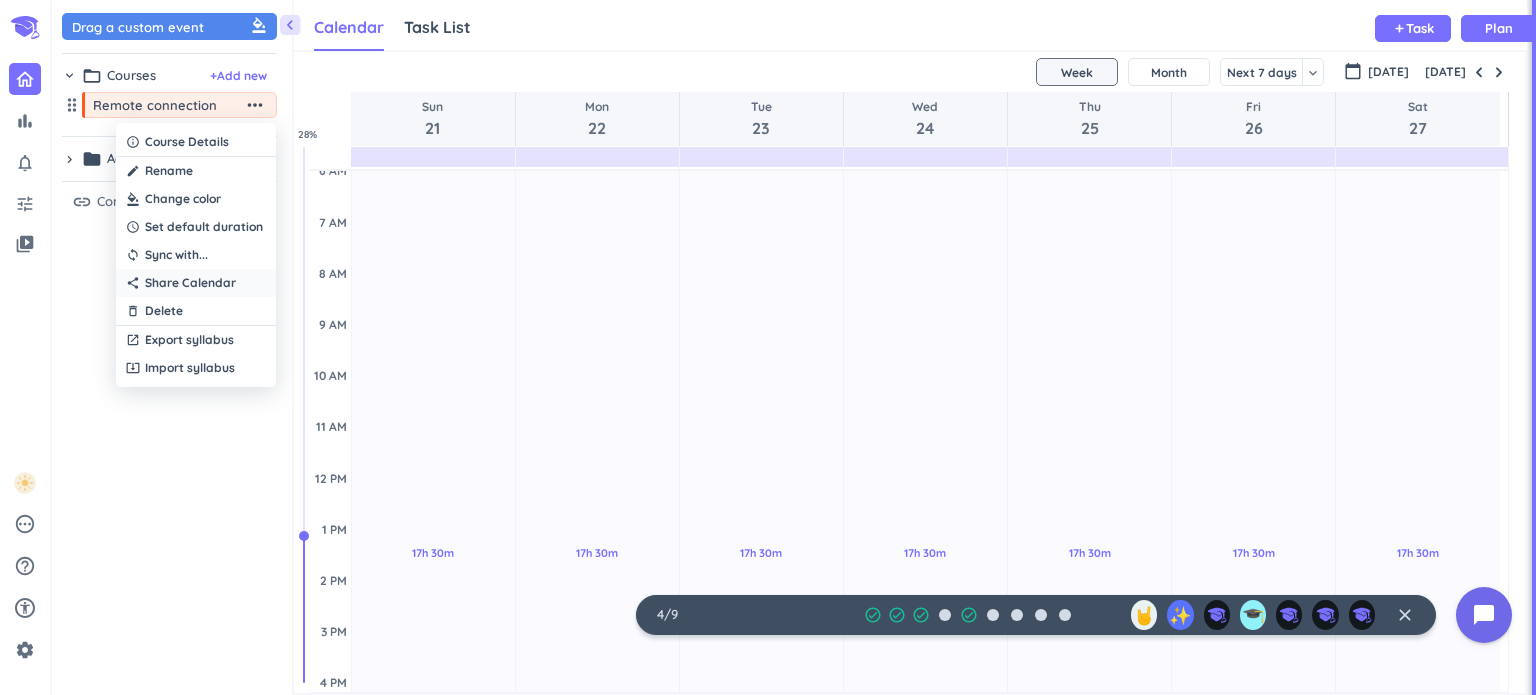 click on "Share Calendar" at bounding box center (190, 283) 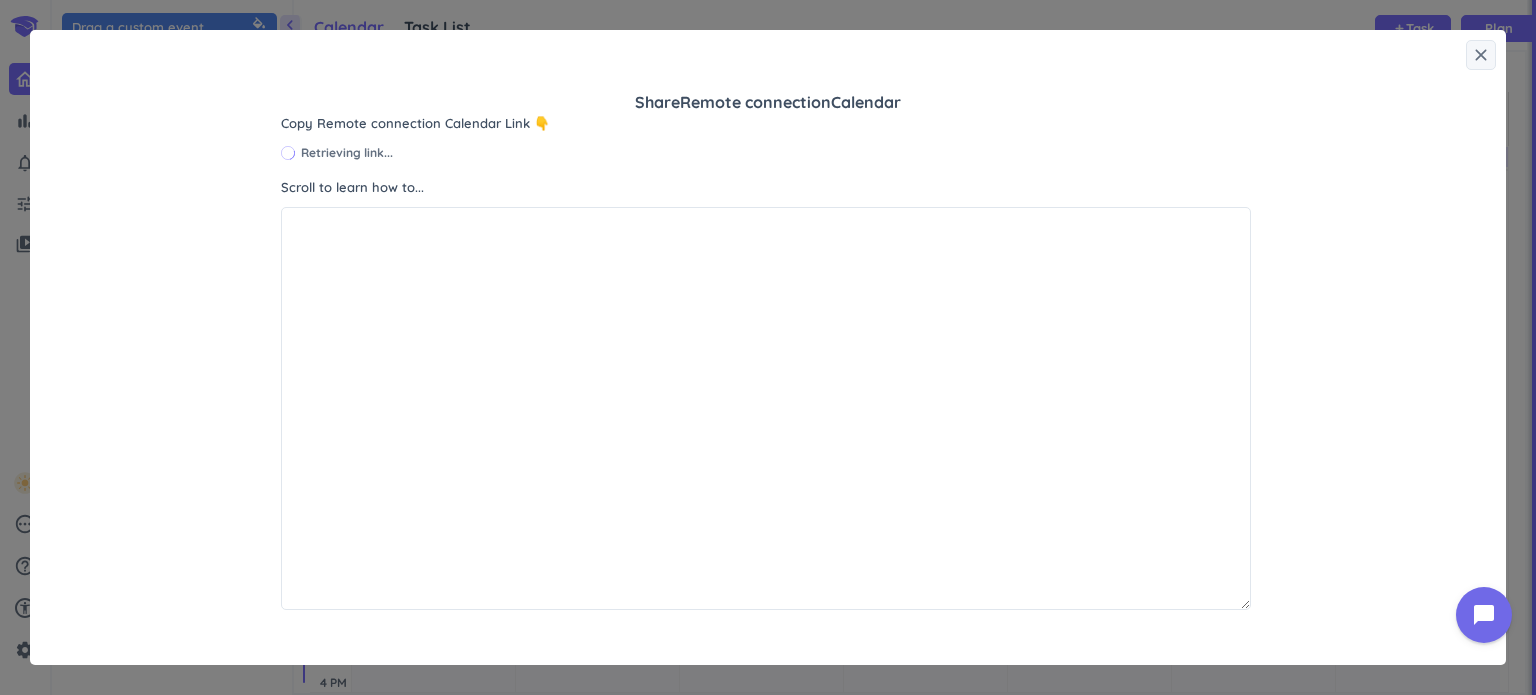 scroll, scrollTop: 9, scrollLeft: 8, axis: both 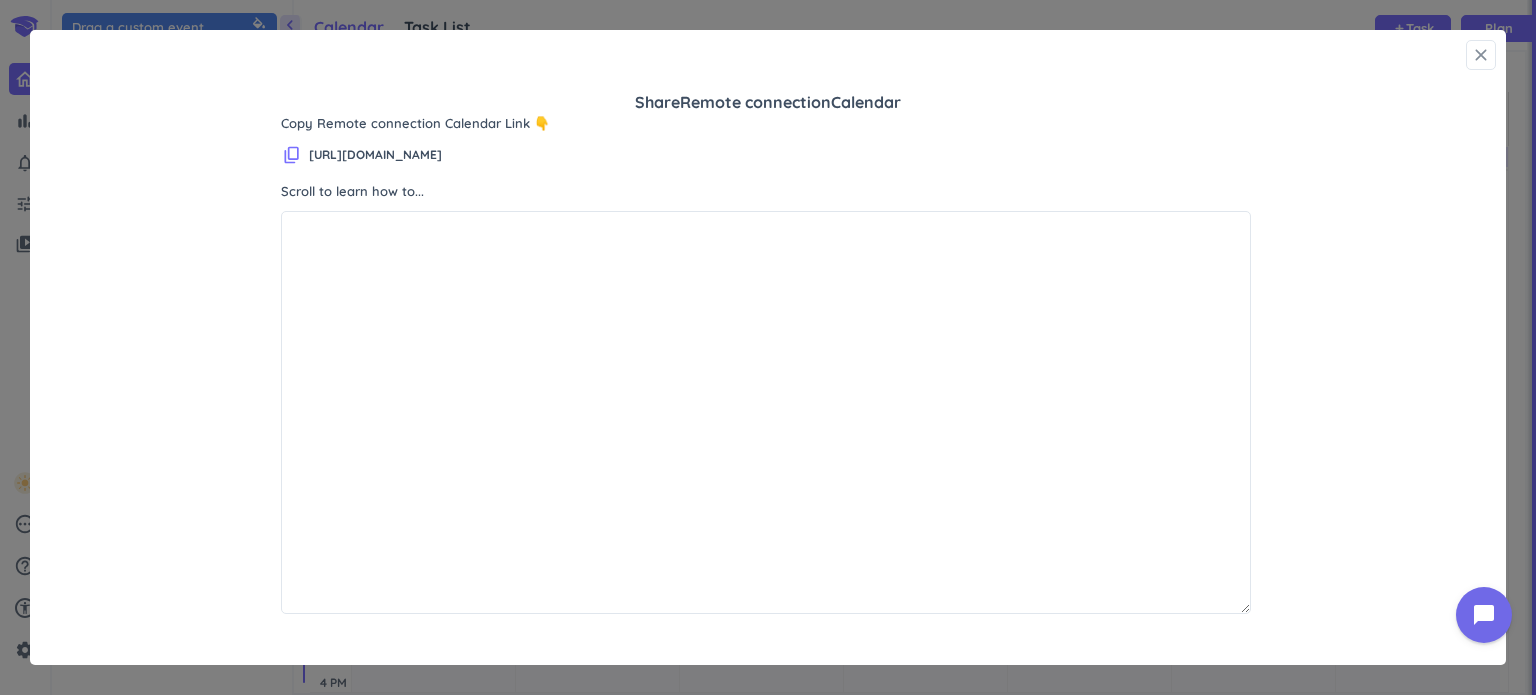 click on "close" at bounding box center [1481, 55] 